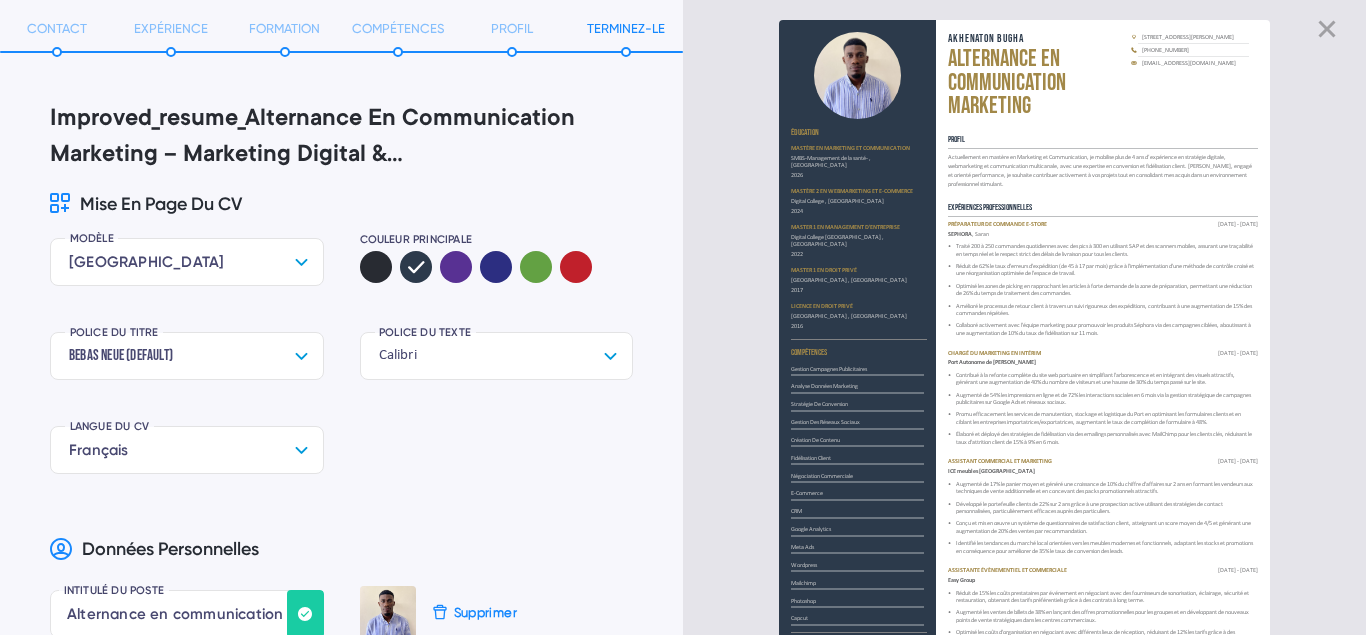 scroll, scrollTop: 0, scrollLeft: 0, axis: both 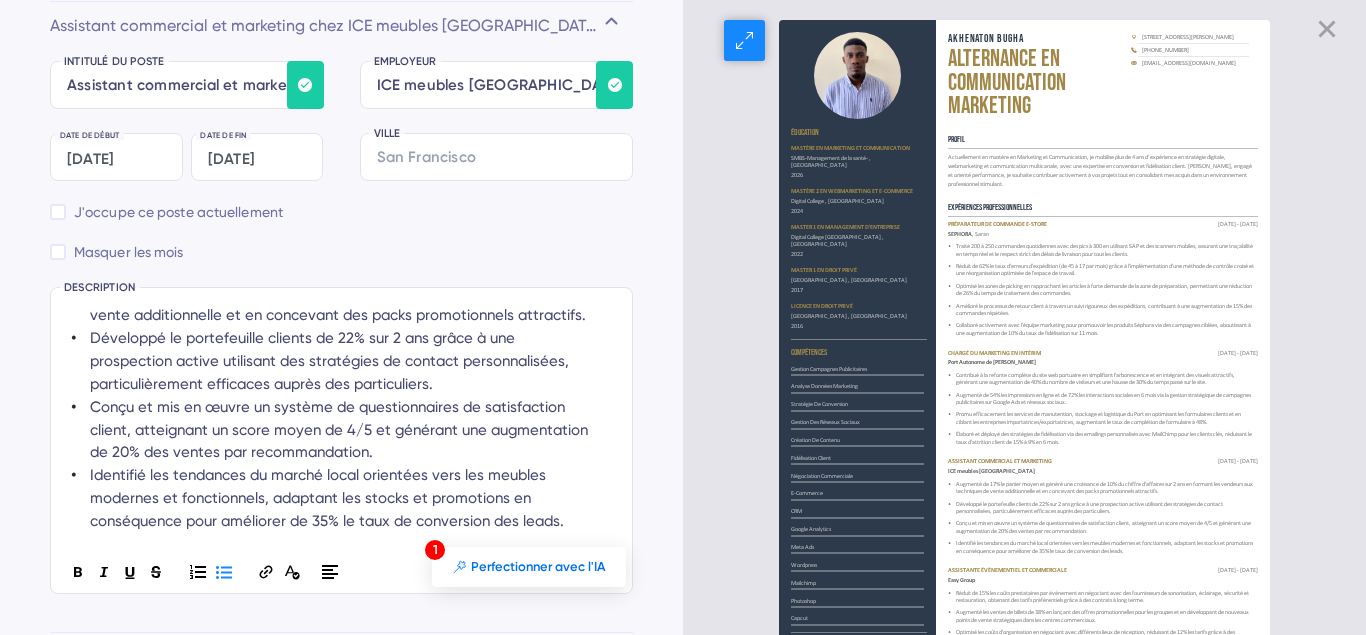 click on "Alternance en communication marketing" at bounding box center (1038, 84) 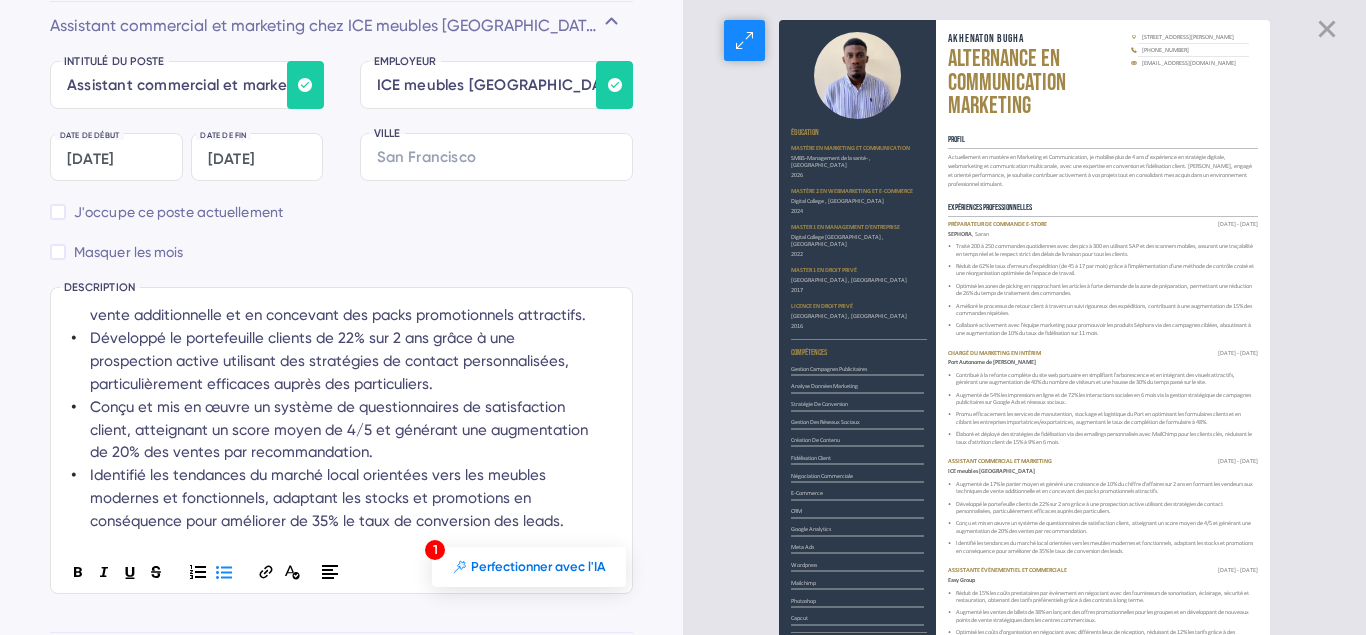 scroll, scrollTop: 296, scrollLeft: 0, axis: vertical 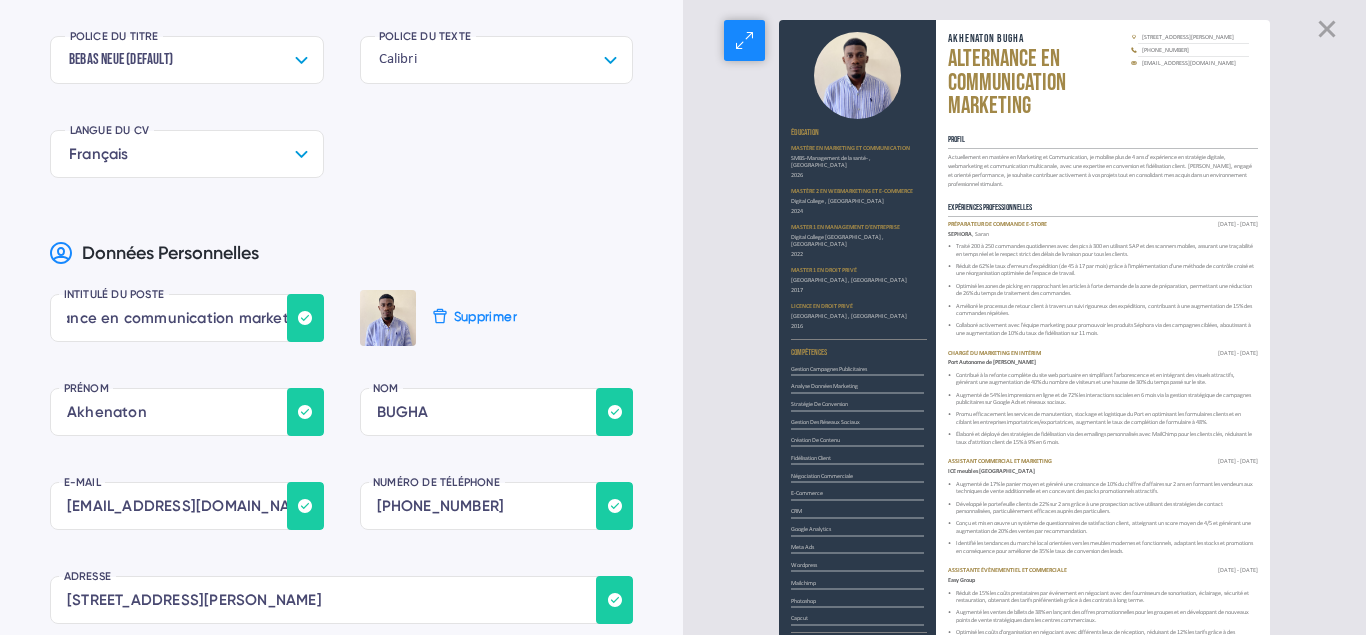 click on "Alternance en communication marketing" at bounding box center [1038, 84] 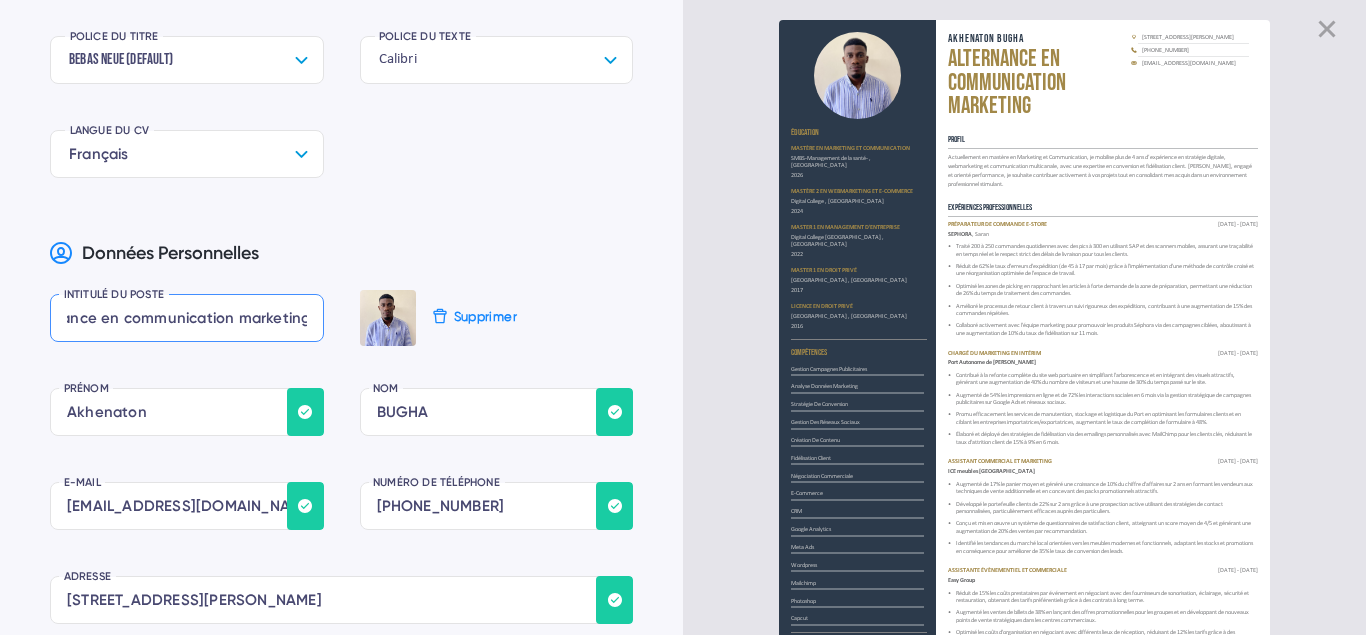 click on "Alternance en communication marketing" at bounding box center (187, 318) 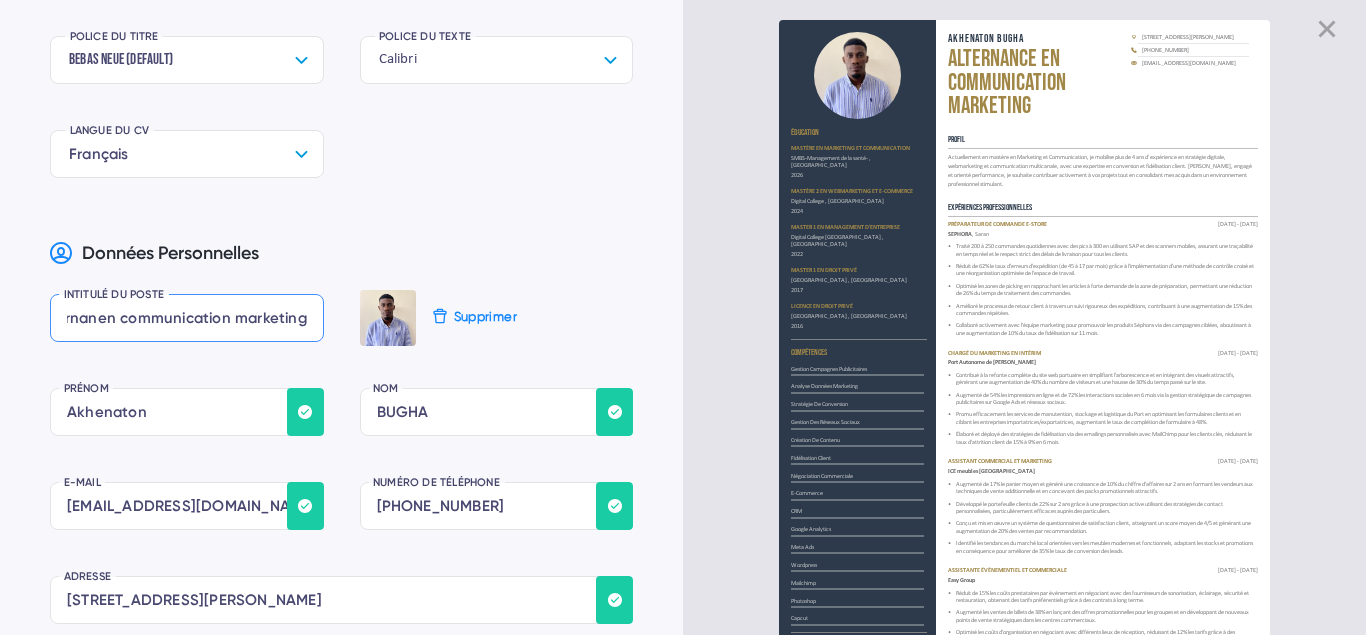 scroll, scrollTop: 0, scrollLeft: 28, axis: horizontal 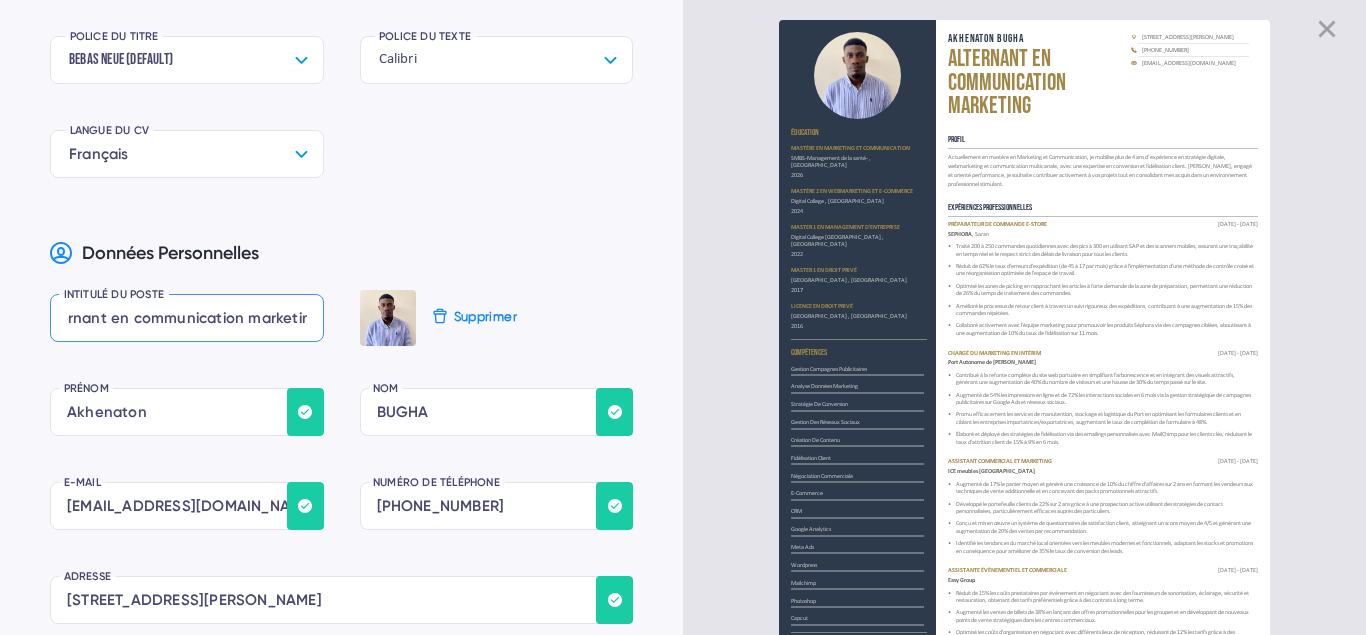 click on "Alternant en communication marketing" at bounding box center [187, 318] 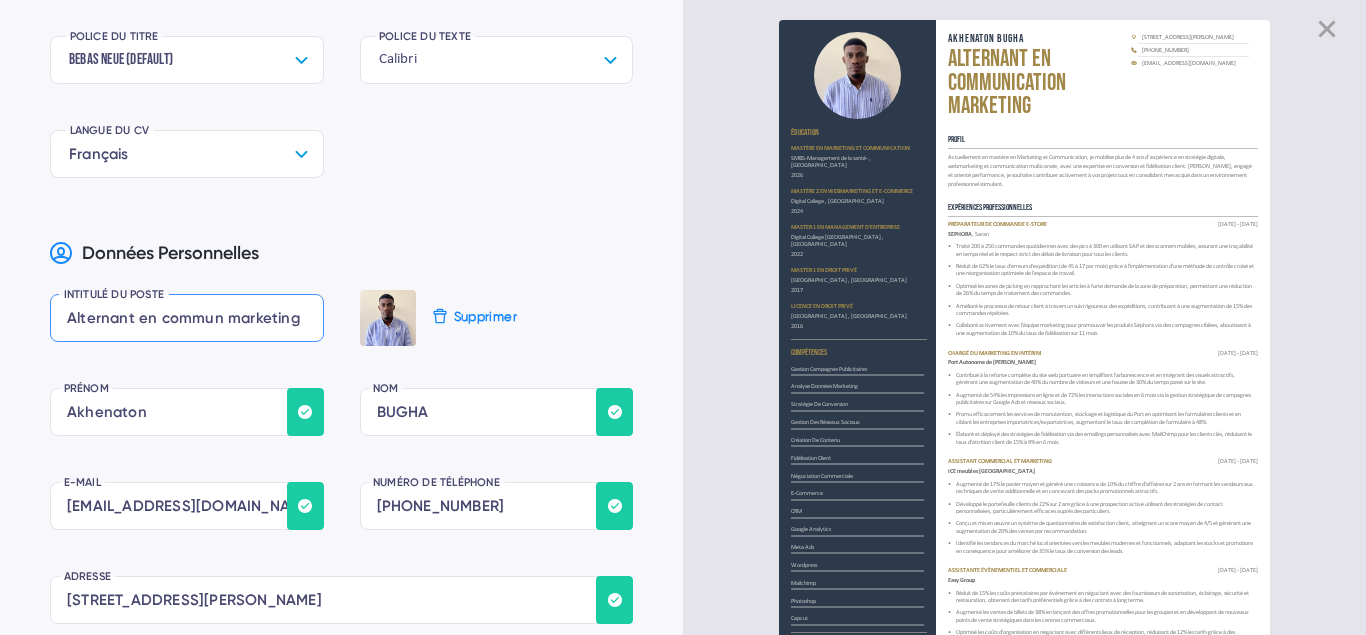 scroll, scrollTop: 0, scrollLeft: 0, axis: both 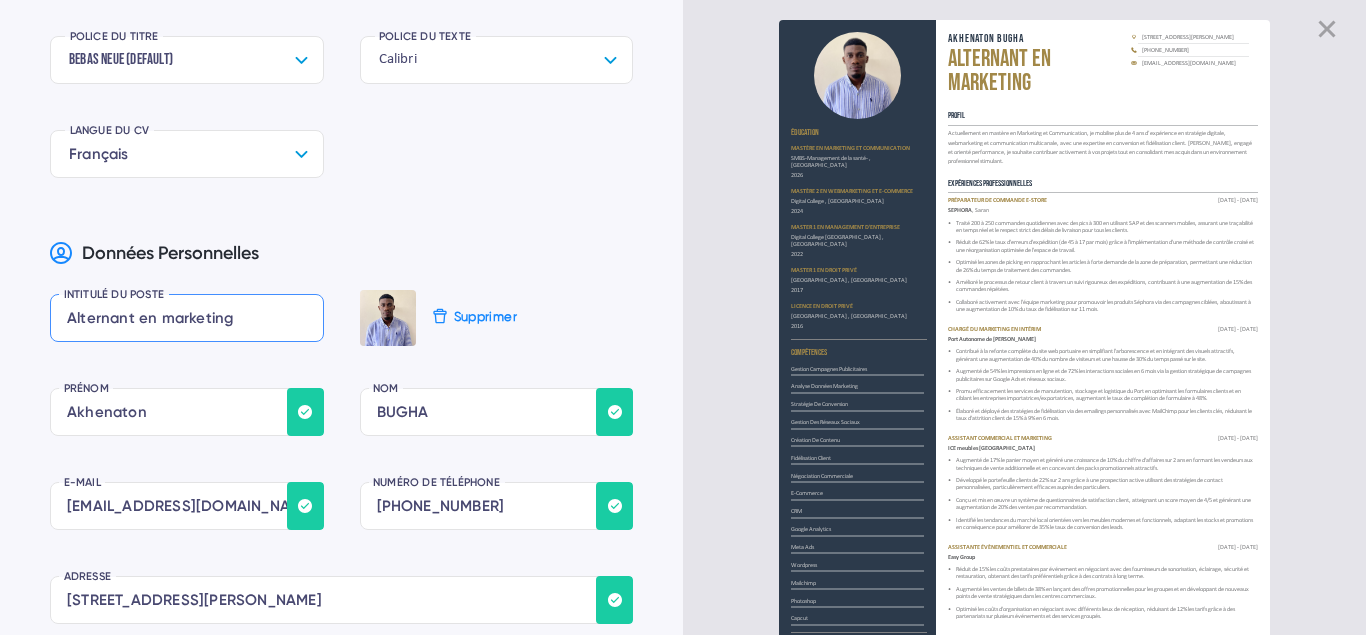 click on "Alternant en marketing" at bounding box center [187, 318] 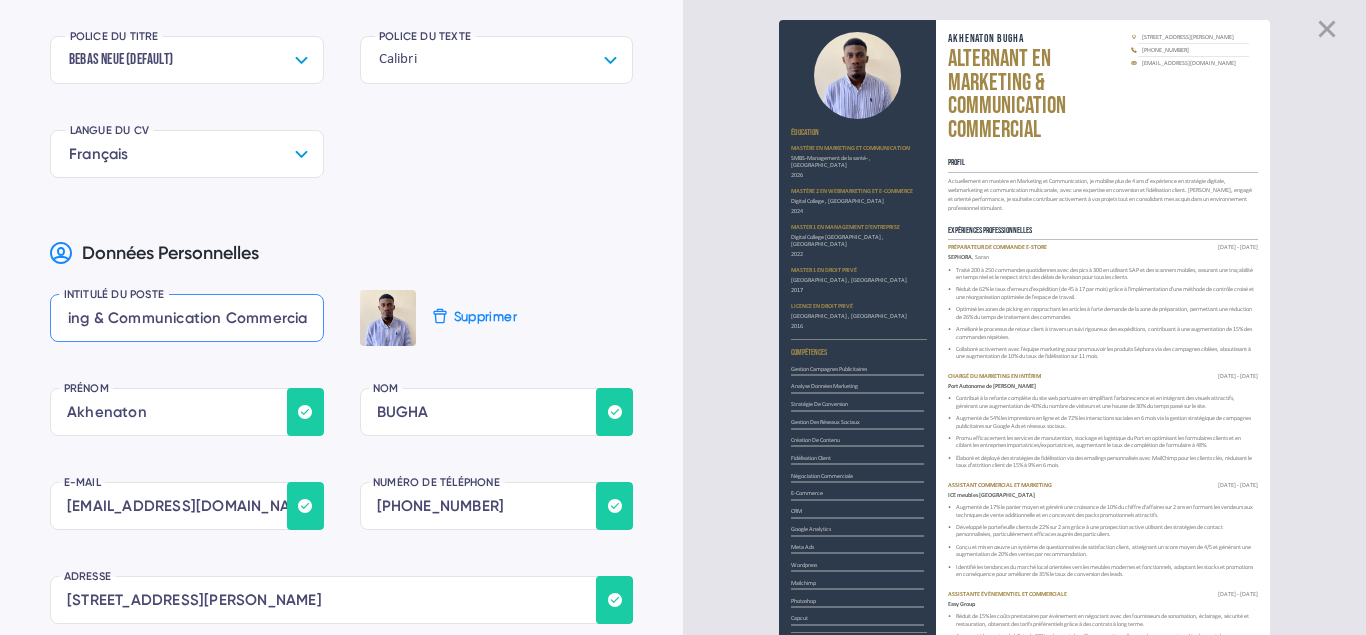 scroll, scrollTop: 0, scrollLeft: 153, axis: horizontal 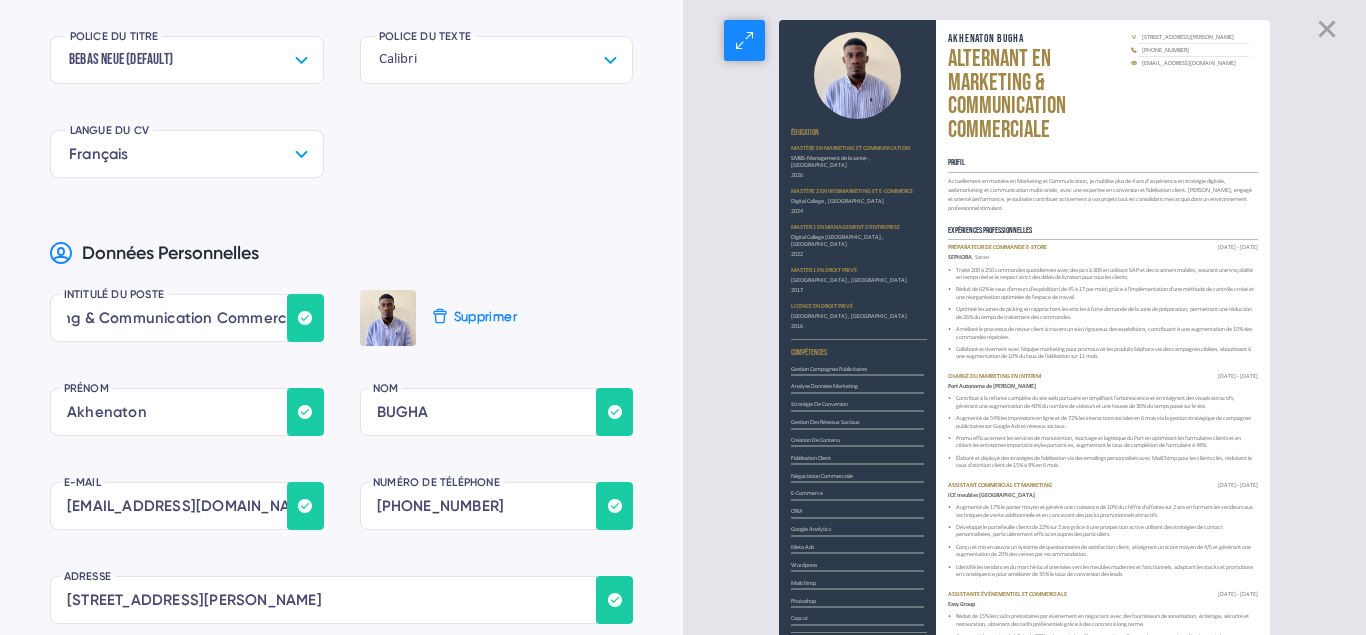 click on "[STREET_ADDRESS][PERSON_NAME] [PHONE_NUMBER] [EMAIL_ADDRESS][DOMAIN_NAME]" at bounding box center [1193, 88] 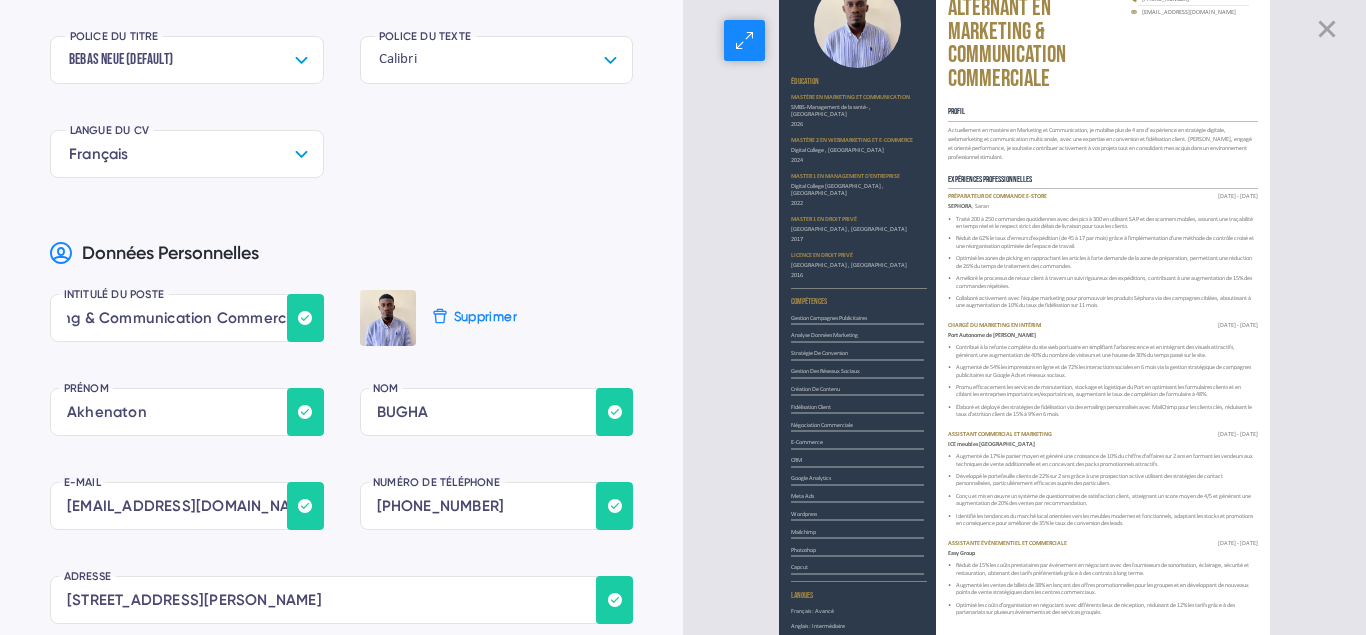 scroll, scrollTop: 0, scrollLeft: 0, axis: both 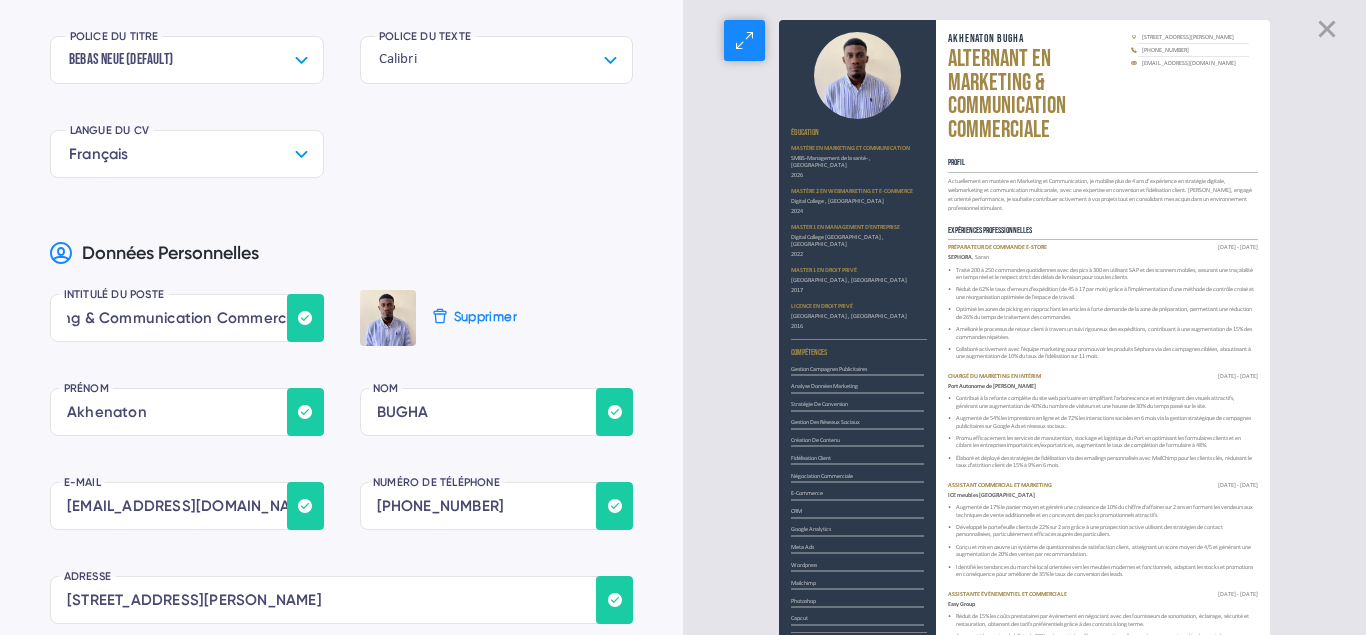click on "Alternant en marketing & Communication Commerciale" at bounding box center [1038, 96] 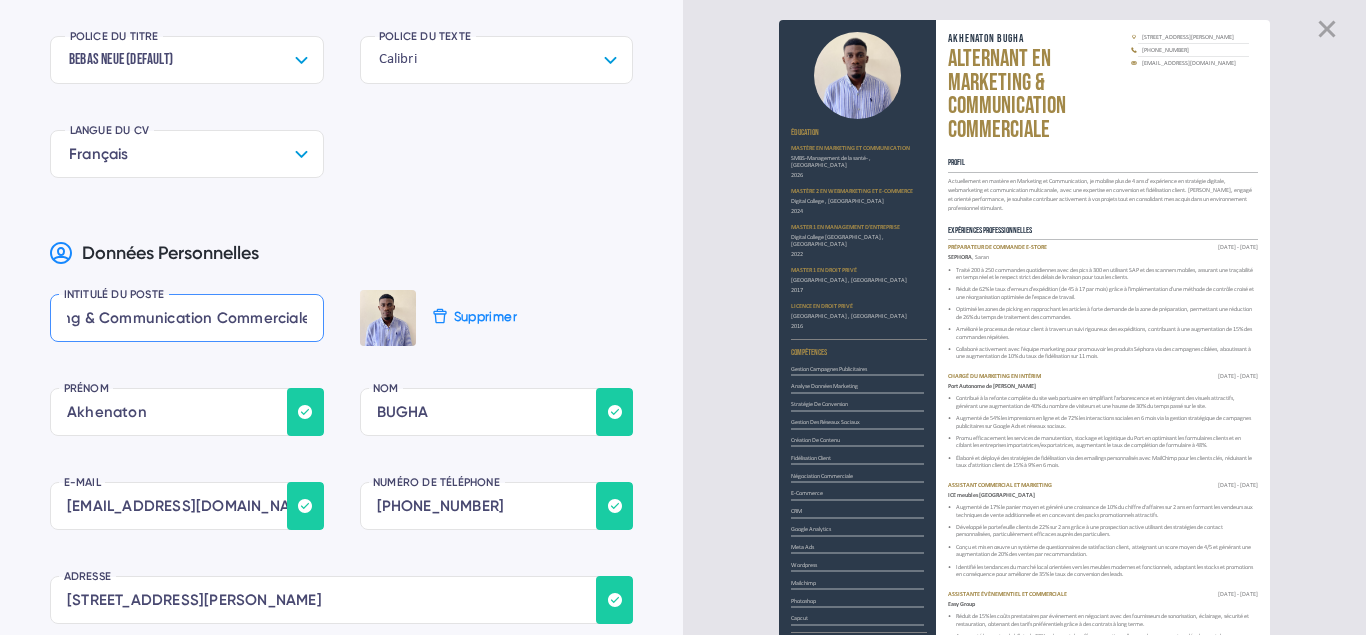 click on "Alternant en marketing & Communication Commerciale" at bounding box center [187, 318] 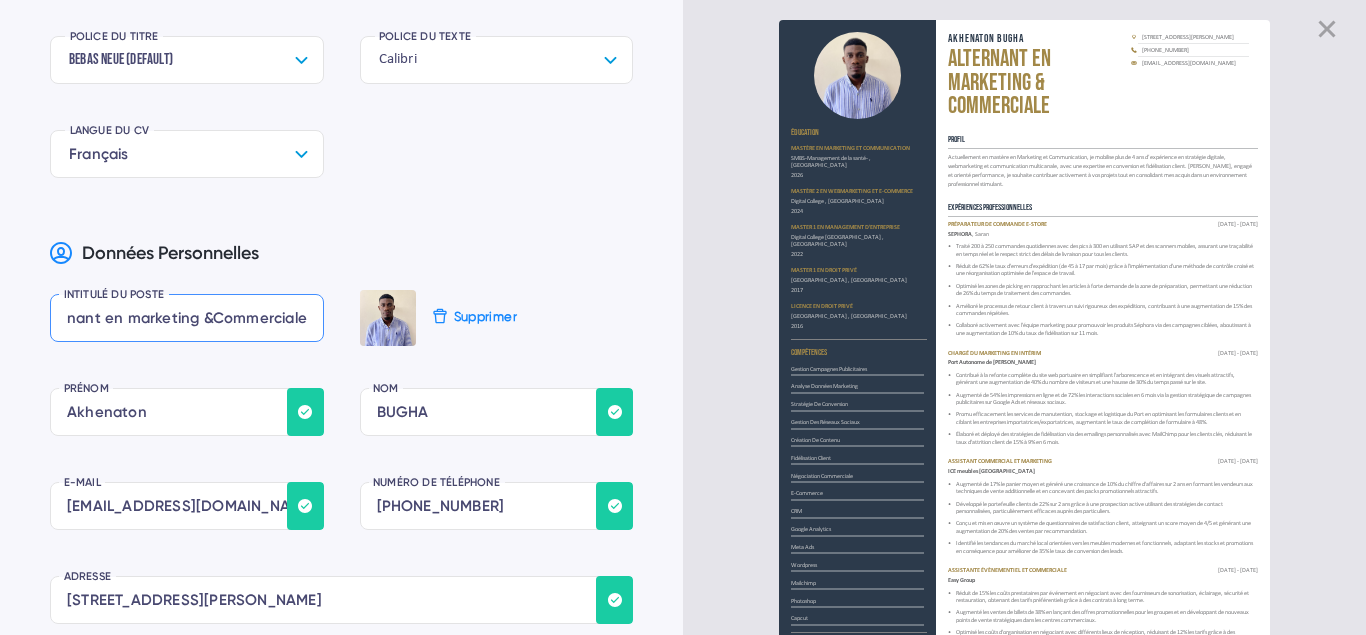 scroll, scrollTop: 0, scrollLeft: 32, axis: horizontal 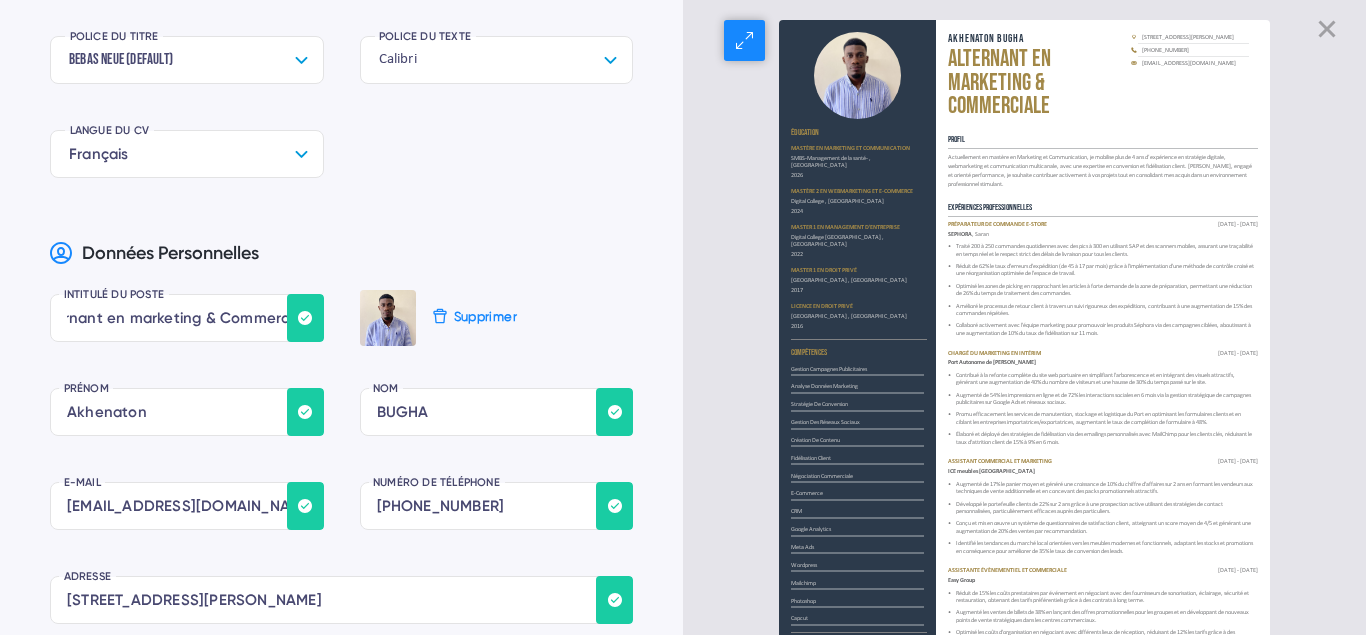 click on "Alternant en marketing & Commerciale" at bounding box center (1038, 84) 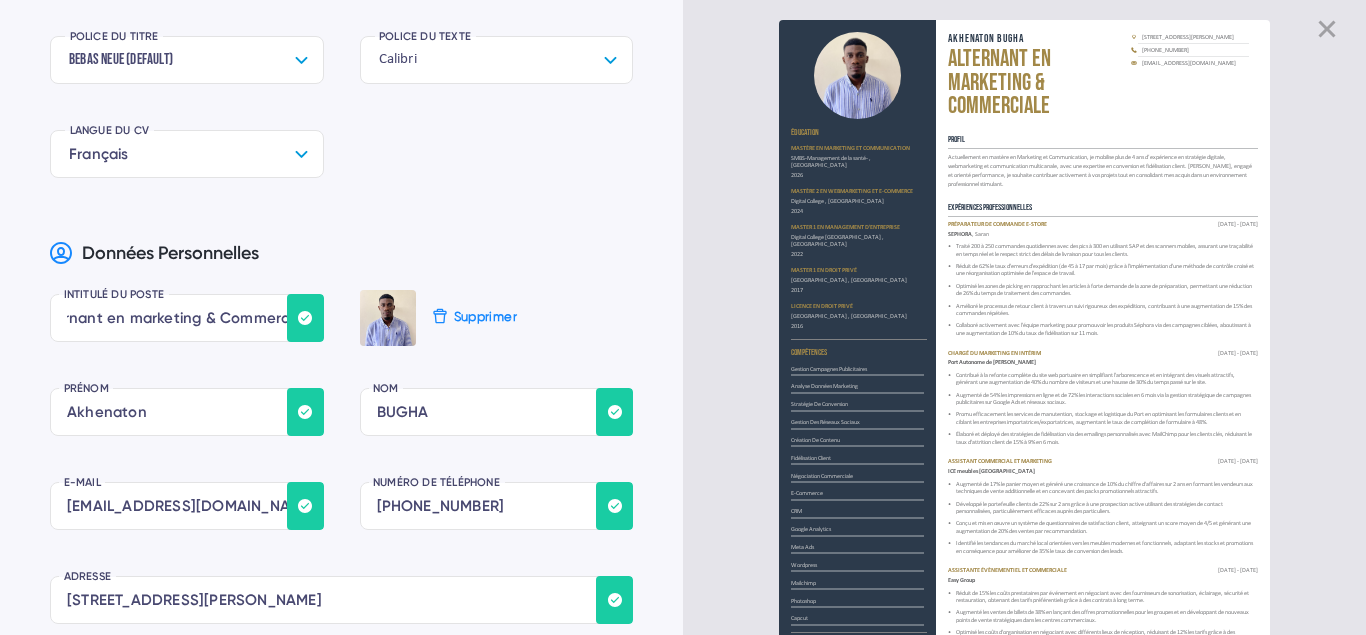 click at bounding box center (305, 318) 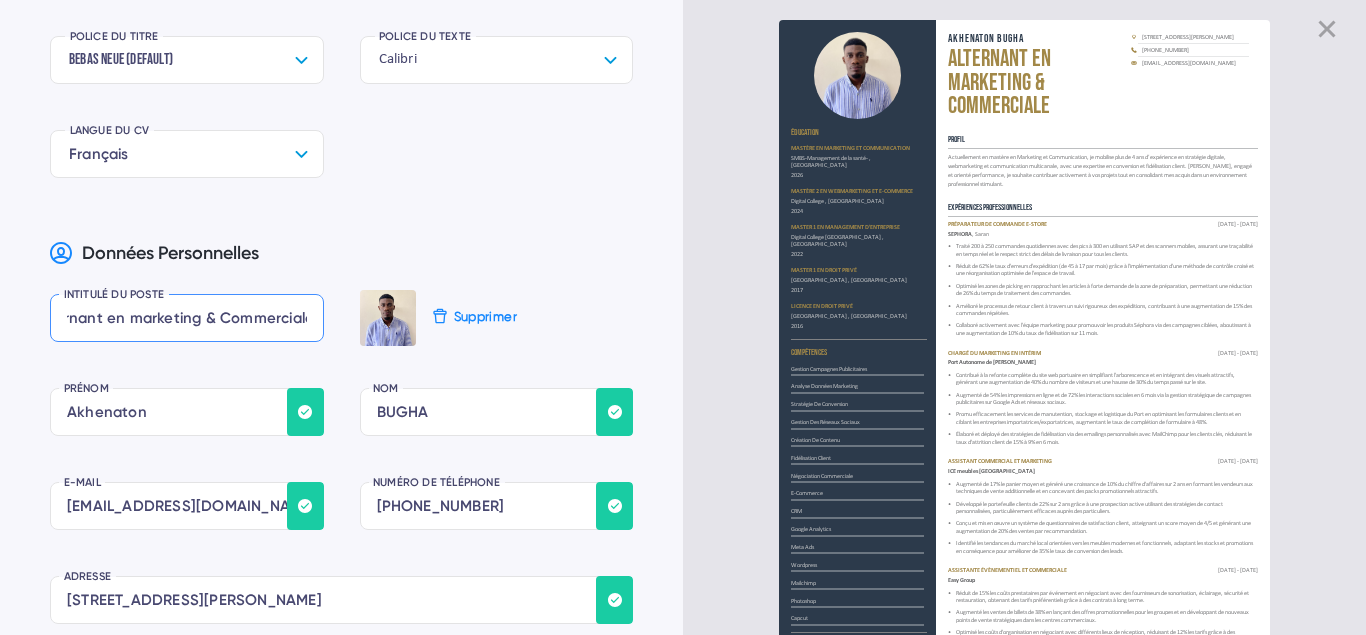 click on "Alternant en marketing & Commerciale" at bounding box center (187, 318) 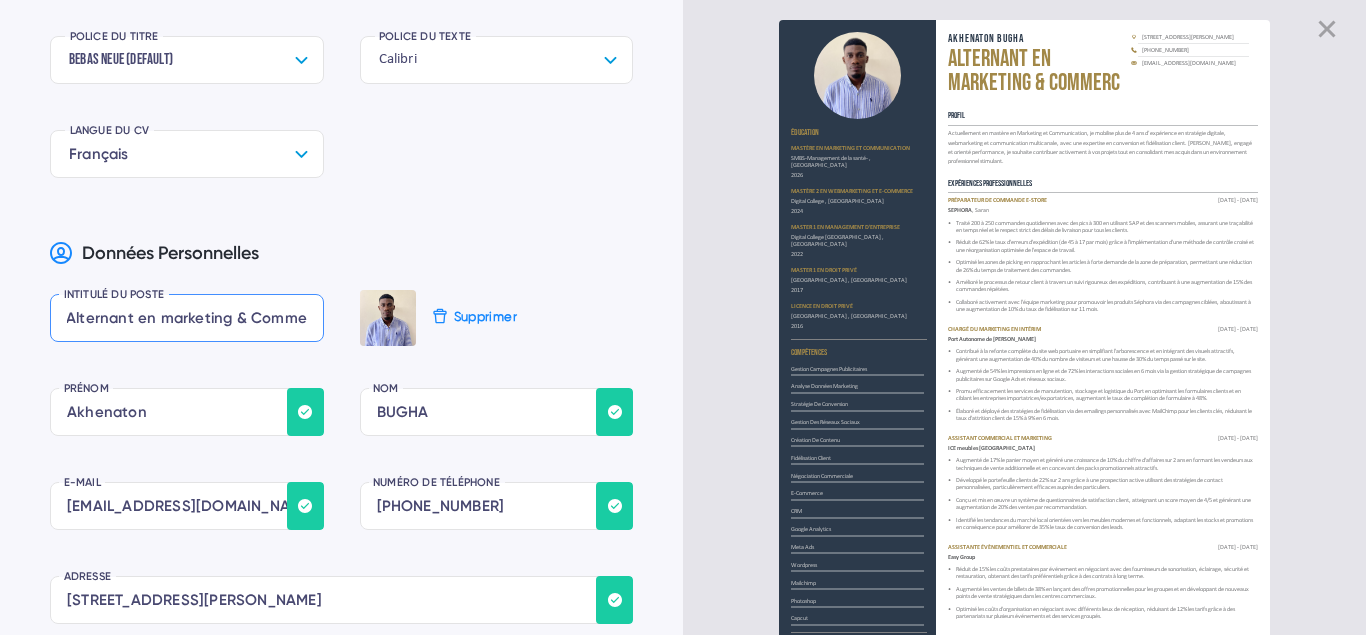 scroll, scrollTop: 0, scrollLeft: 0, axis: both 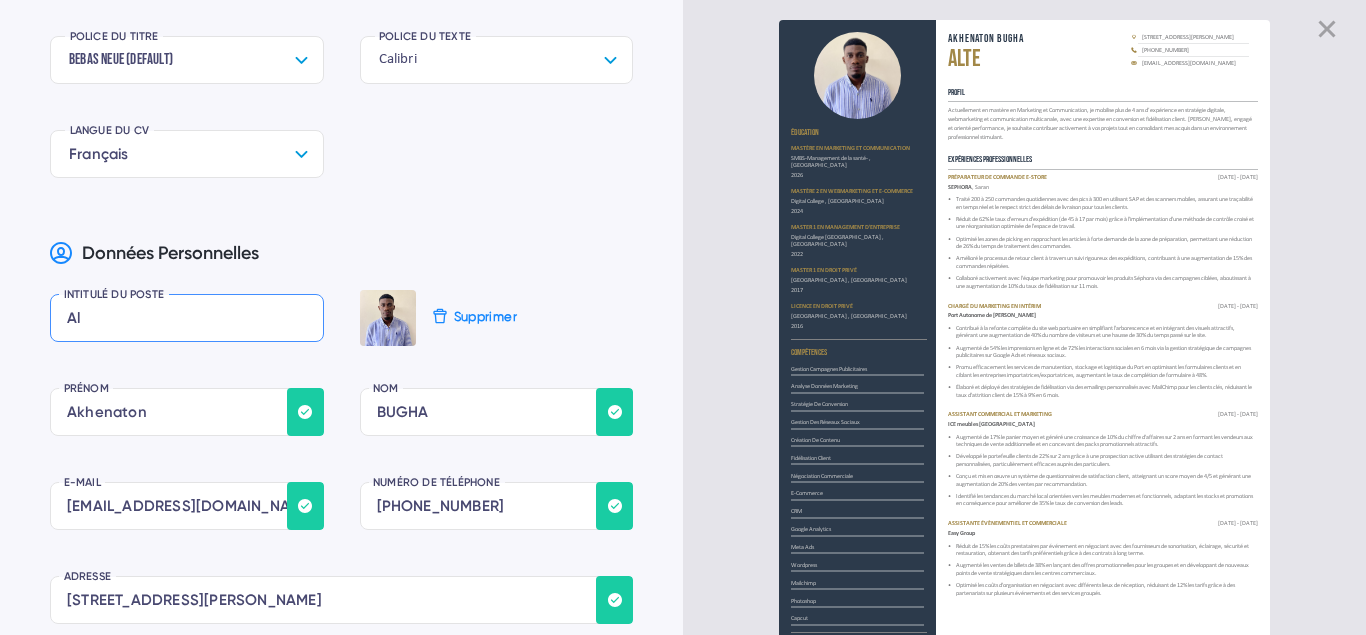 type on "A" 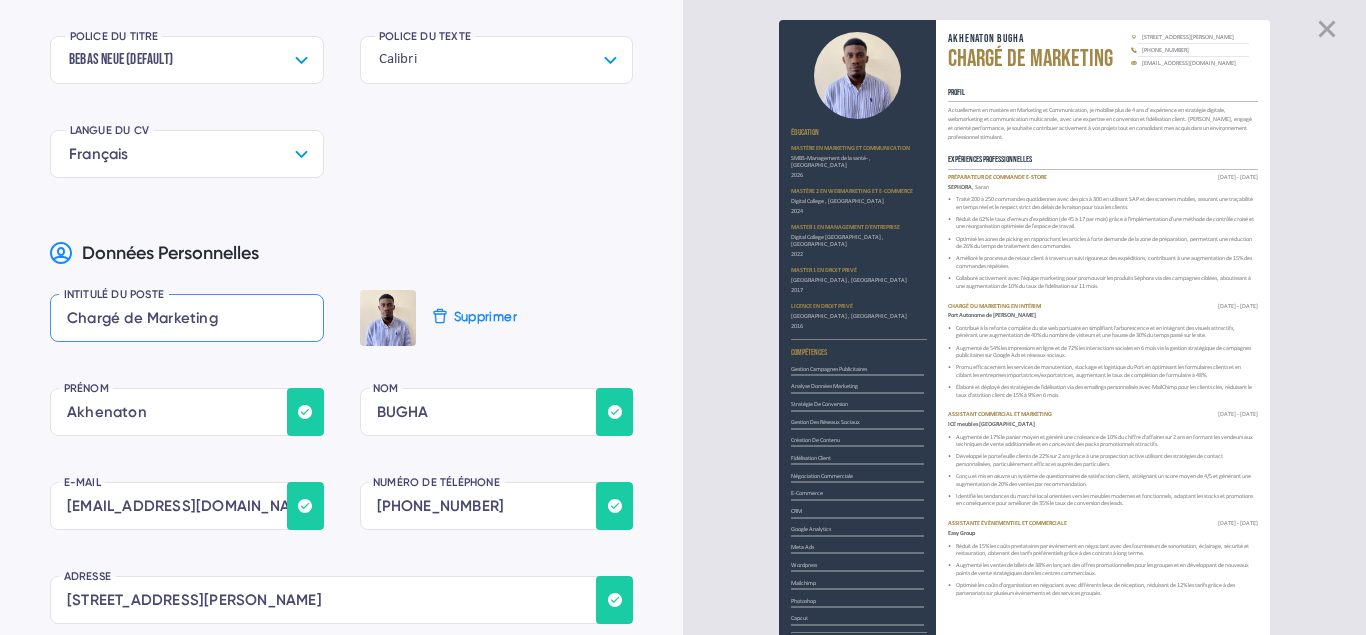 paste on "&" 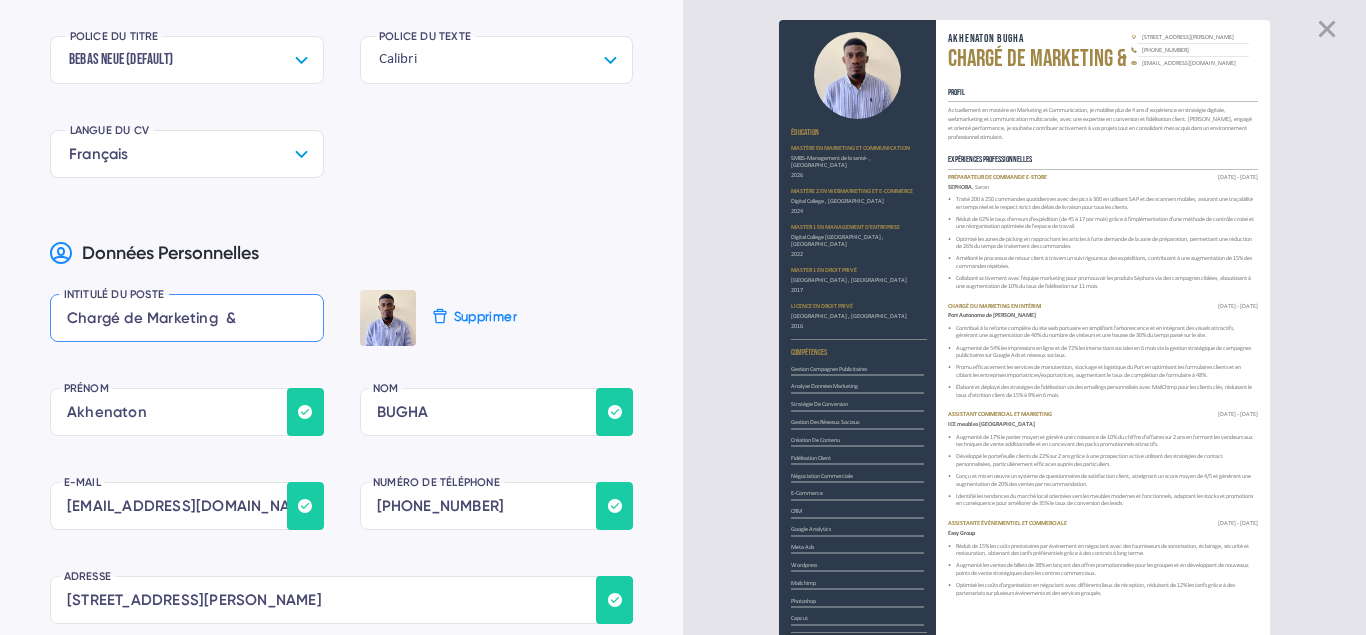 click on "Chargé de Marketing  &" at bounding box center (187, 318) 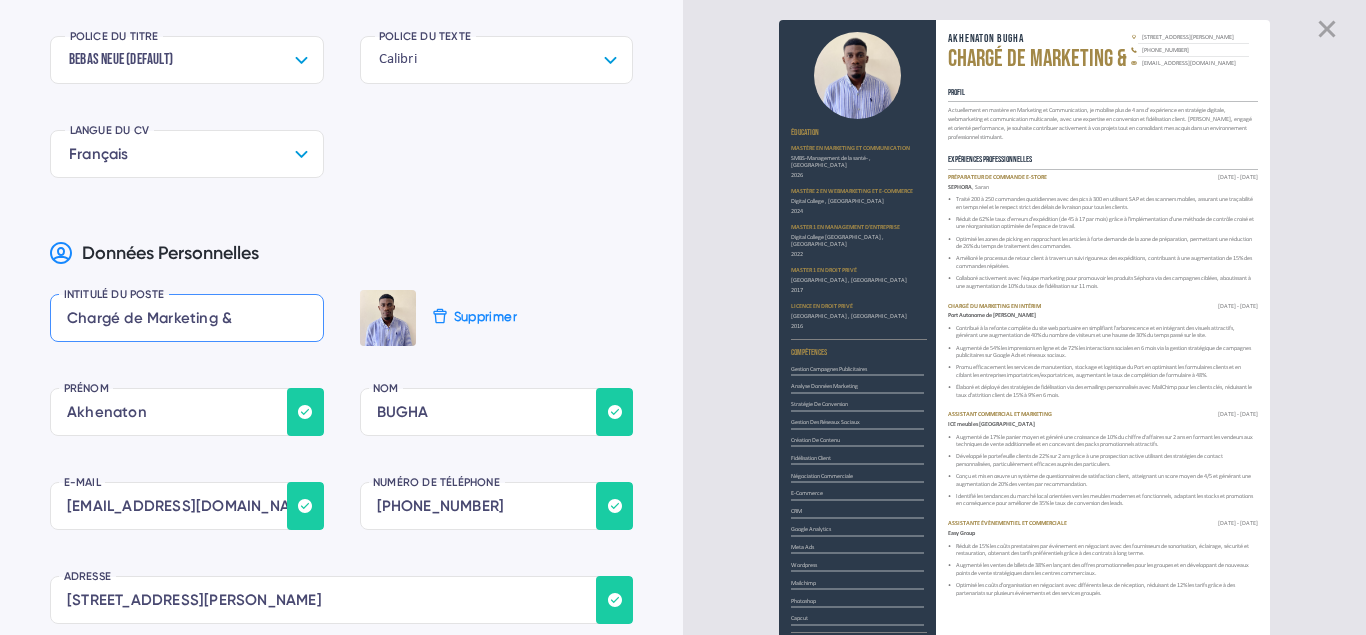 click on "Chargé de Marketing &" at bounding box center (187, 318) 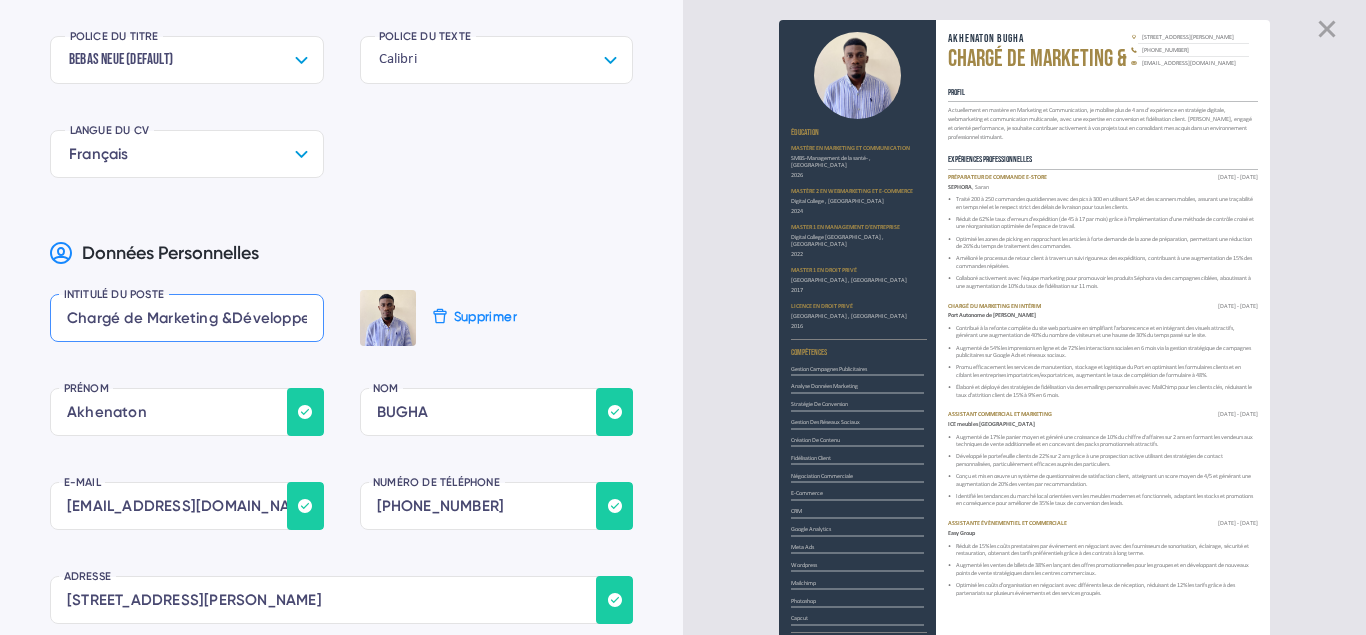 scroll, scrollTop: 0, scrollLeft: 85, axis: horizontal 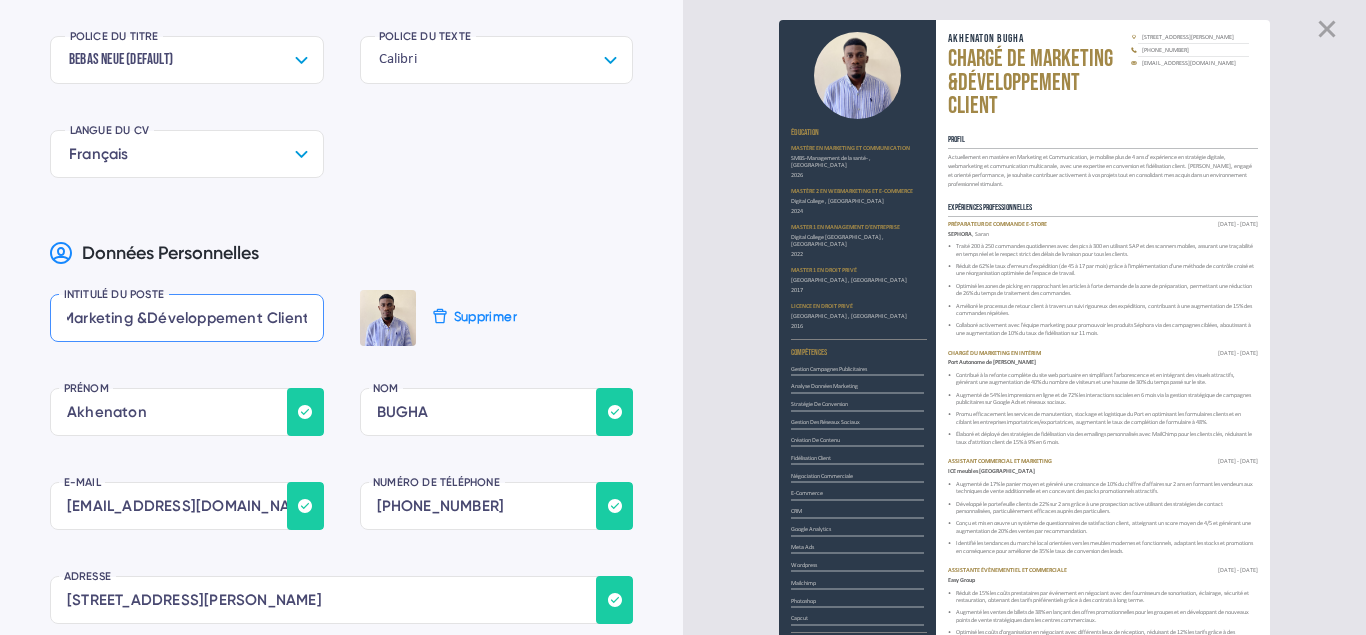 click on "Chargé de Marketing &Développement Client" at bounding box center (187, 318) 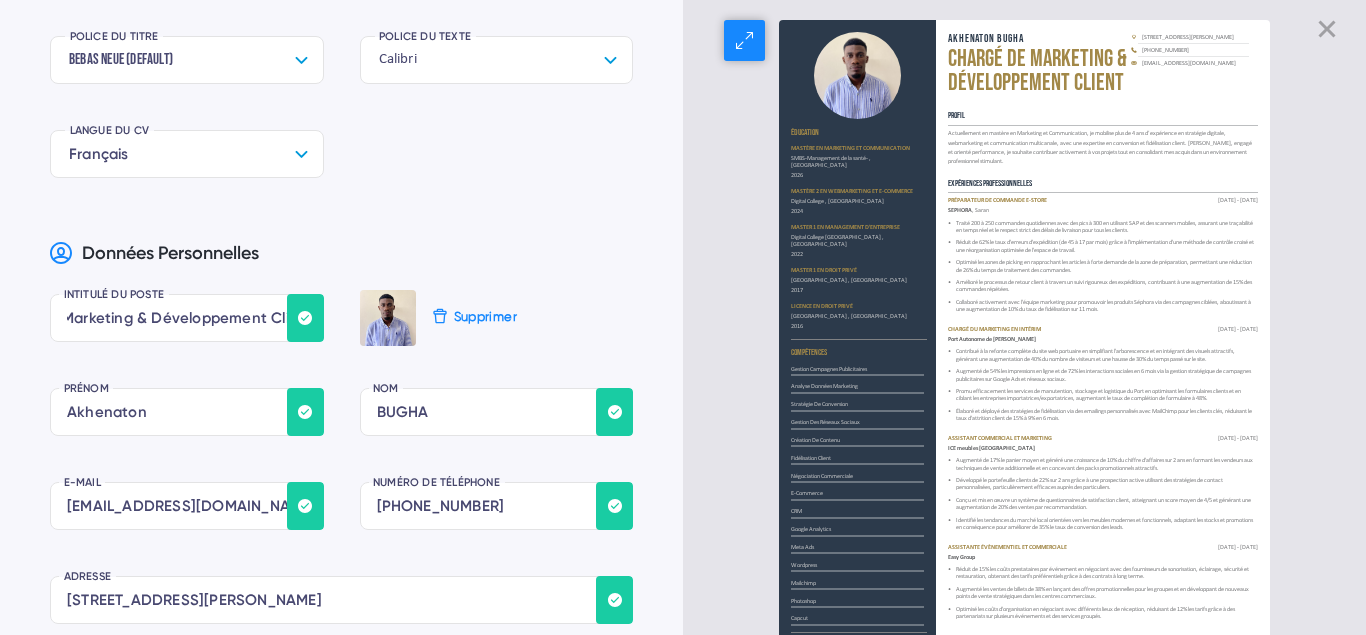 click on "Chargé de Marketing & Développement Client" at bounding box center (1038, 73) 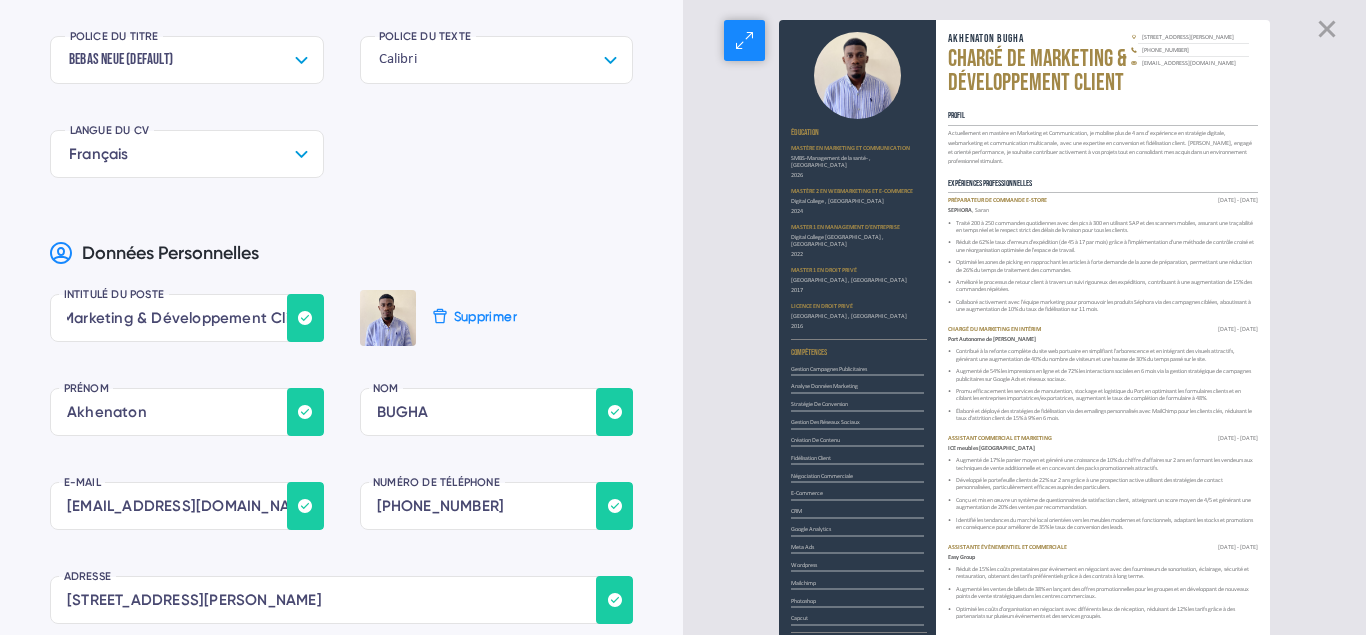 click on "[STREET_ADDRESS][PERSON_NAME]" at bounding box center (1197, 37) 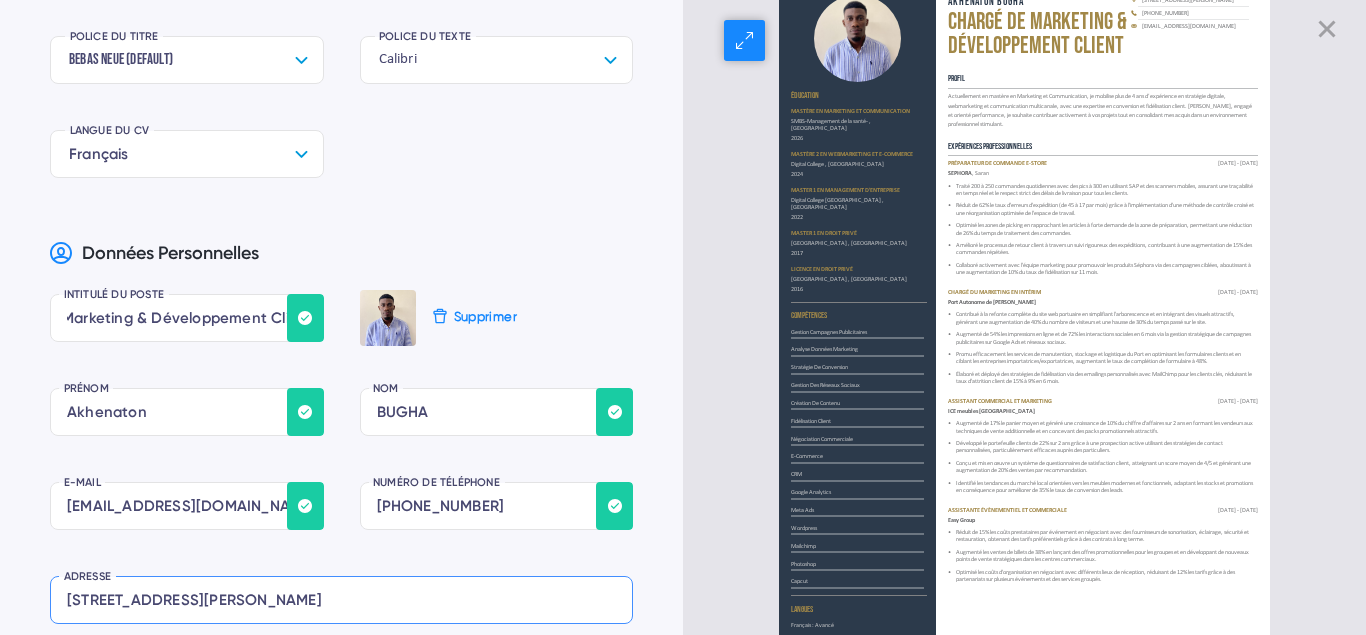 scroll, scrollTop: 0, scrollLeft: 0, axis: both 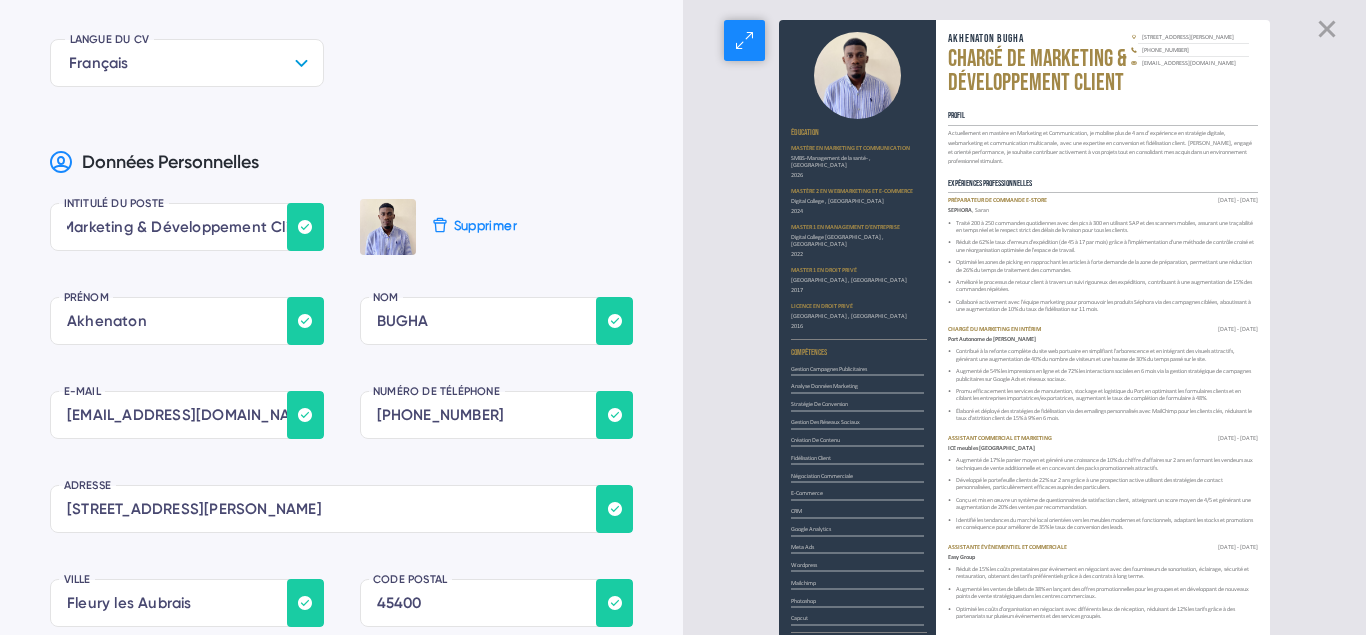 click on "Chargé de Marketing & Développement Client" at bounding box center [1038, 73] 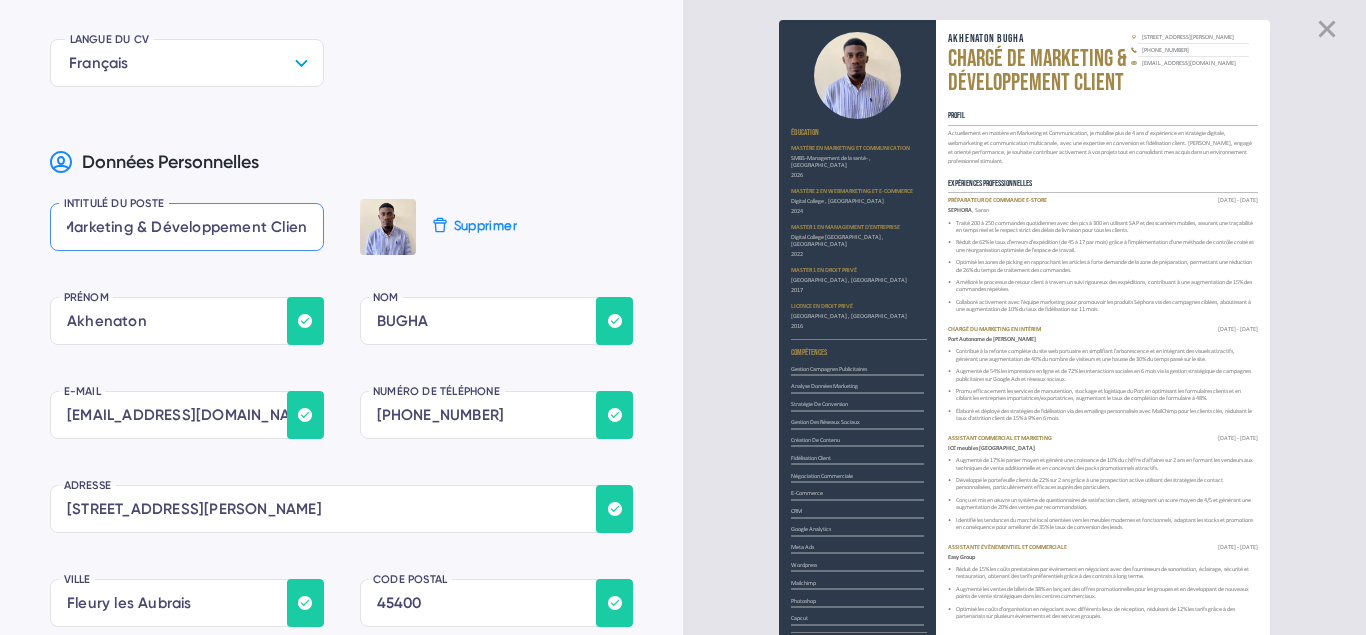 click on "Chargé de Marketing & Développement Client" at bounding box center (187, 227) 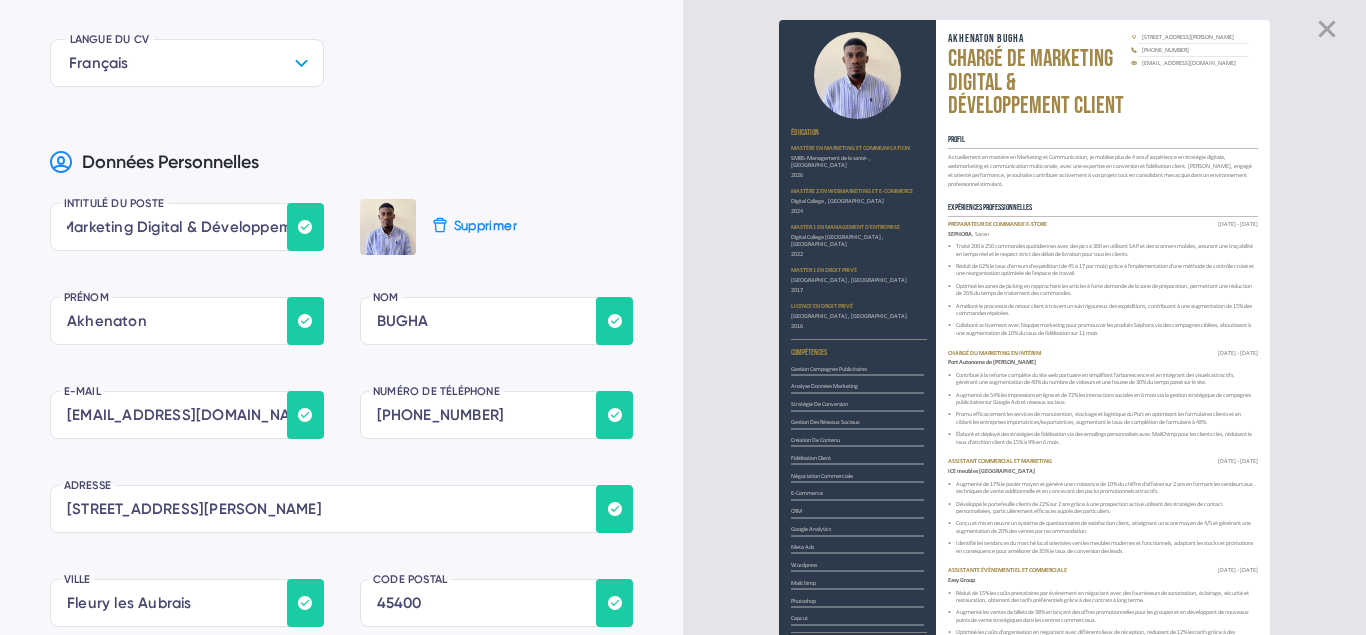 click at bounding box center (305, 227) 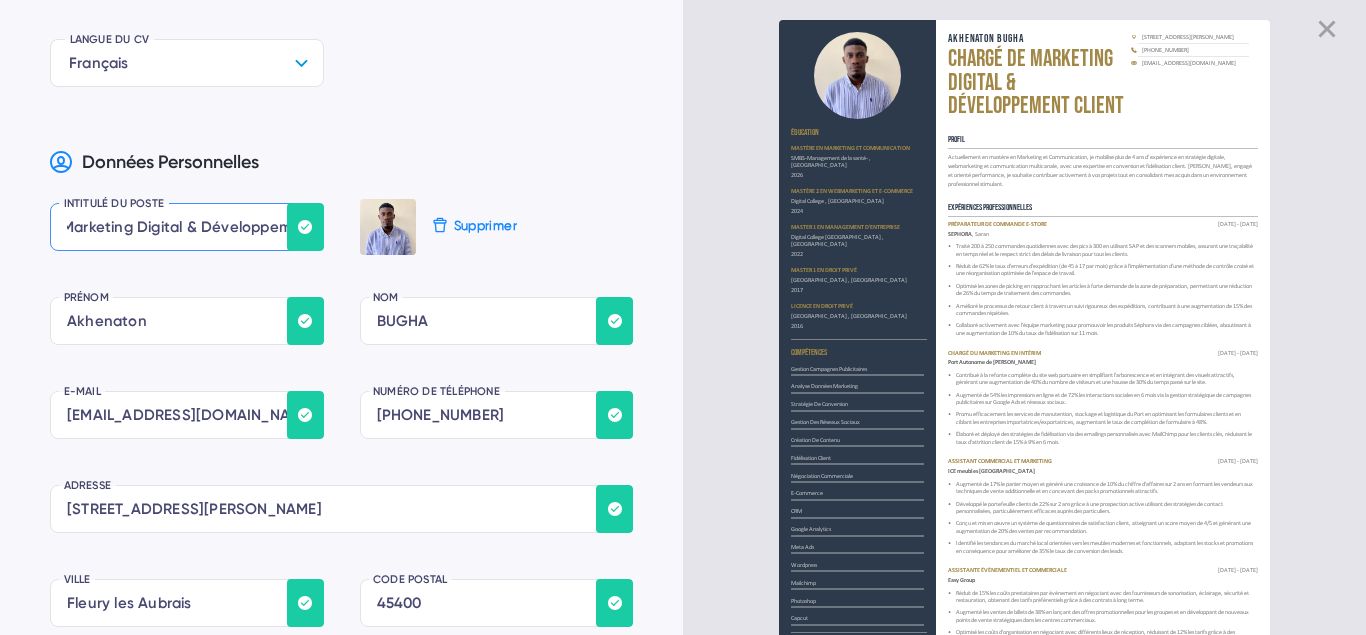 click on "Chargé de Marketing Digital & Développement Client" at bounding box center [187, 227] 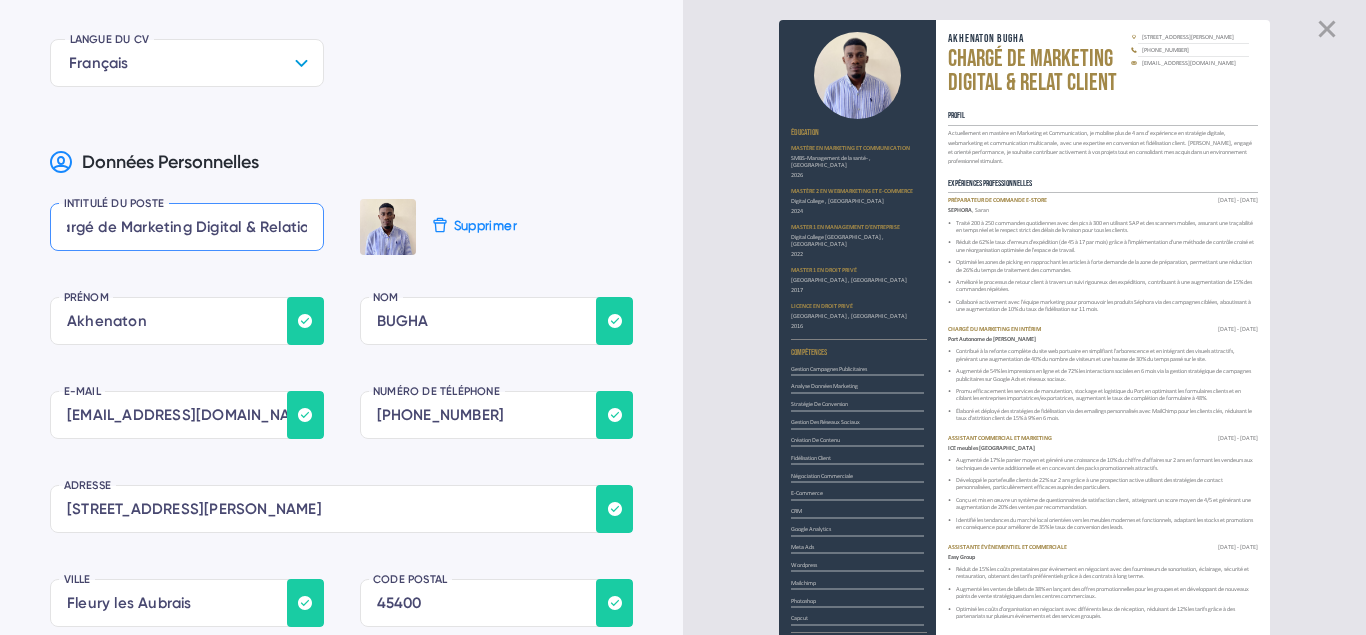 scroll, scrollTop: 0, scrollLeft: 40, axis: horizontal 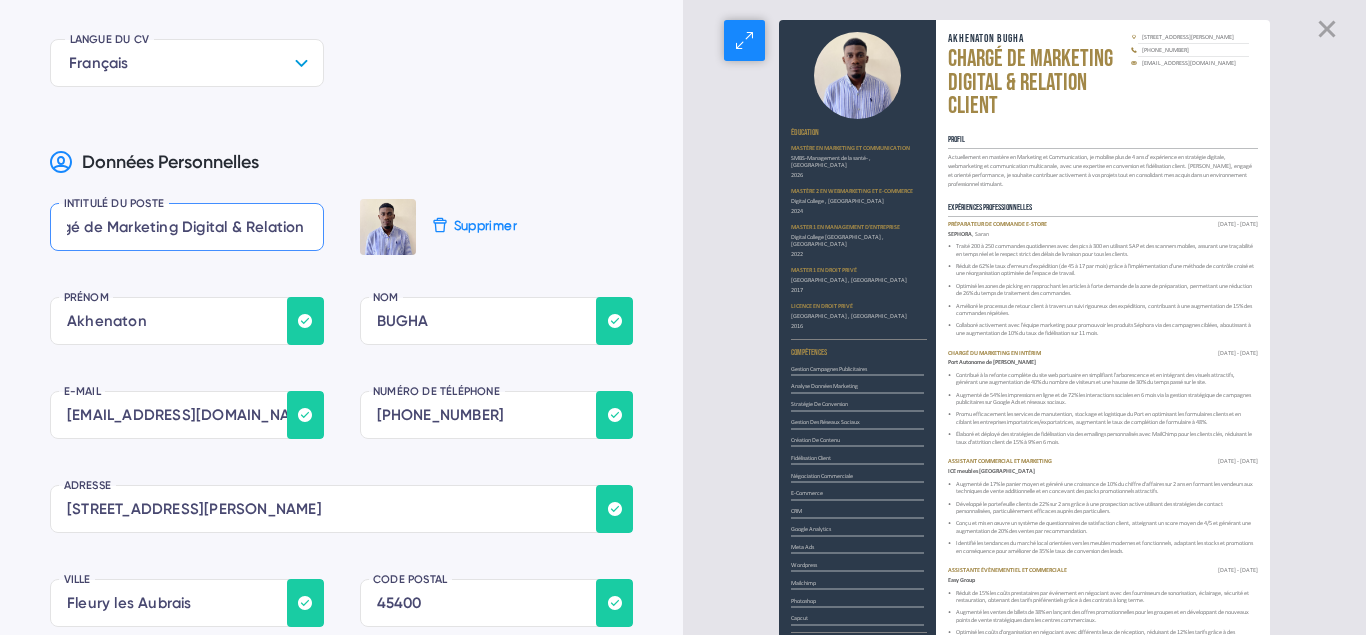 type on "Chargé de Marketing Digital & Relation Client" 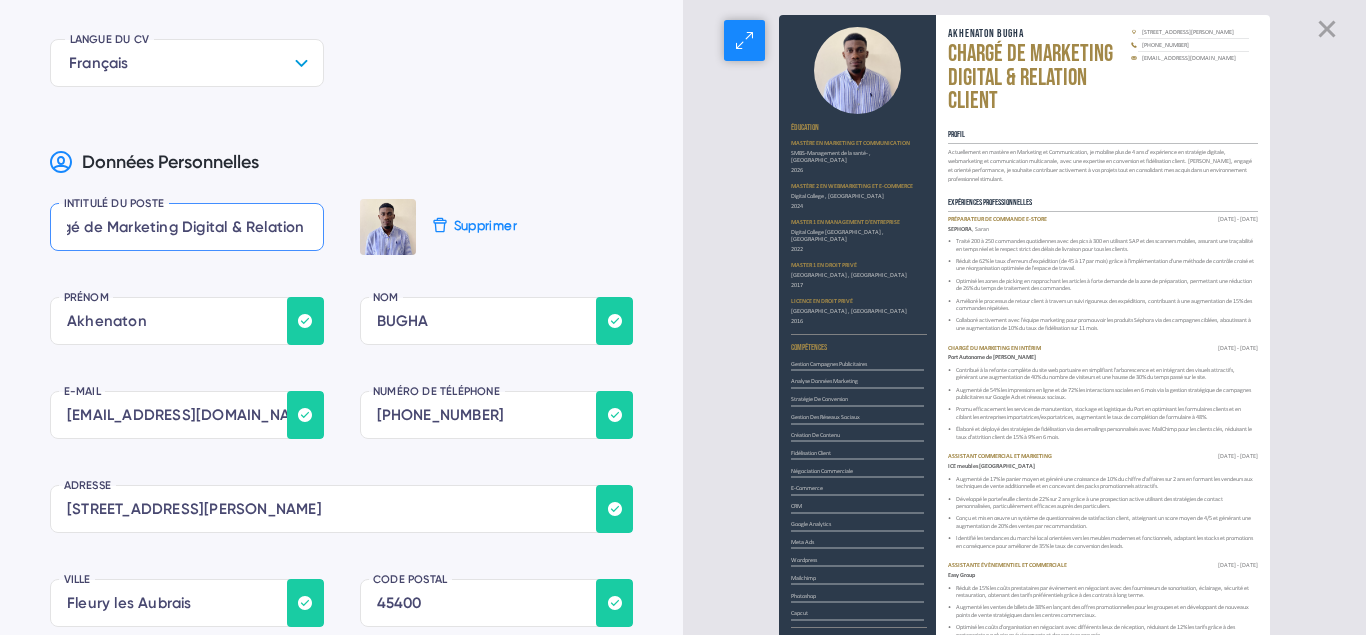 scroll, scrollTop: 6, scrollLeft: 0, axis: vertical 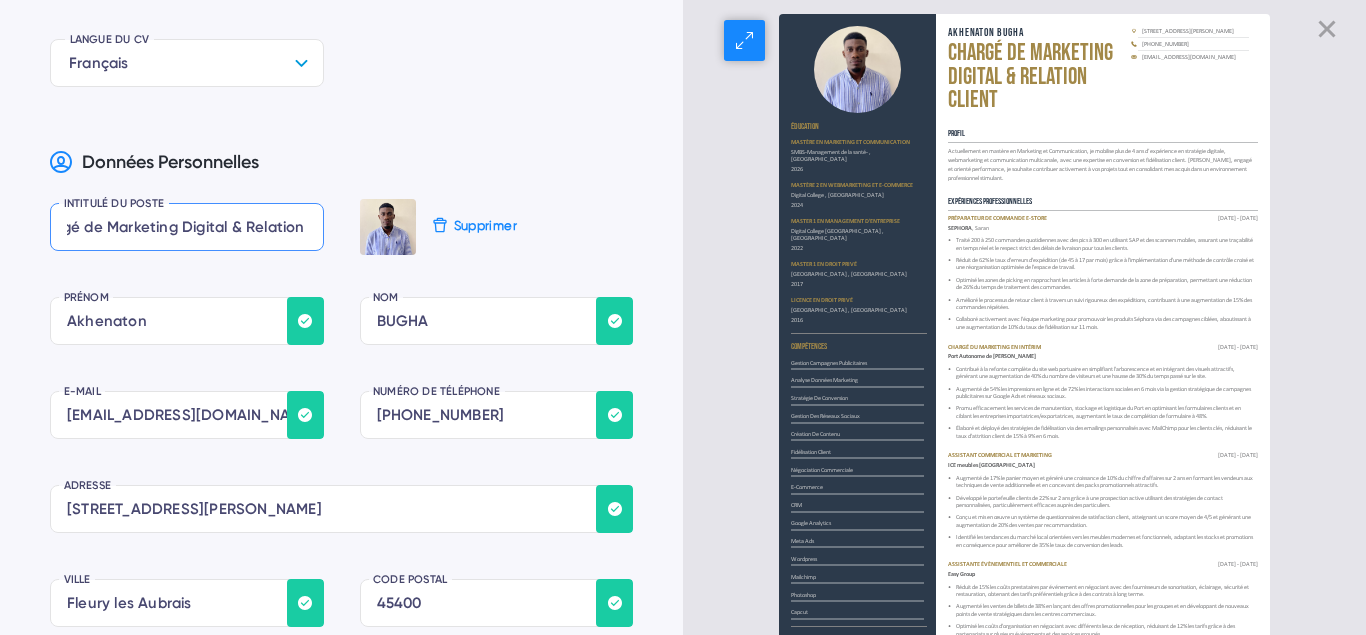 click on "Actuellement en mastère en Marketing et Communication, je mobilise plus de 4 ans d’expérience en stratégie digitale, webmarketing et communication multicanale, avec une expertise en conversion et fidélisation client. [PERSON_NAME], engagé et orienté performance, je souhaite contribuer activement à vos projets tout en consolidant mes acquis dans un environnement professionnel stimulant." at bounding box center (1103, 165) 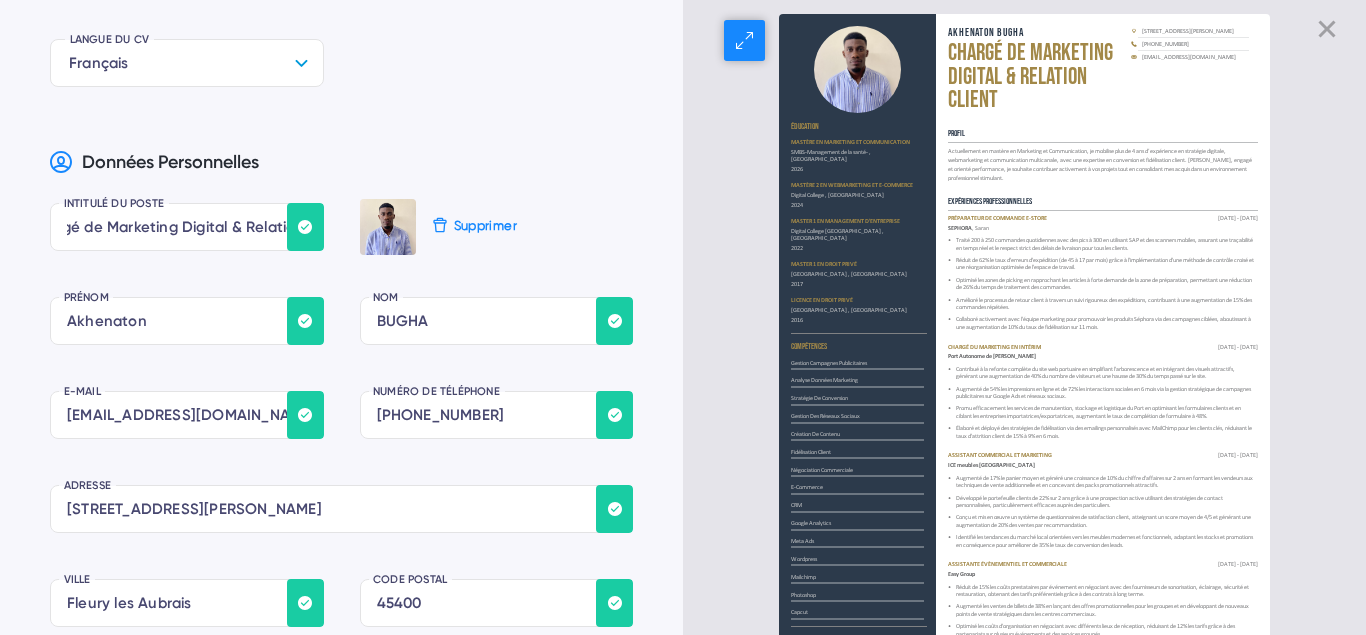 scroll, scrollTop: 3071, scrollLeft: 0, axis: vertical 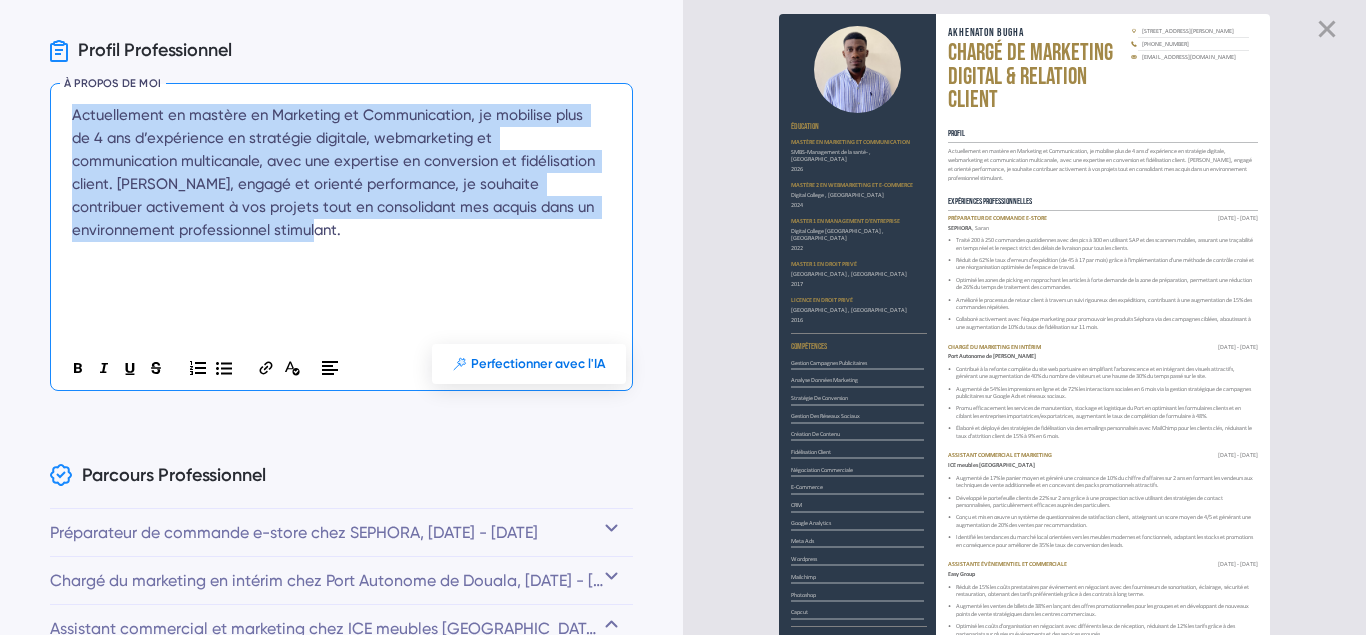 drag, startPoint x: 362, startPoint y: 236, endPoint x: 63, endPoint y: 102, distance: 327.65378 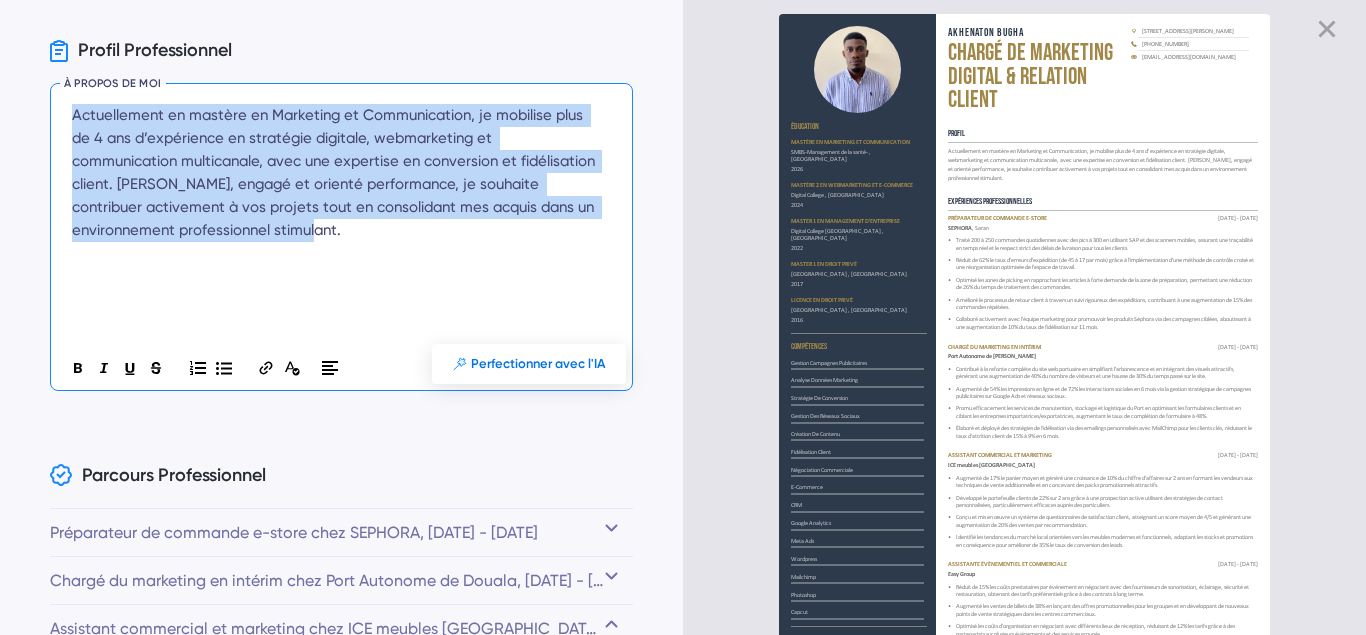 click on "Actuellement en mastère en Marketing et Communication, je mobilise plus de 4 ans d’expérience en stratégie digitale, webmarketing et communication multicanale, avec une expertise en conversion et fidélisation client. [PERSON_NAME], engagé et orienté performance, je souhaite contribuer activement à vos projets tout en consolidant mes acquis dans un environnement professionnel stimulant." at bounding box center (334, 216) 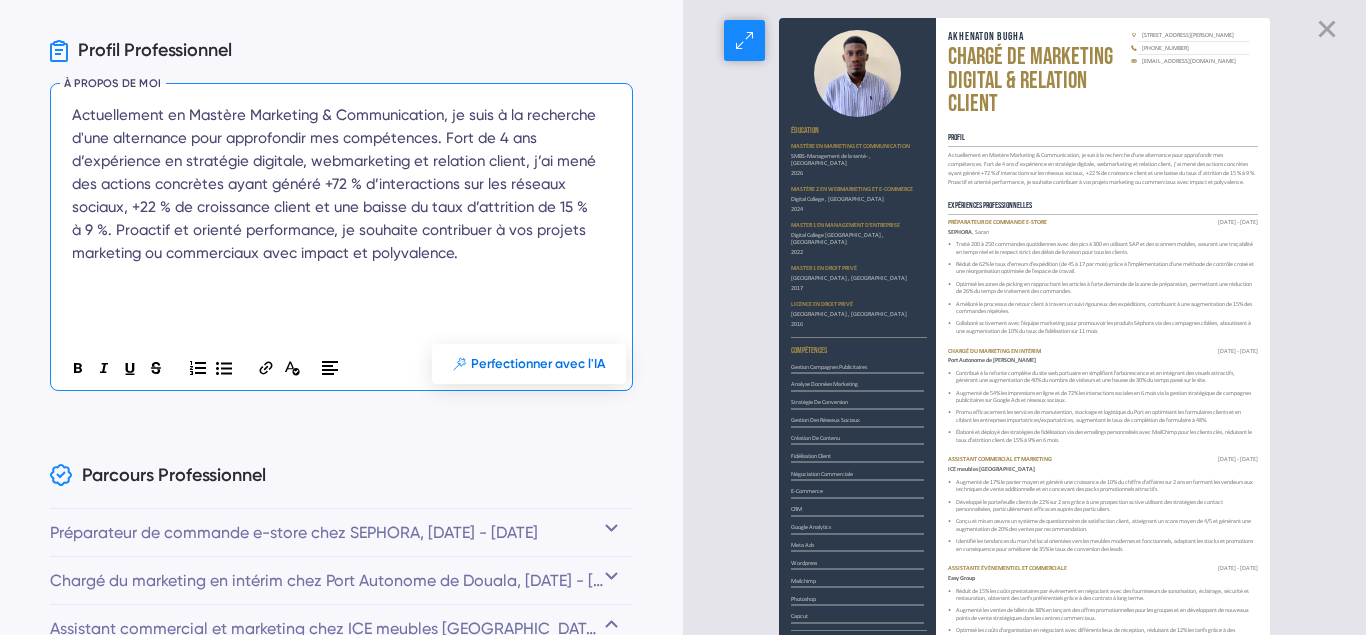 scroll, scrollTop: 0, scrollLeft: 0, axis: both 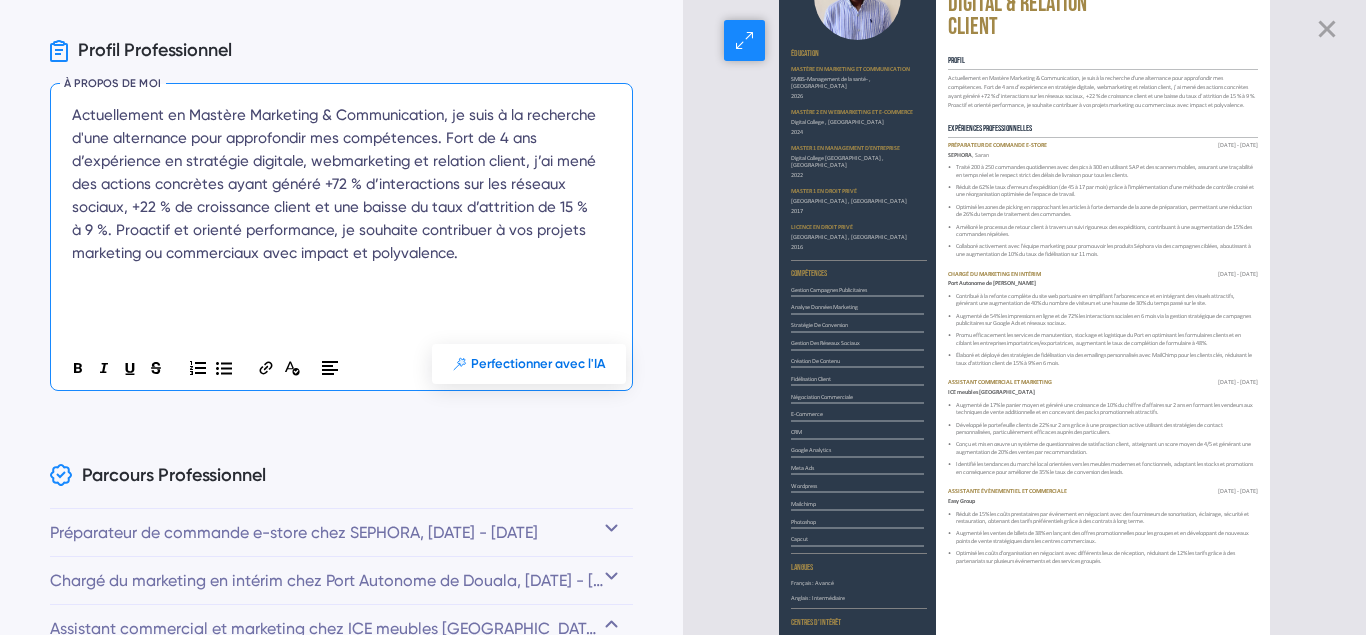 click on "Réduit de 62% le taux d'erreurs d'expédition (de 45 à 17 par mois) grâce à l'implémentation d'une méthode de contrôle croisé et une réorganisation optimisée de l'espace de travail." at bounding box center [1105, 191] 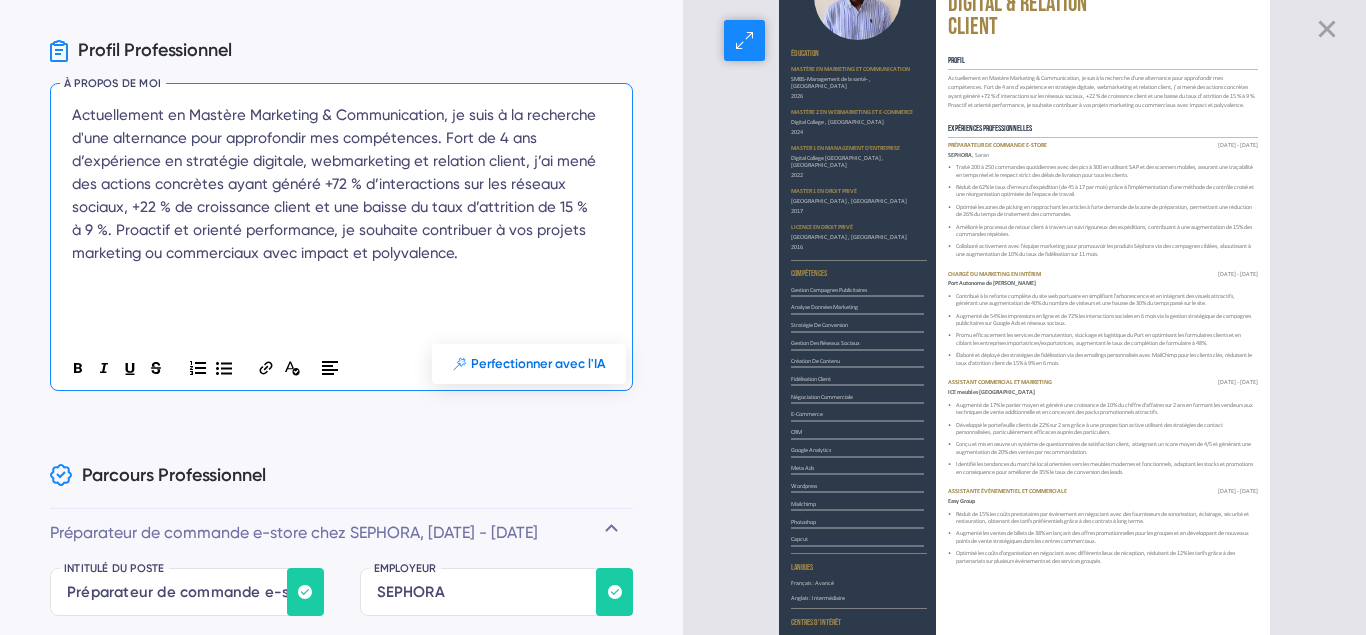 scroll, scrollTop: 3578, scrollLeft: 0, axis: vertical 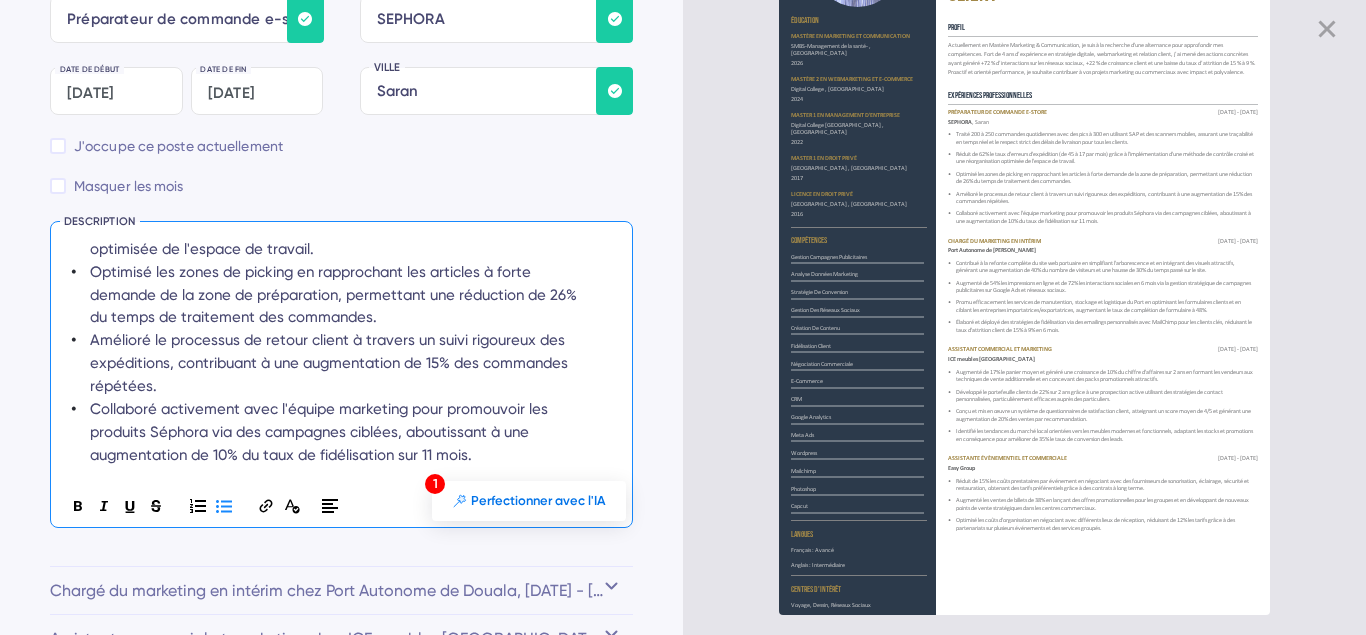 click on "Optimisé les zones de picking en rapprochant les articles à forte demande de la zone de préparation, permettant une réduction de 26% du temps de traitement des commandes." at bounding box center [335, 295] 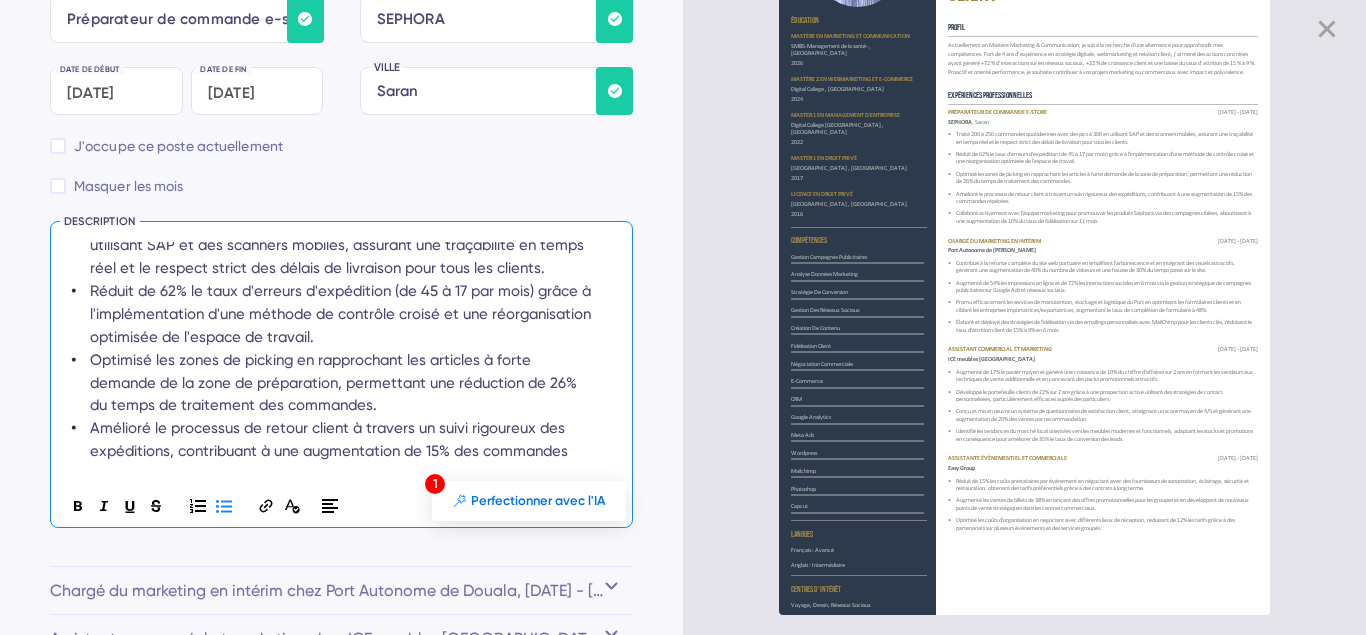 scroll, scrollTop: 0, scrollLeft: 0, axis: both 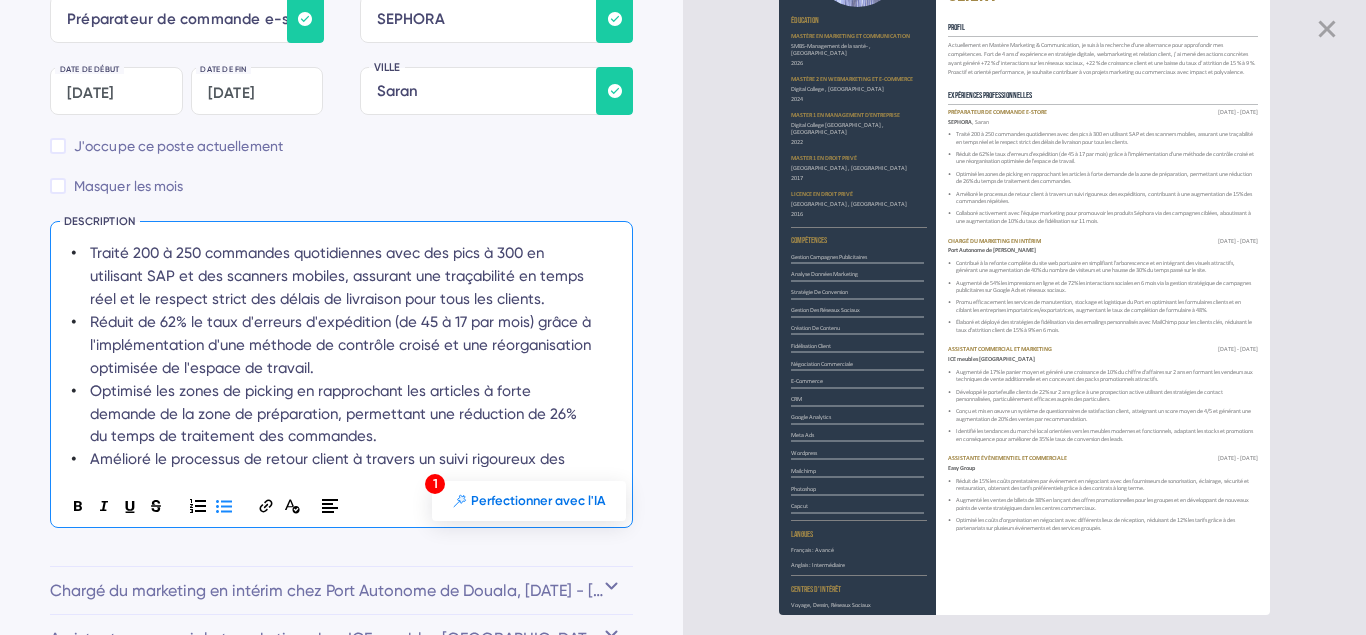 drag, startPoint x: 80, startPoint y: 253, endPoint x: 116, endPoint y: 289, distance: 50.91169 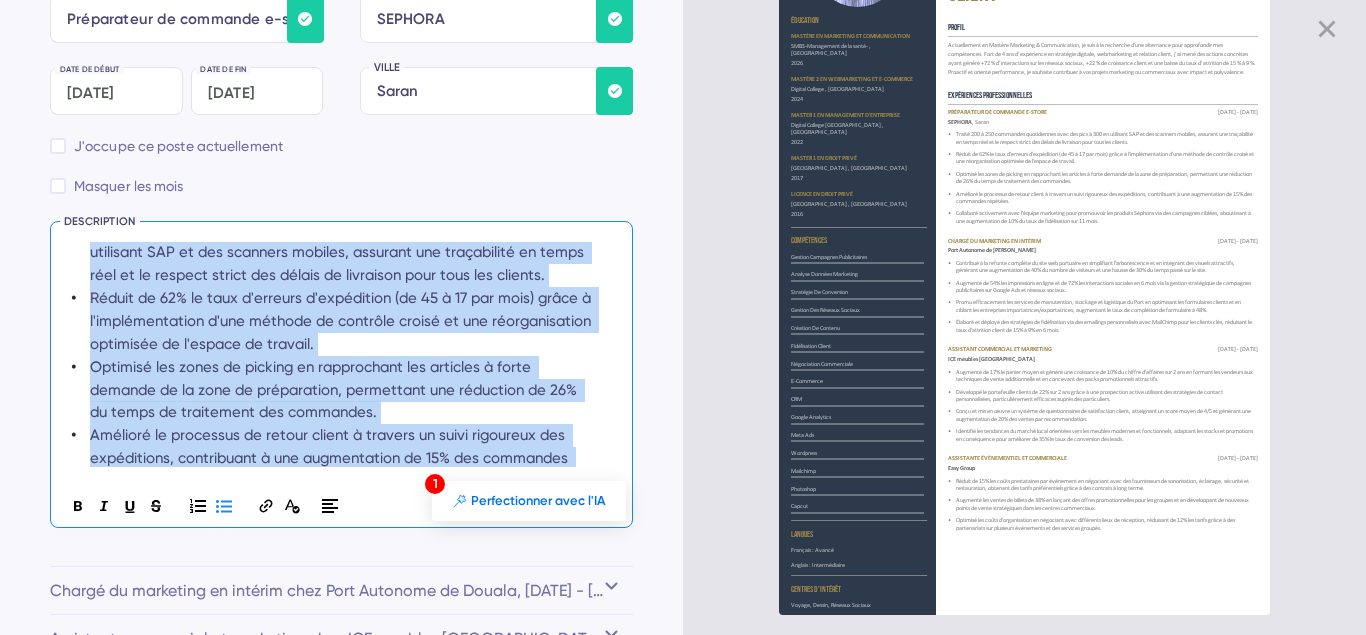 scroll, scrollTop: 119, scrollLeft: 0, axis: vertical 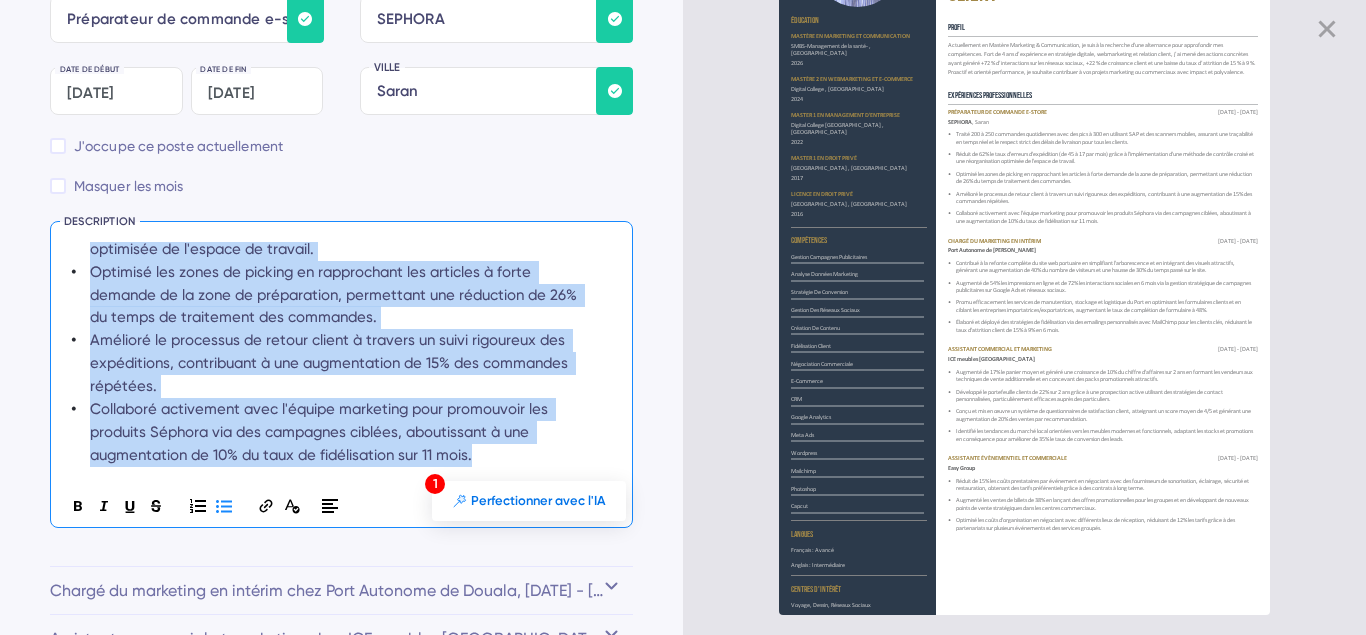 drag, startPoint x: 93, startPoint y: 253, endPoint x: 555, endPoint y: 465, distance: 508.3188 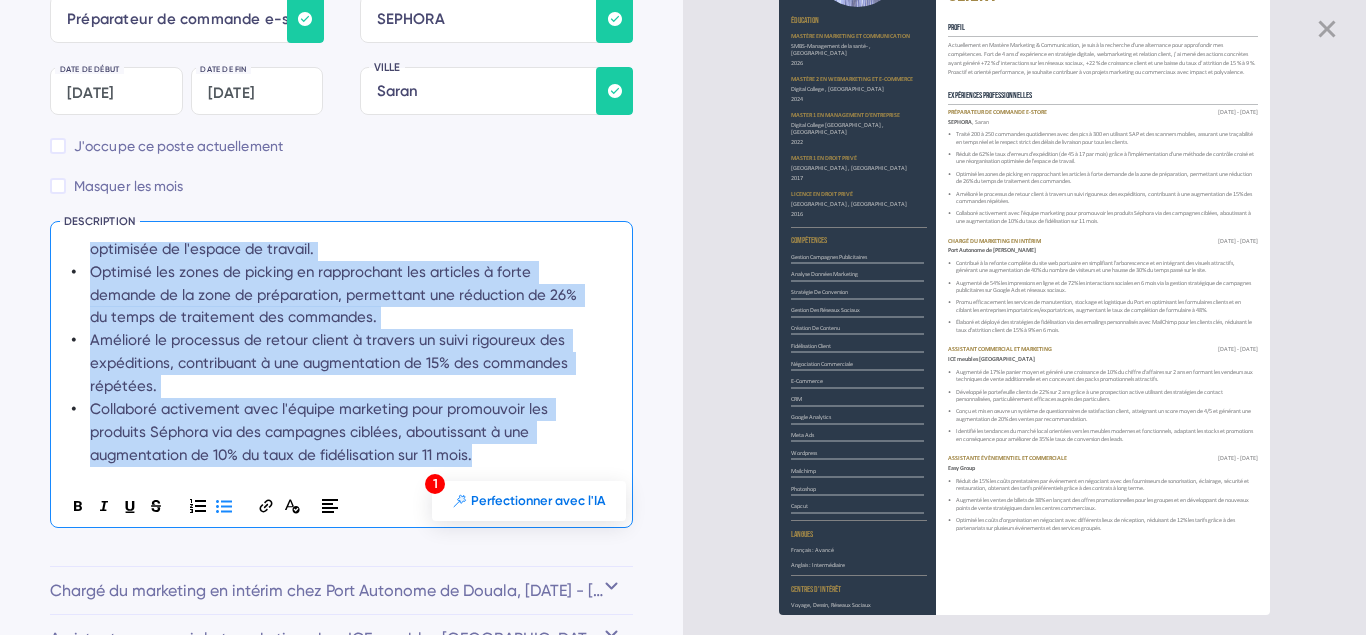 click on "Traité 200 à 250 commandes quotidiennes avec des pics à 300 en utilisant SAP et des scanners mobiles, assurant une traçabilité en temps réel et le respect strict des délais de livraison pour tous les clients. Réduit de 62% le taux d'erreurs d'expédition (de 45 à 17 par mois) grâce à l'implémentation d'une méthode de contrôle croisé et une réorganisation optimisée de l'espace de travail. Optimisé les zones de picking en rapprochant les articles à forte demande de la zone de préparation, permettant une réduction de 26% du temps de traitement des commandes. Amélioré le processus de retour client à travers un suivi rigoureux des expéditions, contribuant à une augmentation de 15% des commandes répétées. Collaboré activement avec l'équipe marketing pour promouvoir les produits Séphora via des campagnes ciblées, aboutissant à une augmentation de 10% du taux de fidélisation sur 11 mois." at bounding box center (334, 295) 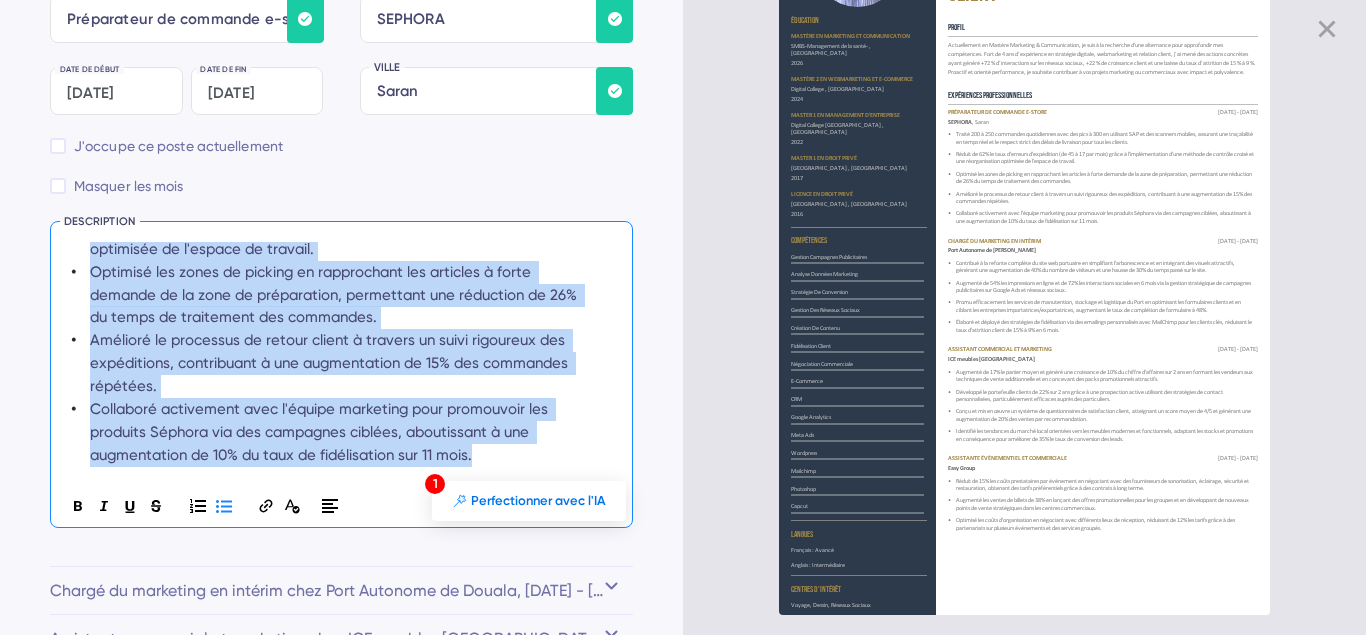 copy on "Traité 200 à 250 commandes quotidiennes avec des pics à 300 en utilisant SAP et des scanners mobiles, assurant une traçabilité en temps réel et le respect strict des délais de livraison pour tous les clients. Réduit de 62% le taux d'erreurs d'expédition (de 45 à 17 par mois) grâce à l'implémentation d'une méthode de contrôle croisé et une réorganisation optimisée de l'espace de travail. Optimisé les zones de picking en rapprochant les articles à forte demande de la zone de préparation, permettant une réduction de 26% du temps de traitement des commandes. Amélioré le processus de retour client à travers un suivi rigoureux des expéditions, contribuant à une augmentation de 15% des commandes répétées. Collaboré activement avec l'équipe marketing pour promouvoir les produits Séphora via des campagnes ciblées, aboutissant à une augmentation de 10% du taux de fidélisation sur 11 mois." 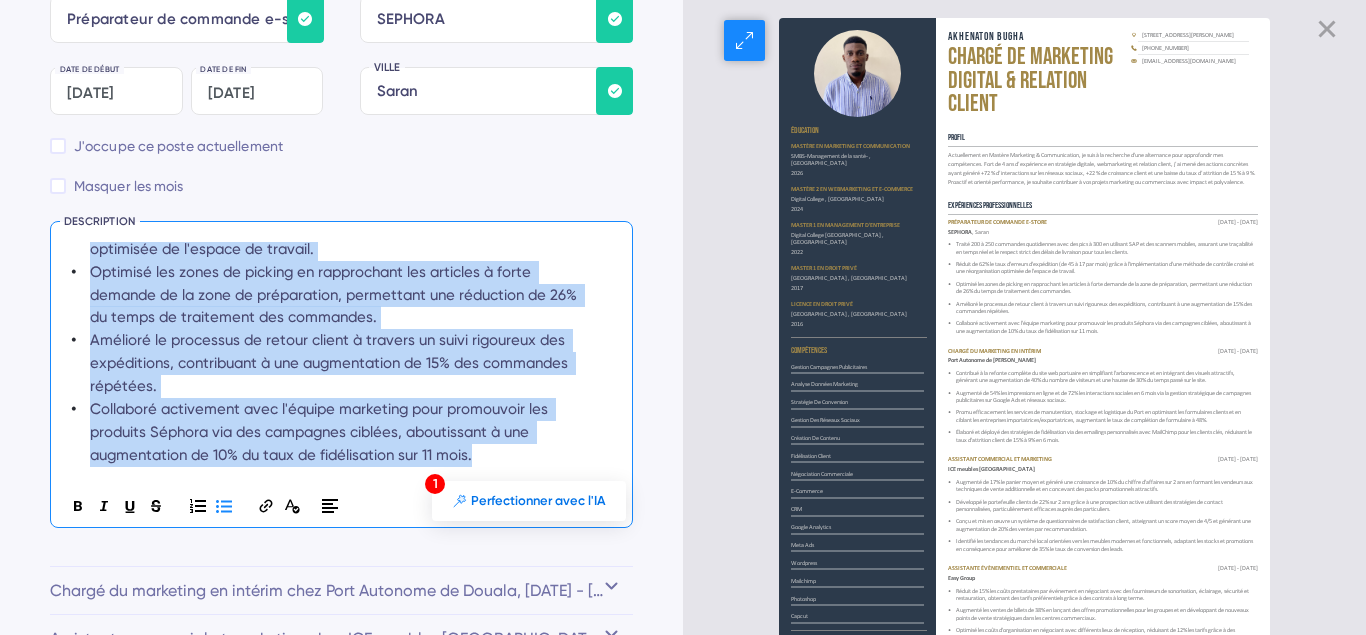 scroll, scrollTop: 0, scrollLeft: 0, axis: both 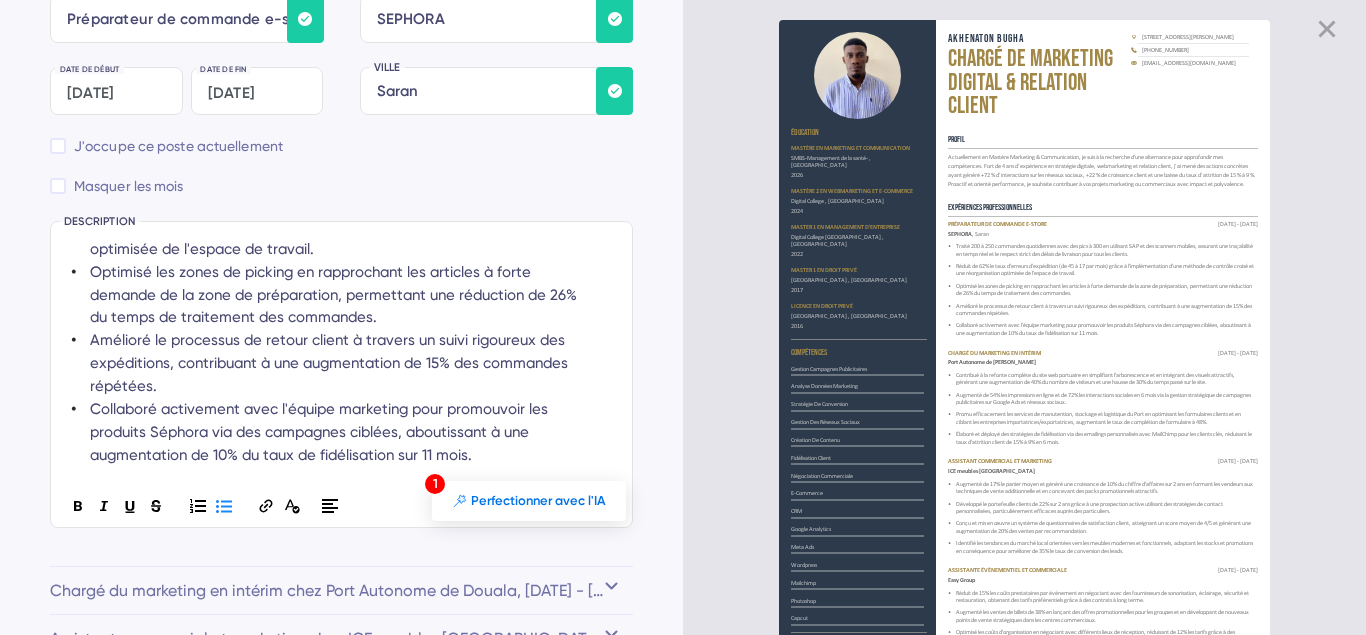 click on "INTITULÉ DU POSTE EMPLOYEUR Date de début [DATE] Date de fin [DATE] J'occupe ce poste actuellement Masquer les mois VILLE Ajouter une description à cette expérience DESCRIPTION Traité 200 à 250 commandes quotidiennes avec des pics à 300 en utilisant SAP et des scanners mobiles, assurant une traçabilité en temps réel et le respect strict des délais de livraison pour tous les clients. Réduit de 62% le taux d'erreurs d'expédition (de 45 à 17 par mois) grâce à l'implémentation d'une méthode de contrôle croisé et une réorganisation optimisée de l'espace de travail. Optimisé les zones de picking en rapprochant les articles à forte demande de la zone de préparation, permettant une réduction de 26% du temps de traitement des commandes. Amélioré le processus de retour client à travers un suivi rigoureux des expéditions, contribuant à une augmentation de 15% des commandes répétées. Saisissez un intitulé de poste ou une description pour pouvoir utiliser cette fonction 1" at bounding box center [341, 280] 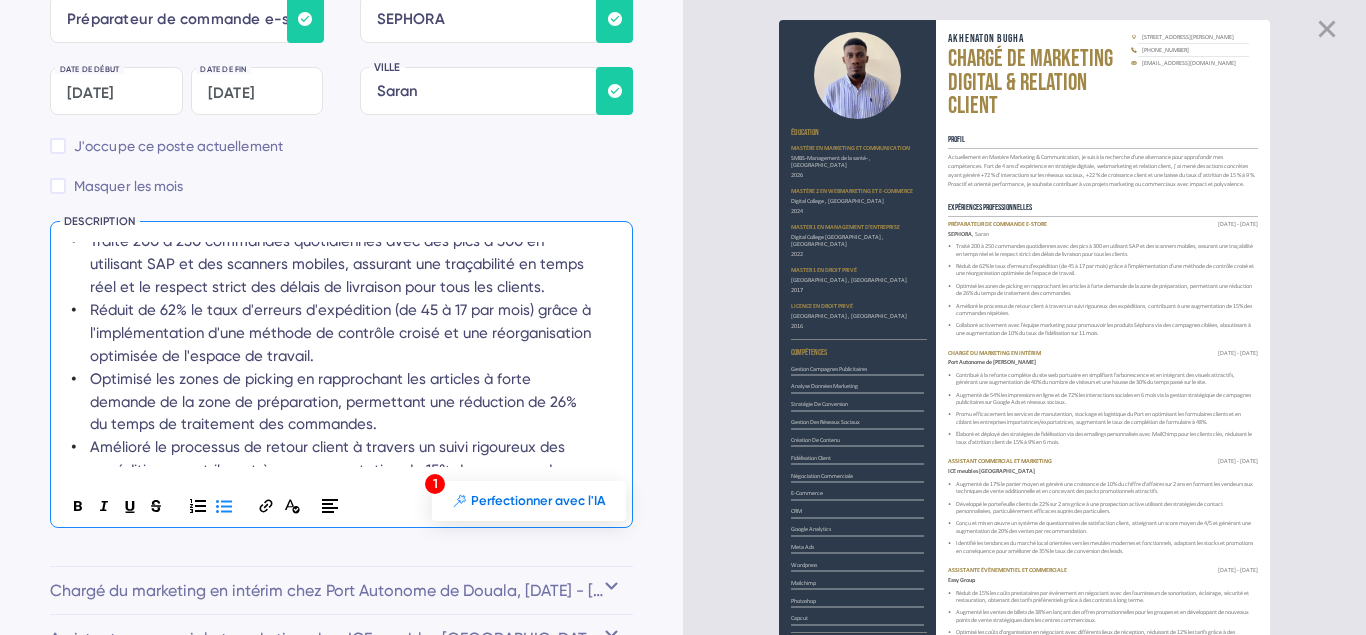 scroll, scrollTop: 0, scrollLeft: 0, axis: both 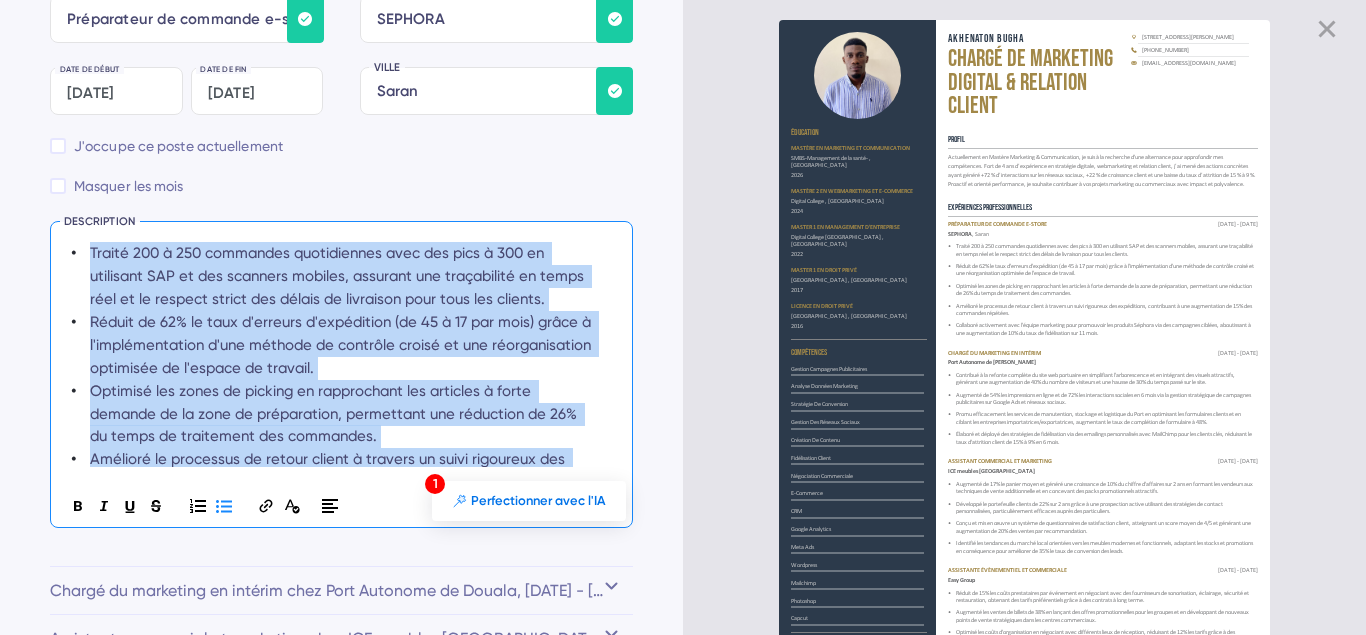 drag, startPoint x: 498, startPoint y: 460, endPoint x: 70, endPoint y: 219, distance: 491.18735 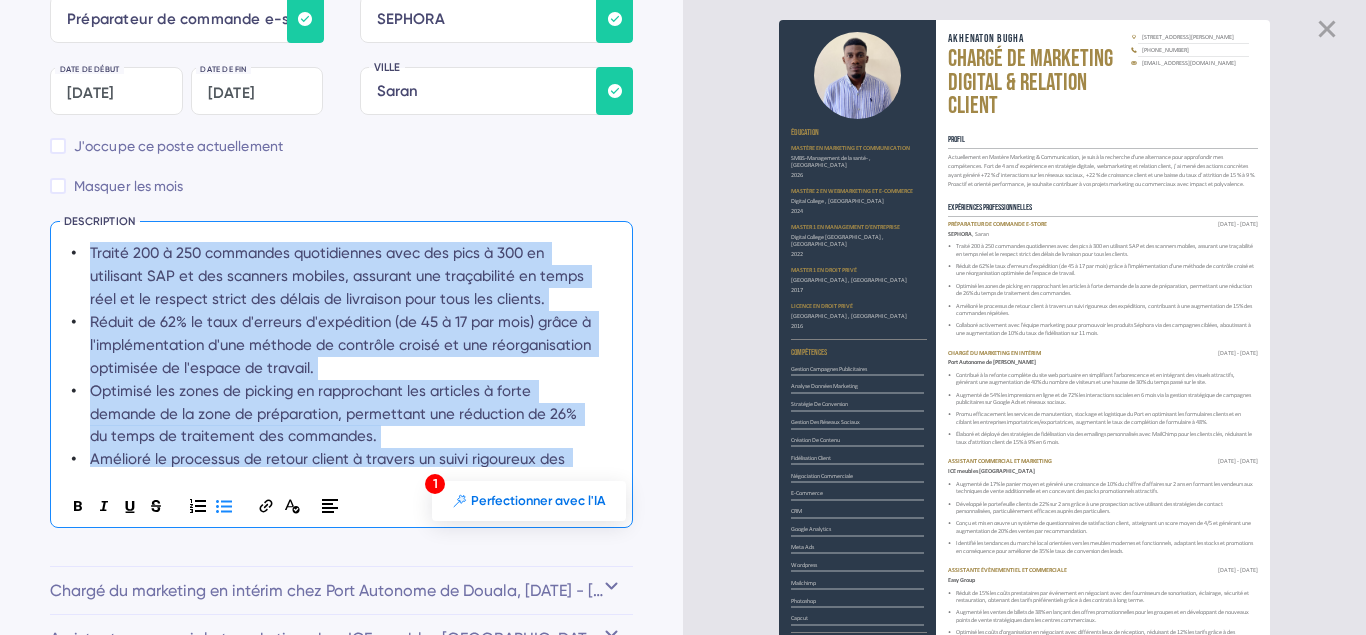 click on "Traité 200 à 250 commandes quotidiennes avec des pics à 300 en utilisant SAP et des scanners mobiles, assurant une traçabilité en temps réel et le respect strict des délais de livraison pour tous les clients. Réduit de 62% le taux d'erreurs d'expédition (de 45 à 17 par mois) grâce à l'implémentation d'une méthode de contrôle croisé et une réorganisation optimisée de l'espace de travail. Optimisé les zones de picking en rapprochant les articles à forte demande de la zone de préparation, permettant une réduction de 26% du temps de traitement des commandes. Amélioré le processus de retour client à travers un suivi rigoureux des expéditions, contribuant à une augmentation de 15% des commandes répétées. Collaboré activement avec l'équipe marketing pour promouvoir les produits Séphora via des campagnes ciblées, aboutissant à une augmentation de 10% du taux de fidélisation sur 11 mois." at bounding box center [334, 354] 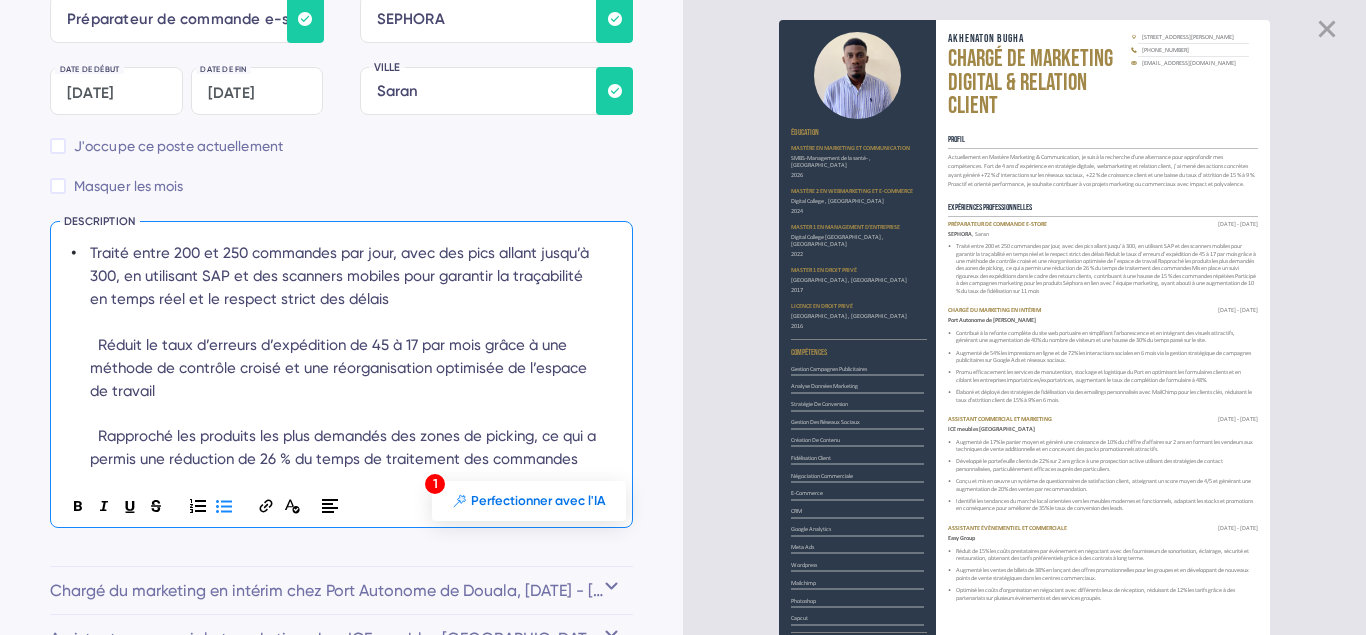 click on "Traité entre 200 et 250 commandes par jour, avec des pics allant jusqu’à 300, en utilisant SAP et des scanners mobiles pour garantir la traçabilité en temps réel et le respect strict des délais
Réduit le taux d’erreurs d’expédition de 45 à 17 par mois grâce à une méthode de contrôle croisé et une réorganisation optimisée de l’espace de travail
Rapproché les produits les plus demandés des zones de picking, ce qui a permis une réduction de 26 % du temps de traitement des commandes
Mis en place un suivi rigoureux des expéditions dans le cadre des retours clients, contribuant à une hausse de 15 % des commandes répétées
Participé à des campagnes marketing pour les produits Séphora en lien avec l’équipe marketing, ayant abouti à une augmentation de 10 % du taux de fidélisation sur 11 mois" at bounding box center (343, 437) 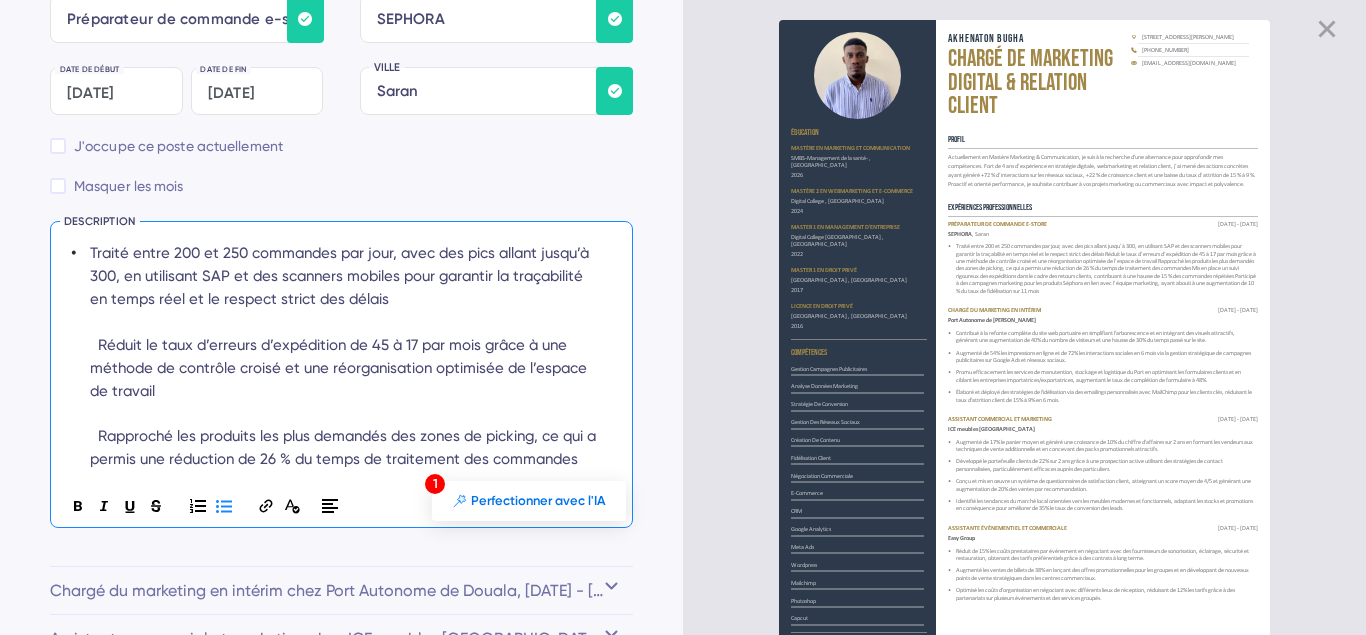 click on "Traité entre 200 et 250 commandes par jour, avec des pics allant jusqu’à 300, en utilisant SAP et des scanners mobiles pour garantir la traçabilité en temps réel et le respect strict des délais
Réduit le taux d’erreurs d’expédition de 45 à 17 par mois grâce à une méthode de contrôle croisé et une réorganisation optimisée de l’espace de travail
Rapproché les produits les plus demandés des zones de picking, ce qui a permis une réduction de 26 % du temps de traitement des commandes
Mis en place un suivi rigoureux des expéditions dans le cadre des retours clients, contribuant à une hausse de 15 % des commandes répétées
Participé à des campagnes marketing pour les produits Séphora en lien avec l’équipe marketing, ayant abouti à une augmentation de 10 % du taux de fidélisation sur 11 mois" at bounding box center (343, 437) 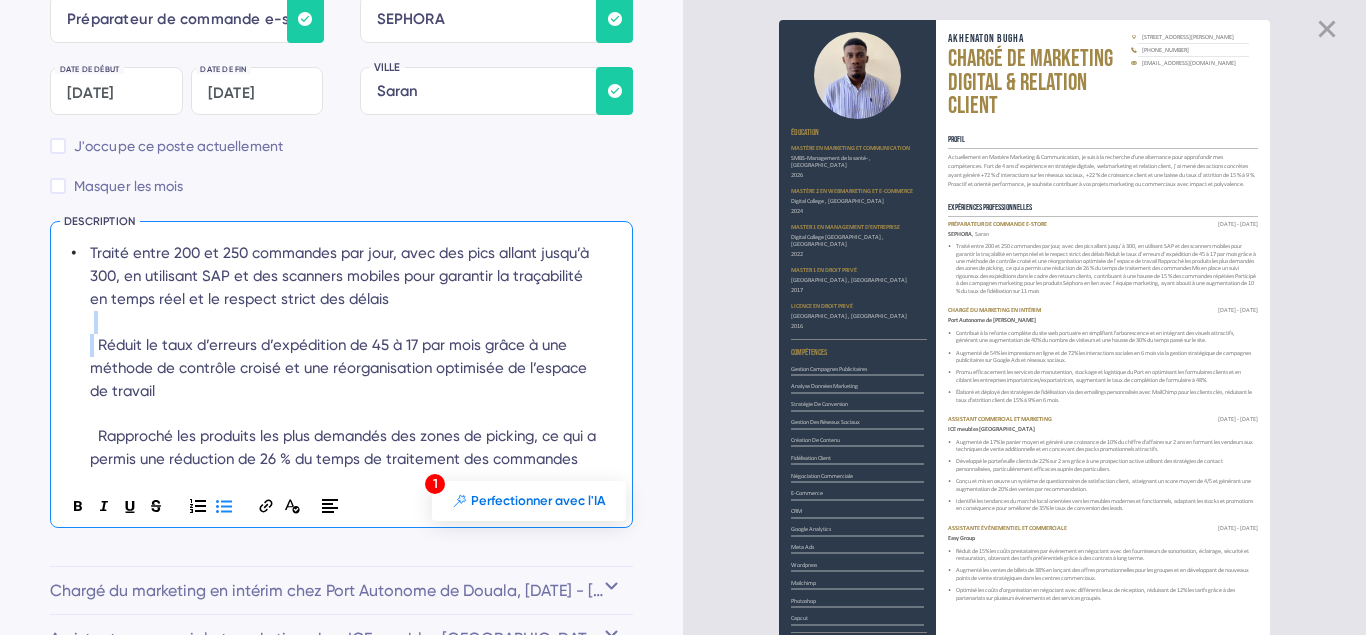 drag, startPoint x: 80, startPoint y: 318, endPoint x: 88, endPoint y: 343, distance: 26.24881 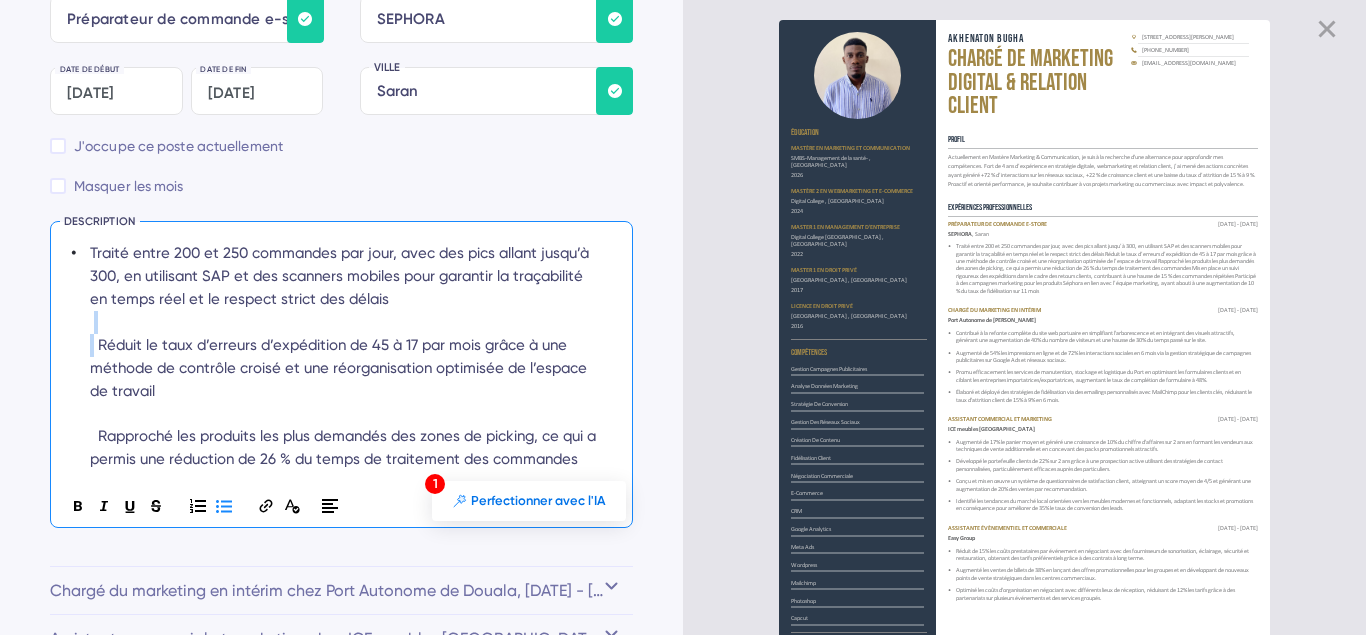 click on "Traité entre 200 et 250 commandes par jour, avec des pics allant jusqu’à 300, en utilisant SAP et des scanners mobiles pour garantir la traçabilité en temps réel et le respect strict des délais
Réduit le taux d’erreurs d’expédition de 45 à 17 par mois grâce à une méthode de contrôle croisé et une réorganisation optimisée de l’espace de travail
Rapproché les produits les plus demandés des zones de picking, ce qui a permis une réduction de 26 % du temps de traitement des commandes
Mis en place un suivi rigoureux des expéditions dans le cadre des retours clients, contribuant à une hausse de 15 % des commandes répétées
Participé à des campagnes marketing pour les produits Séphora en lien avec l’équipe marketing, ayant abouti à une augmentation de 10 % du taux de fidélisation sur 11 mois" at bounding box center [334, 437] 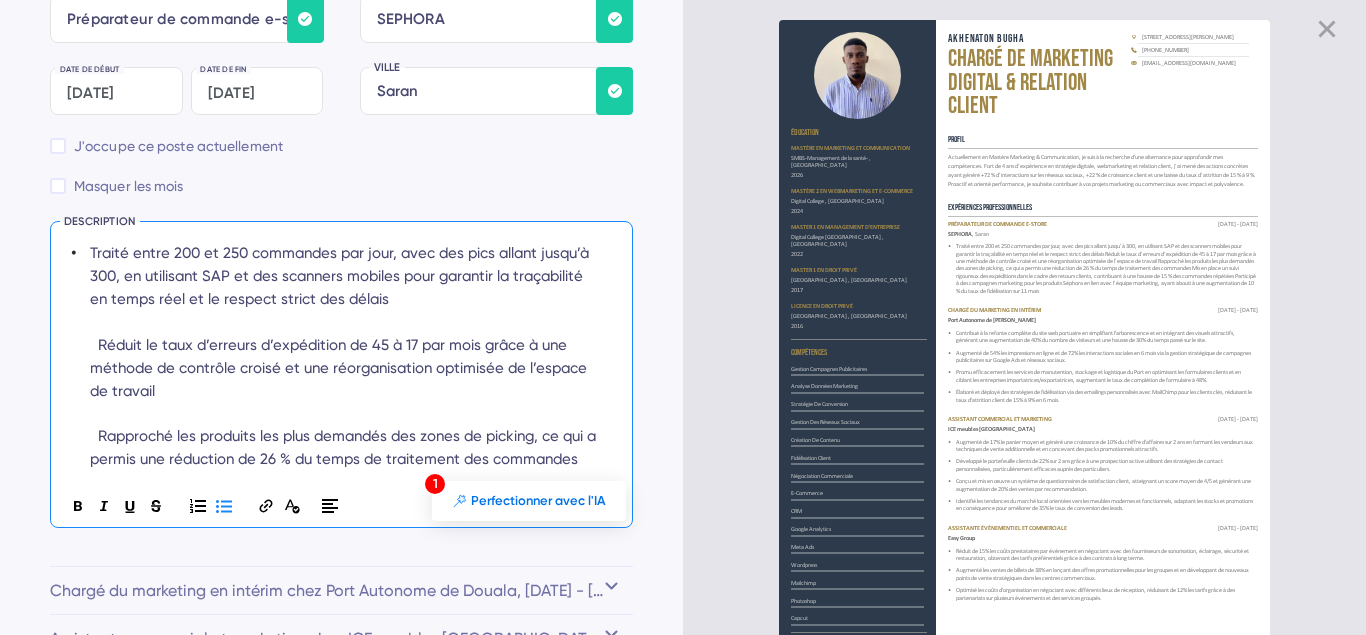 click on "Traité entre 200 et 250 commandes par jour, avec des pics allant jusqu’à 300, en utilisant SAP et des scanners mobiles pour garantir la traçabilité en temps réel et le respect strict des délais
Réduit le taux d’erreurs d’expédition de 45 à 17 par mois grâce à une méthode de contrôle croisé et une réorganisation optimisée de l’espace de travail
Rapproché les produits les plus demandés des zones de picking, ce qui a permis une réduction de 26 % du temps de traitement des commandes
Mis en place un suivi rigoureux des expéditions dans le cadre des retours clients, contribuant à une hausse de 15 % des commandes répétées
Participé à des campagnes marketing pour les produits Séphora en lien avec l’équipe marketing, ayant abouti à une augmentation de 10 % du taux de fidélisation sur 11 mois" at bounding box center [334, 437] 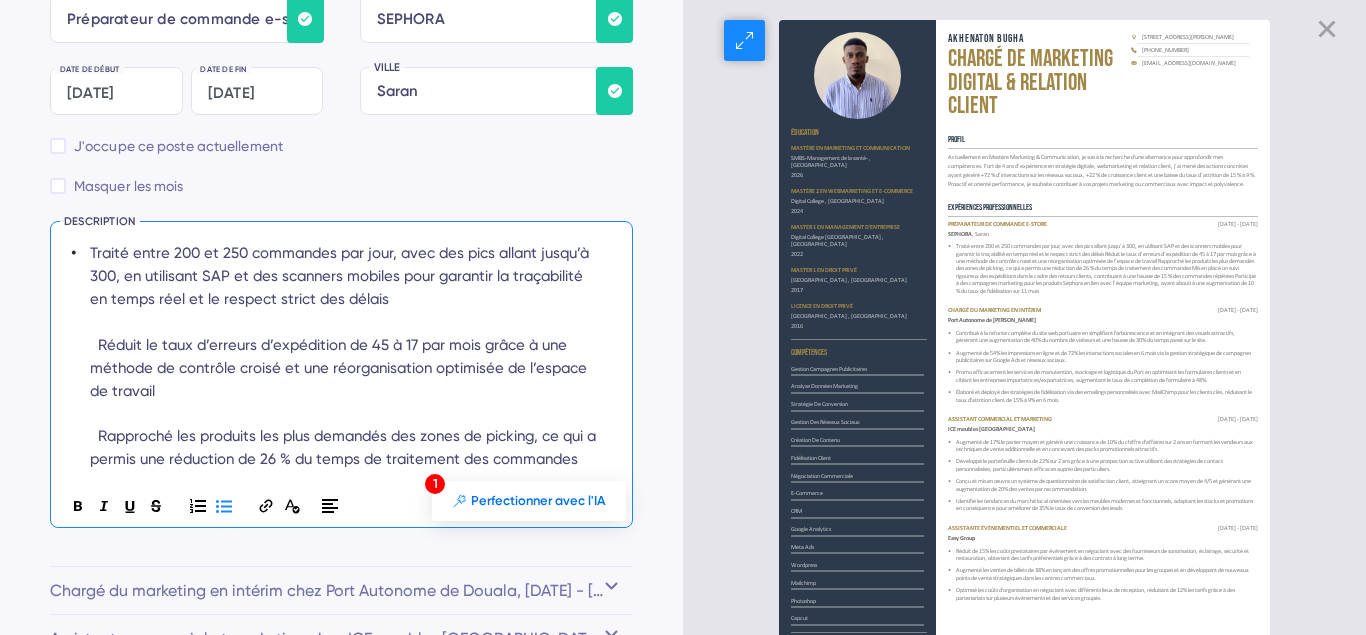 click on "• Contribué à la refonte complète du site web portuaire en simplifiant l'arborescence et en intégrant des visuels attractifs, générant une augmentation de 40% du nombre de visiteurs et une hausse de 30% du temps passé sur le site. • Augmenté de 54% les impressions en ligne et de 72% les interactions sociales en 6 mois via la gestion stratégique de campagnes publicitaires sur Google Ads et réseaux sociaux. • Promu efficacement les services de manutention, stockage et logistique du Port en optimisant les formulaires clients et en ciblant les entreprises importatrices/exportatrices, augmentant le taux de complétion de formulaire à 48%. • Élaboré et déployé des stratégies de fidélisation via des emailings personnalisés avec MailChimp pour les clients clés, réduisant le taux d'attrition client de 15% à 9% en 6 mois." at bounding box center (1103, 367) 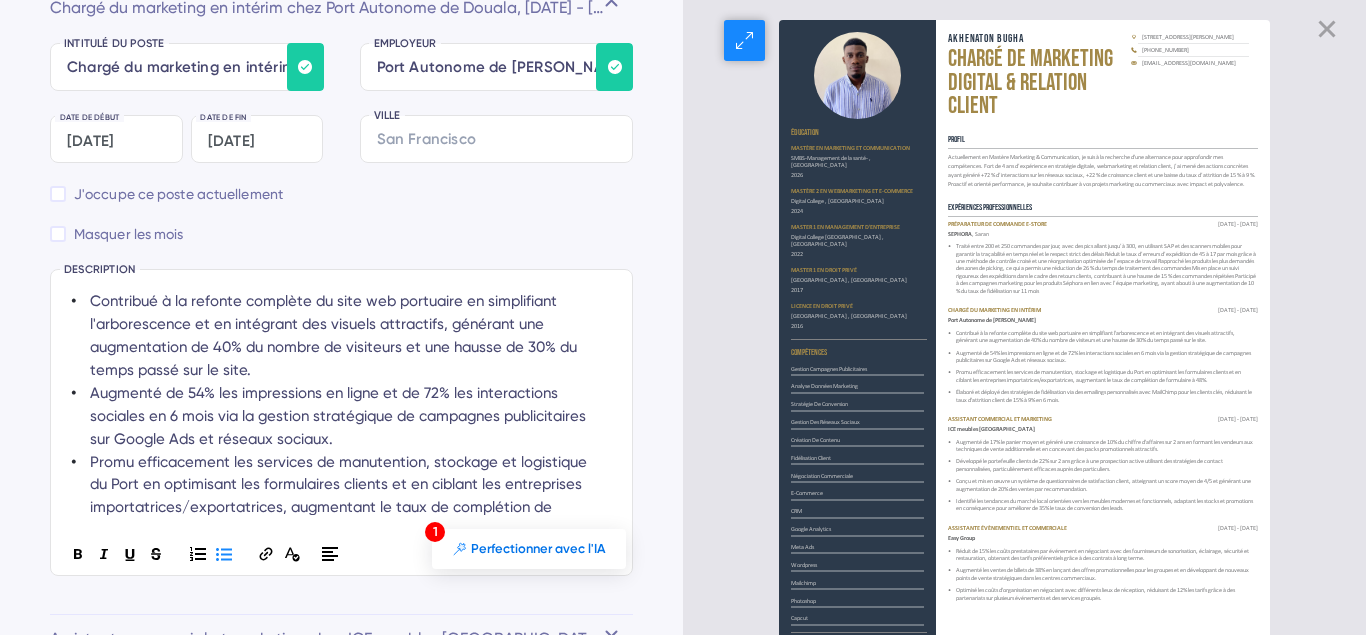 scroll, scrollTop: 3626, scrollLeft: 0, axis: vertical 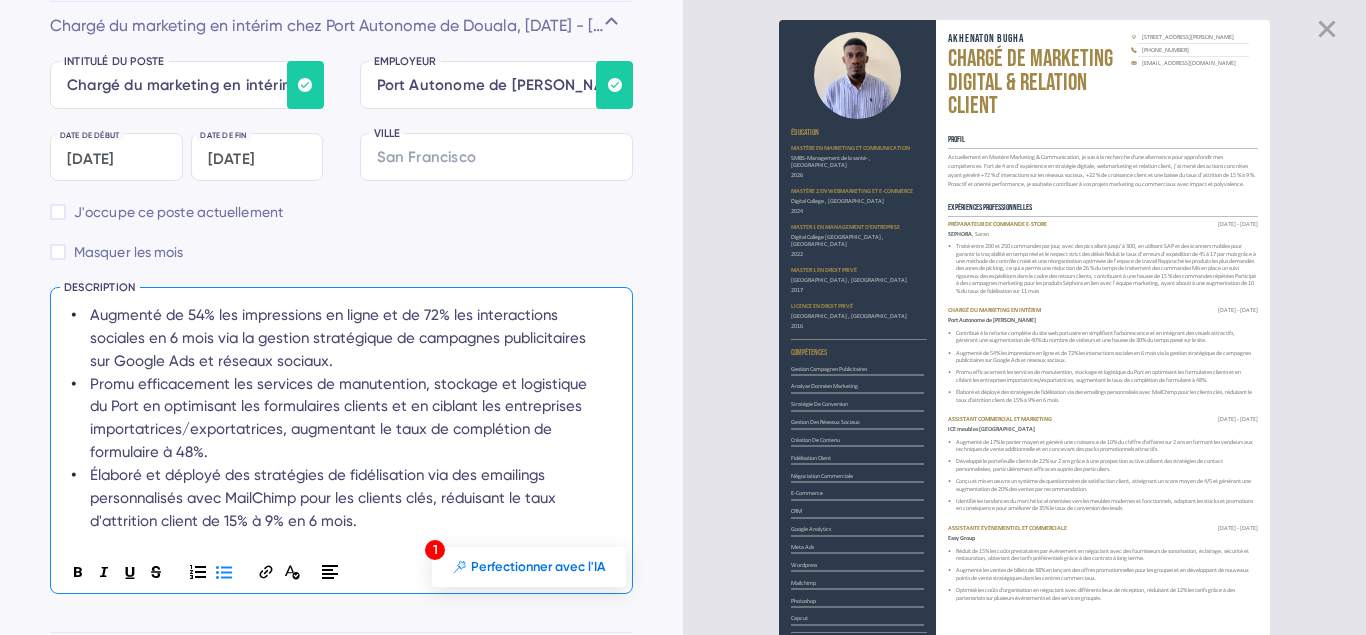 click on "Augmenté de 54% les impressions en ligne et de 72% les interactions sociales en 6 mois via la gestion stratégique de campagnes publicitaires sur Google Ads et réseaux sociaux." at bounding box center [343, 338] 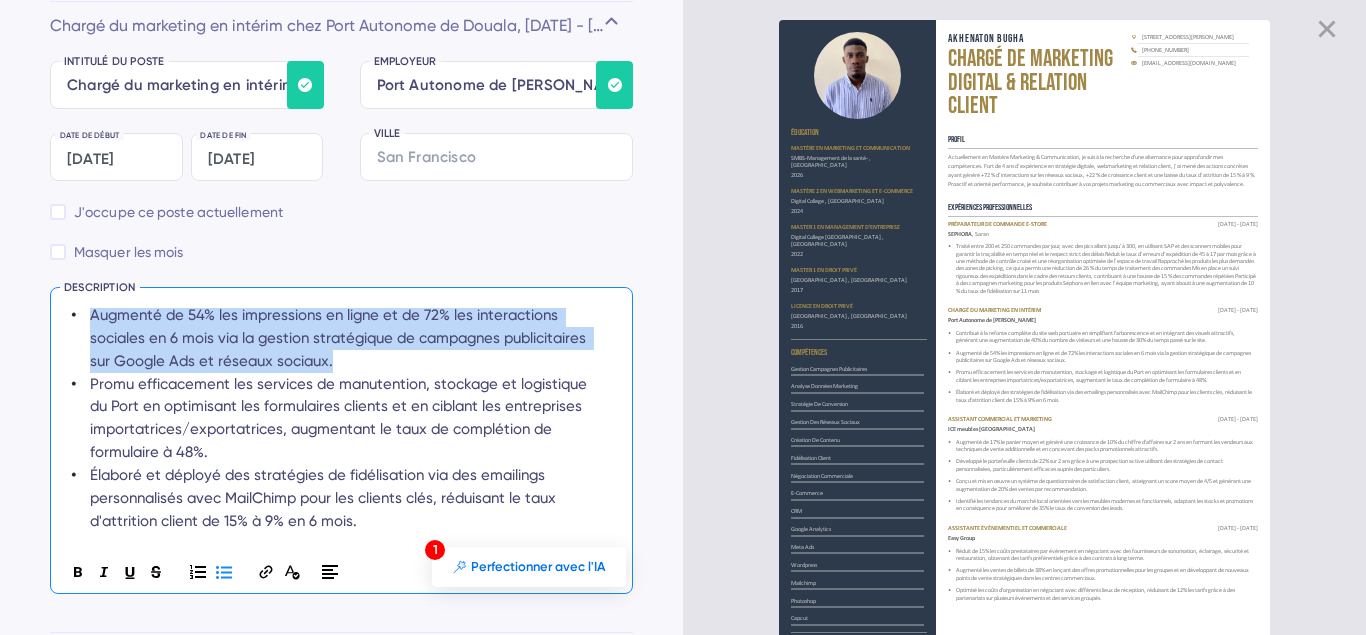 click on "Augmenté de 54% les impressions en ligne et de 72% les interactions sociales en 6 mois via la gestion stratégique de campagnes publicitaires sur Google Ads et réseaux sociaux." at bounding box center [343, 338] 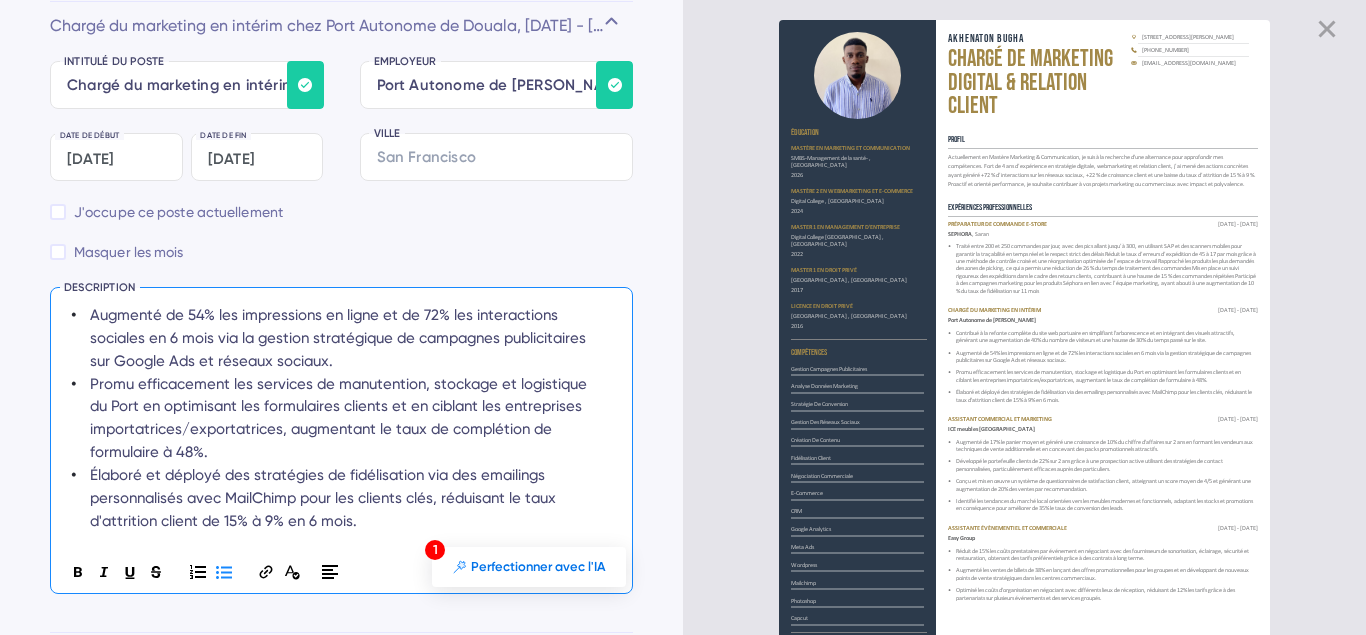 click on "Promu efficacement les services de manutention, stockage et logistique du Port en optimisant les formulaires clients et en ciblant les entreprises importatrices/exportatrices, augmentant le taux de complétion de formulaire à 48%." at bounding box center (340, 418) 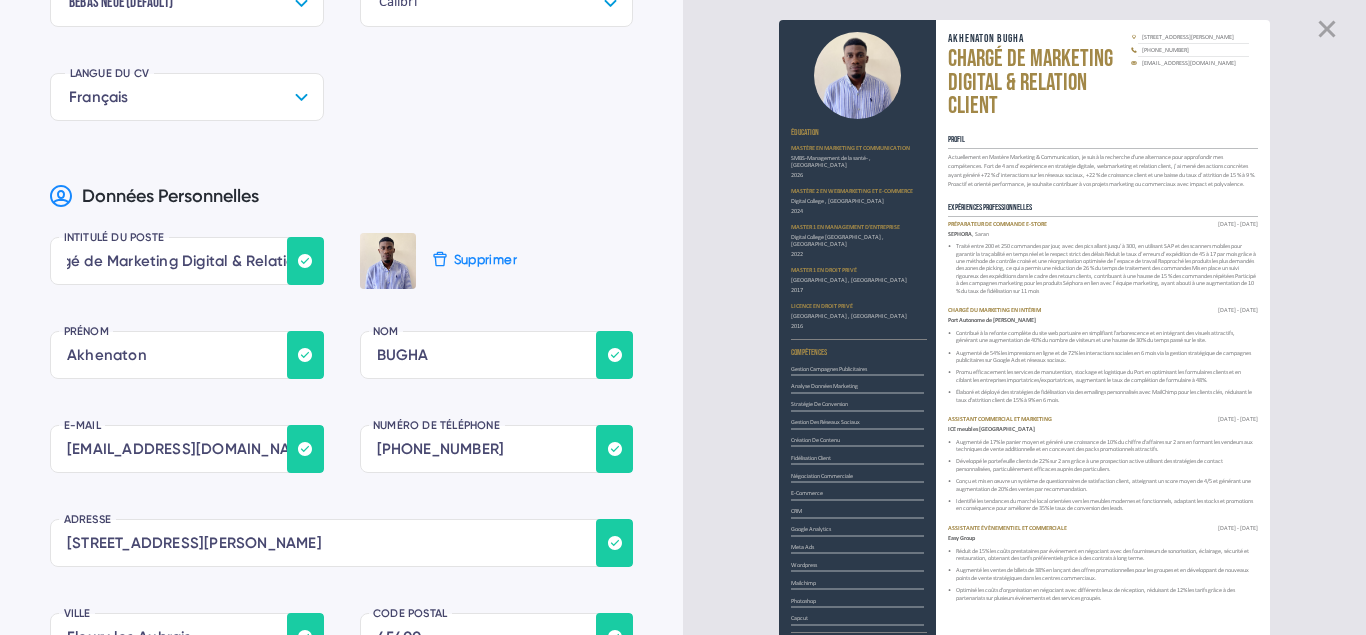 scroll, scrollTop: 328, scrollLeft: 0, axis: vertical 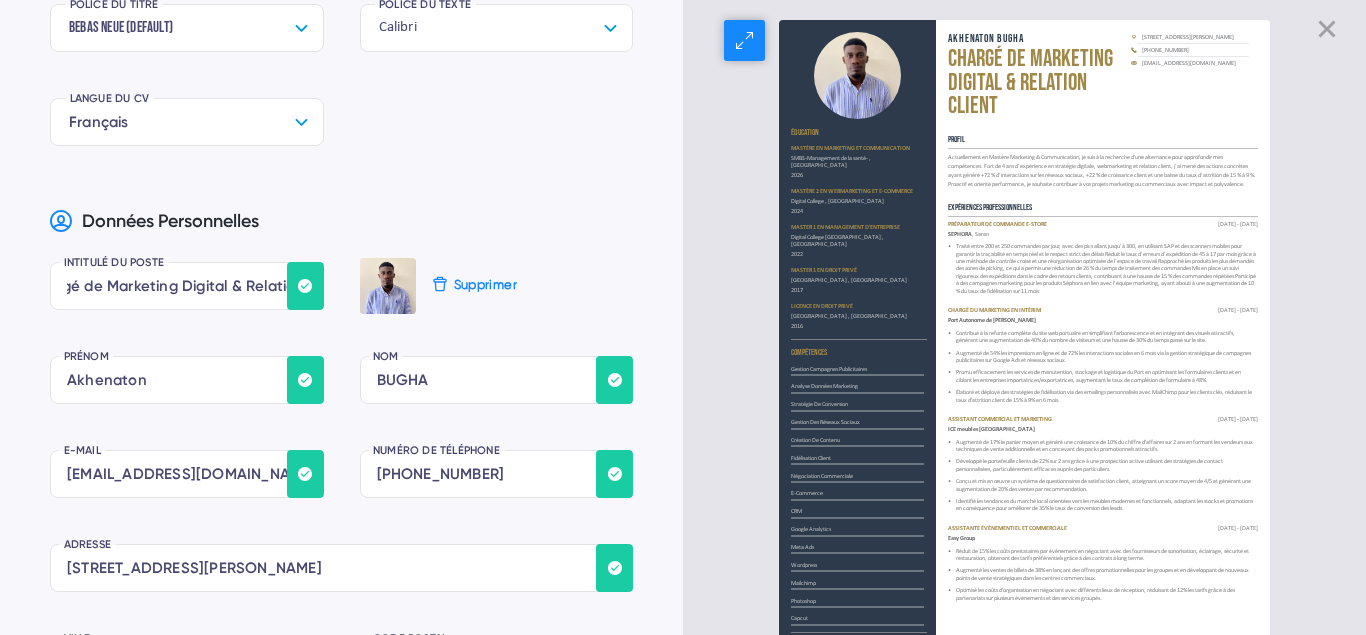 click on "Traité entre 200 et 250 commandes par jour, avec des pics allant jusqu’à 300, en utilisant SAP et des scanners mobiles pour garantir la traçabilité en temps réel et le respect strict des délais
Réduit le taux d’erreurs d’expédition de 45 à 17 par mois grâce à une méthode de contrôle croisé et une réorganisation optimisée de l’espace de travail
Rapproché les produits les plus demandés des zones de picking, ce qui a permis une réduction de 26 % du temps de traitement des commandes
Mis en place un suivi rigoureux des expéditions dans le cadre des retours clients, contribuant à une hausse de 15 % des commandes répétées
Participé à des campagnes marketing pour les produits Séphora en lien avec l’équipe marketing, ayant abouti à une augmentation de 10 % du taux de fidélisation sur 11 mois" at bounding box center [1106, 269] 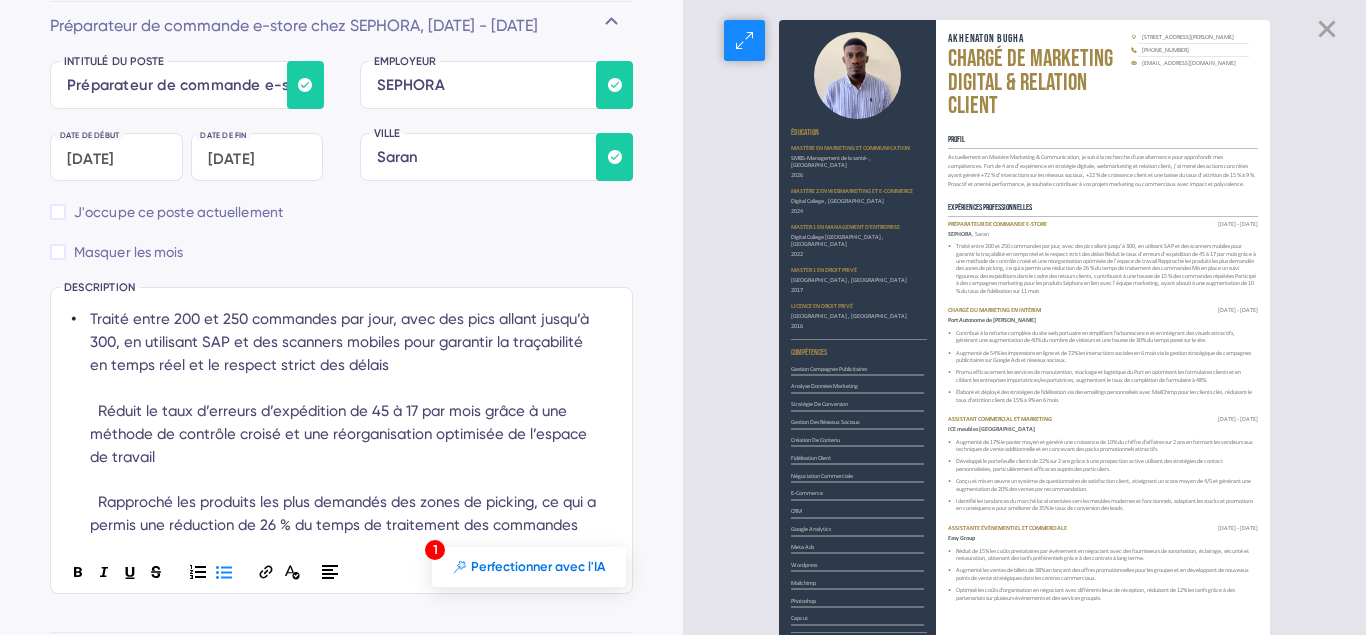 scroll, scrollTop: 188, scrollLeft: 0, axis: vertical 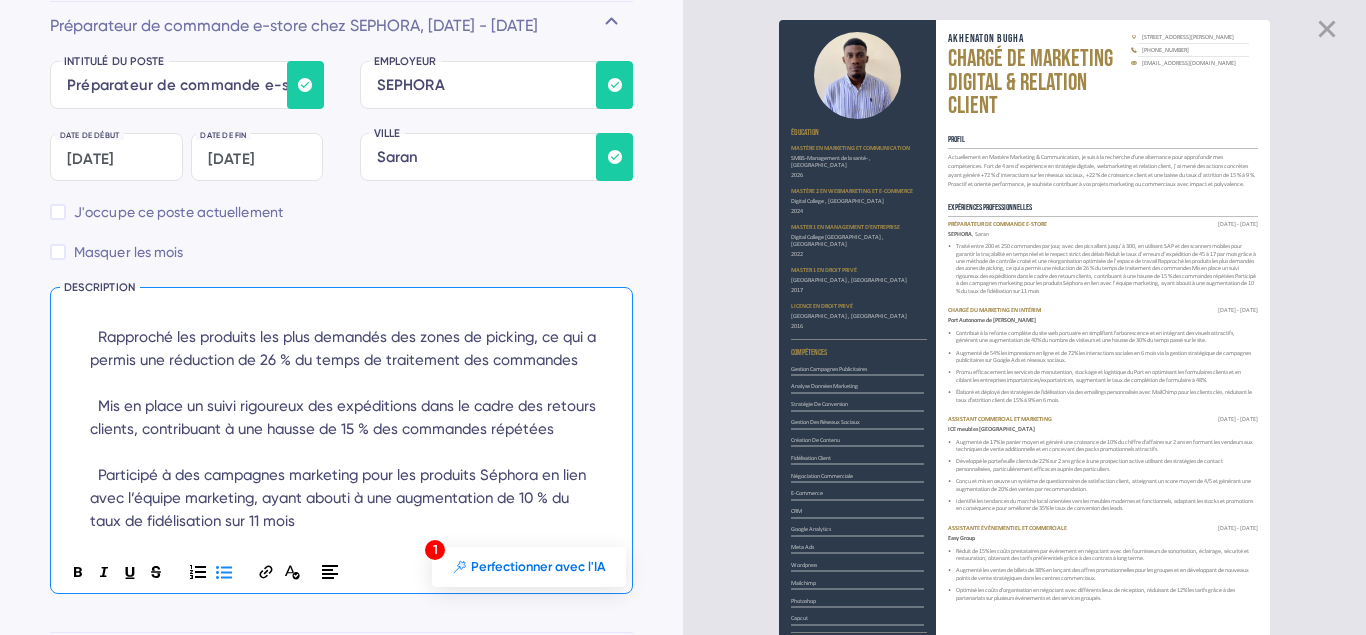 click on "Traité entre 200 et 250 commandes par jour, avec des pics allant jusqu’à 300, en utilisant SAP et des scanners mobiles pour garantir la traçabilité en temps réel et le respect strict des délais
Réduit le taux d’erreurs d’expédition de 45 à 17 par mois grâce à une méthode de contrôle croisé et une réorganisation optimisée de l’espace de travail
Rapproché les produits les plus demandés des zones de picking, ce qui a permis une réduction de 26 % du temps de traitement des commandes
Mis en place un suivi rigoureux des expéditions dans le cadre des retours clients, contribuant à une hausse de 15 % des commandes répétées
Participé à des campagnes marketing pour les produits Séphora en lien avec l’équipe marketing, ayant abouti à une augmentation de 10 % du taux de fidélisation sur 11 mois" at bounding box center [345, 337] 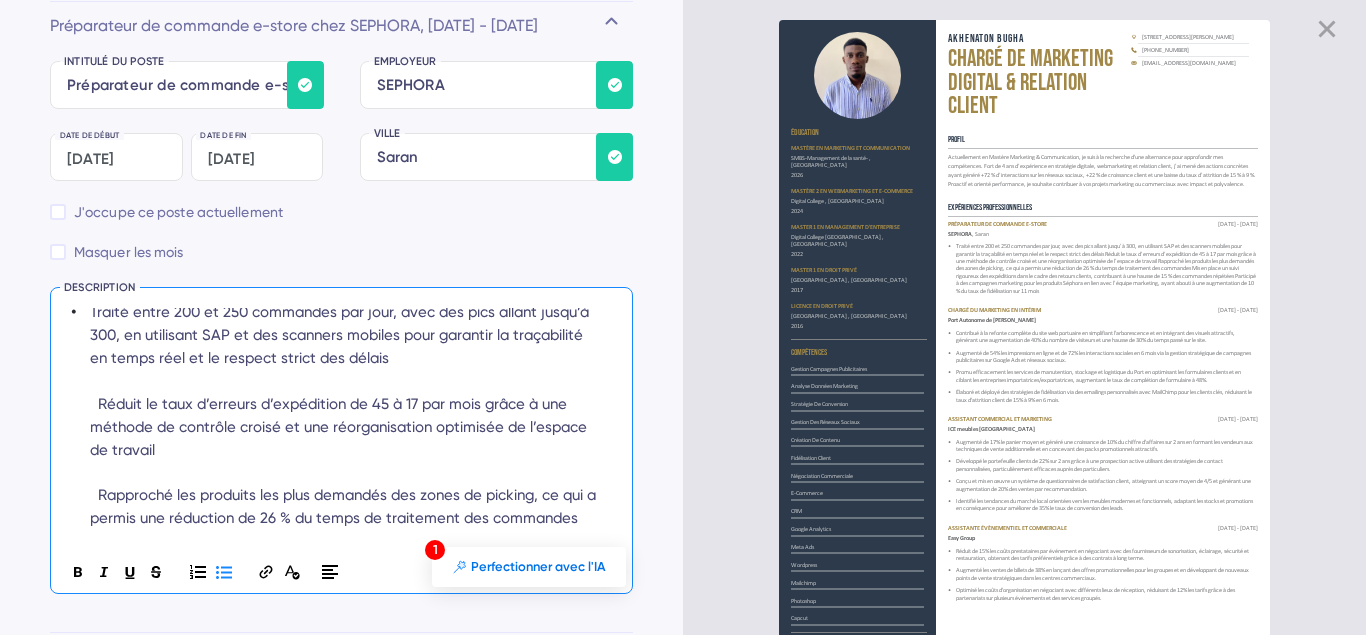 scroll, scrollTop: 0, scrollLeft: 0, axis: both 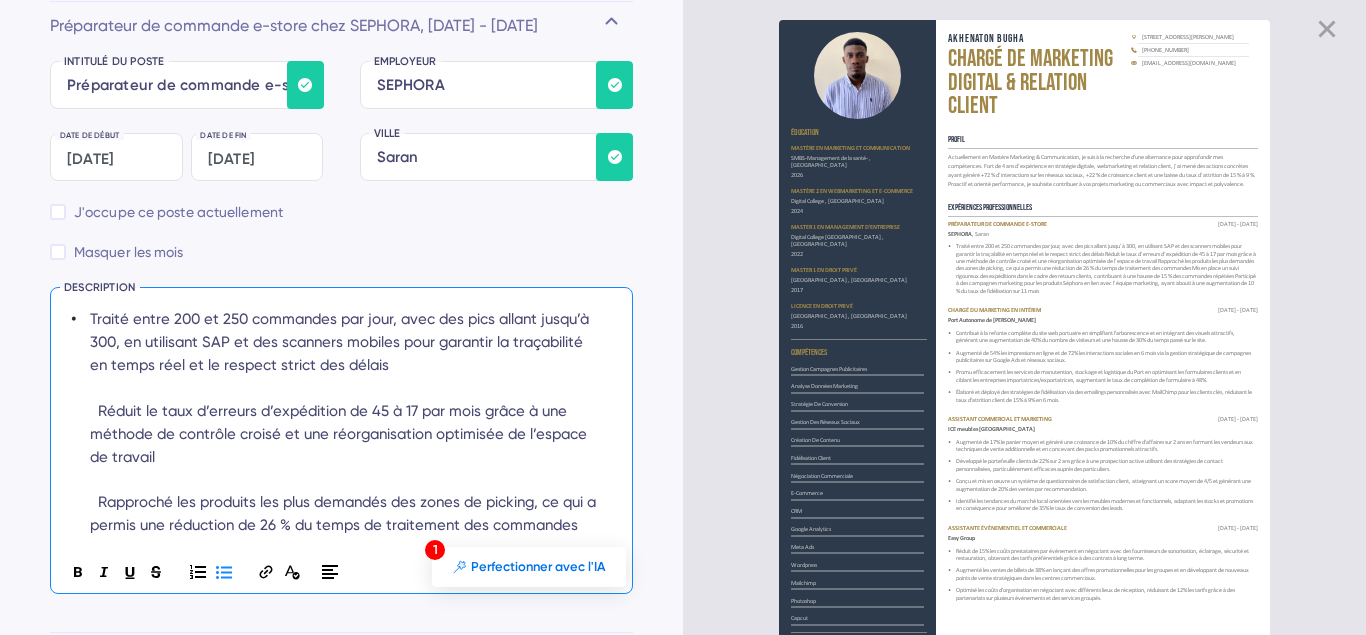 click on "Traité entre 200 et 250 commandes par jour, avec des pics allant jusqu’à 300, en utilisant SAP et des scanners mobiles pour garantir la traçabilité en temps réel et le respect strict des délais
Réduit le taux d’erreurs d’expédition de 45 à 17 par mois grâce à une méthode de contrôle croisé et une réorganisation optimisée de l’espace de travail
Rapproché les produits les plus demandés des zones de picking, ce qui a permis une réduction de 26 % du temps de traitement des commandes
Mis en place un suivi rigoureux des expéditions dans le cadre des retours clients, contribuant à une hausse de 15 % des commandes répétées
Participé à des campagnes marketing pour les produits Séphora en lien avec l’équipe marketing, ayant abouti à une augmentation de 10 % du taux de fidélisation sur 11 mois" at bounding box center (334, 503) 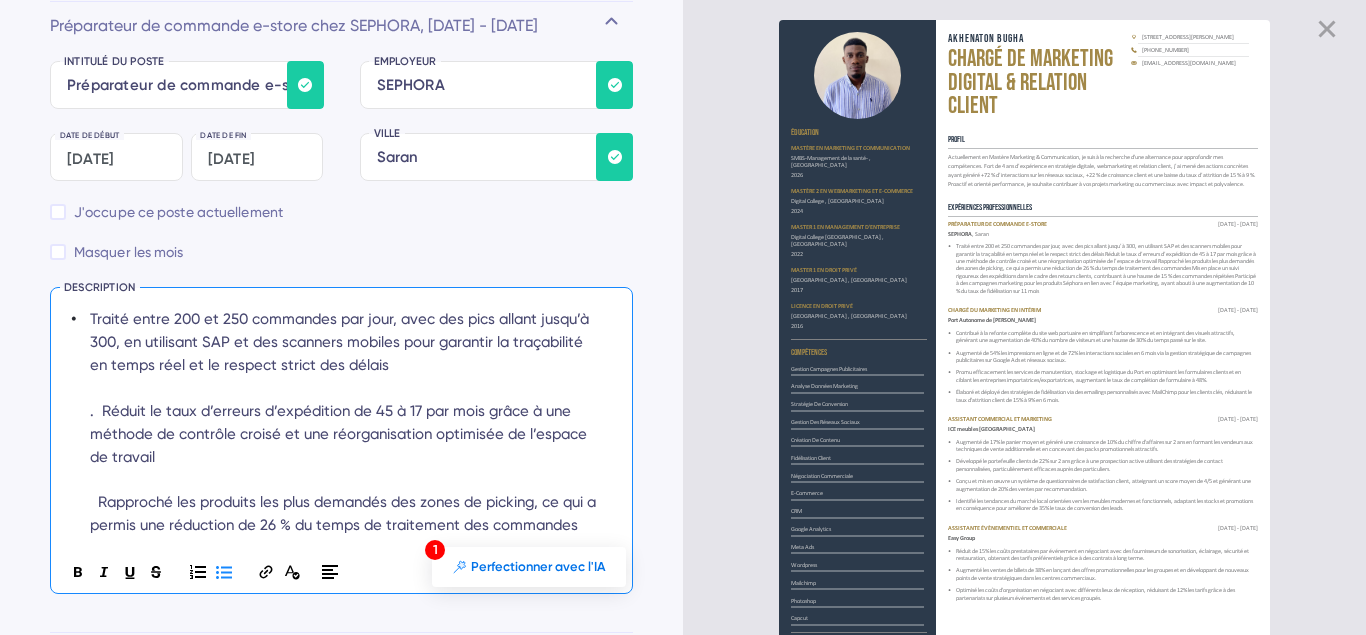 type 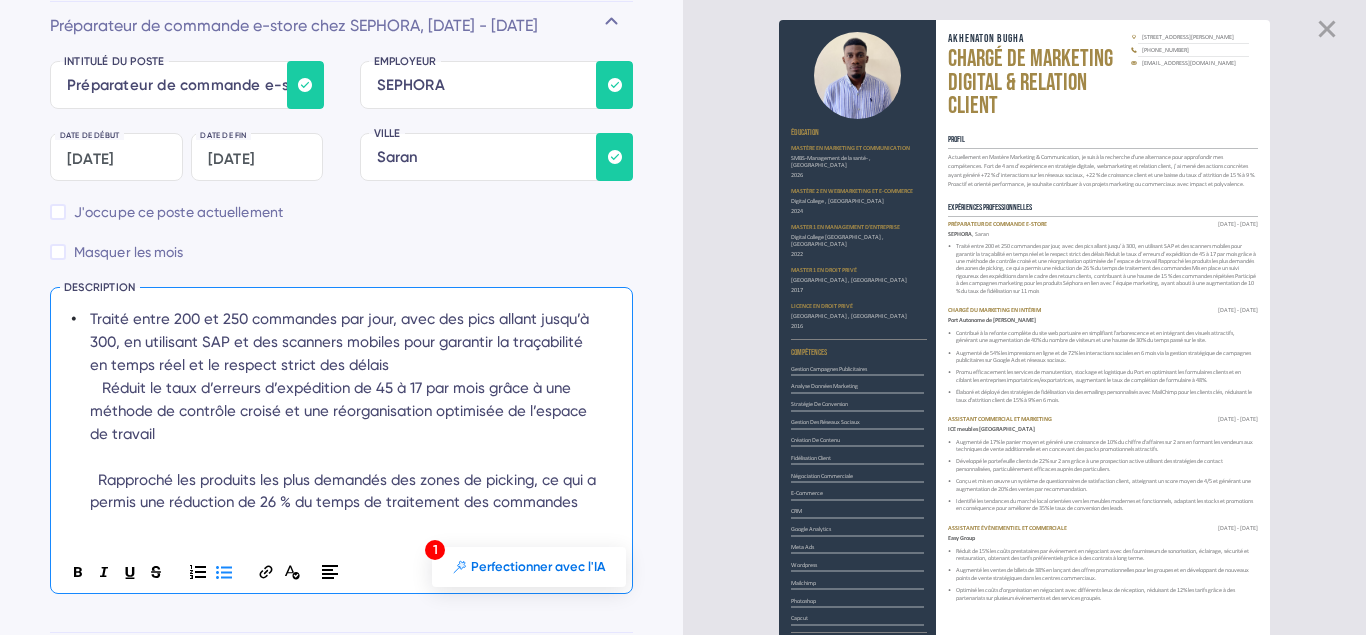scroll, scrollTop: 106, scrollLeft: 0, axis: vertical 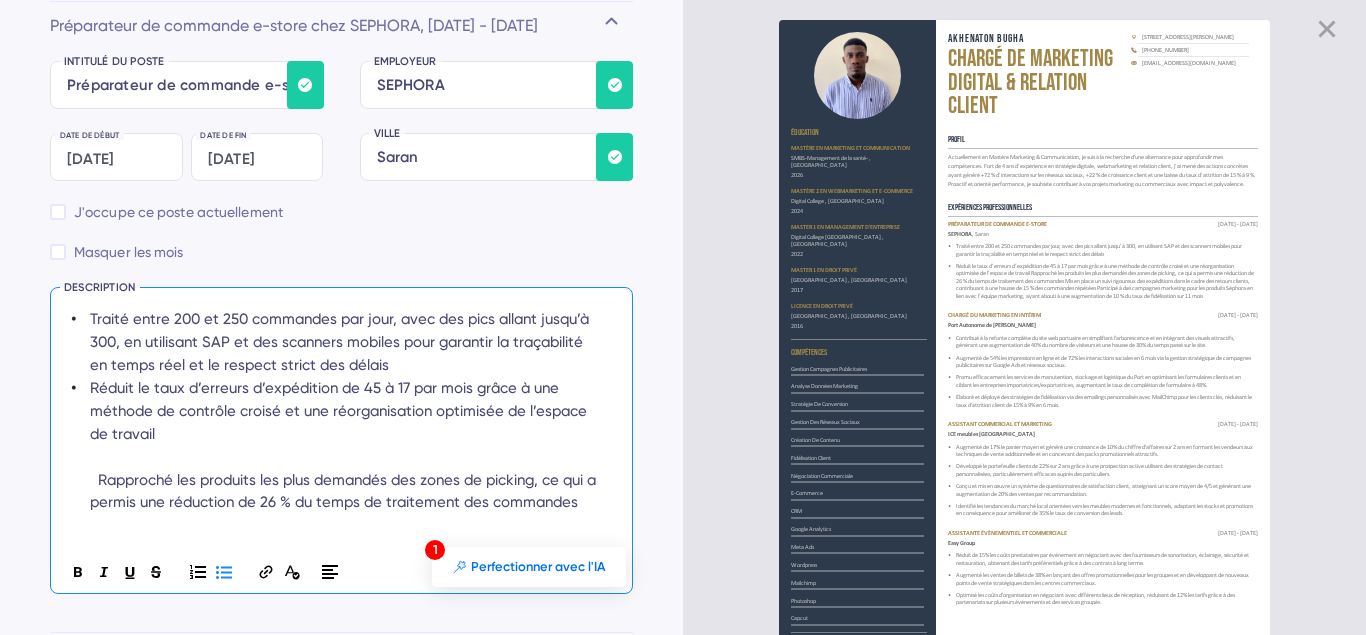 click on "Traité entre 200 et 250 commandes par jour, avec des pics allant jusqu’à 300, en utilisant SAP et des scanners mobiles pour garantir la traçabilité en temps réel et le respect strict des délais" at bounding box center (343, 342) 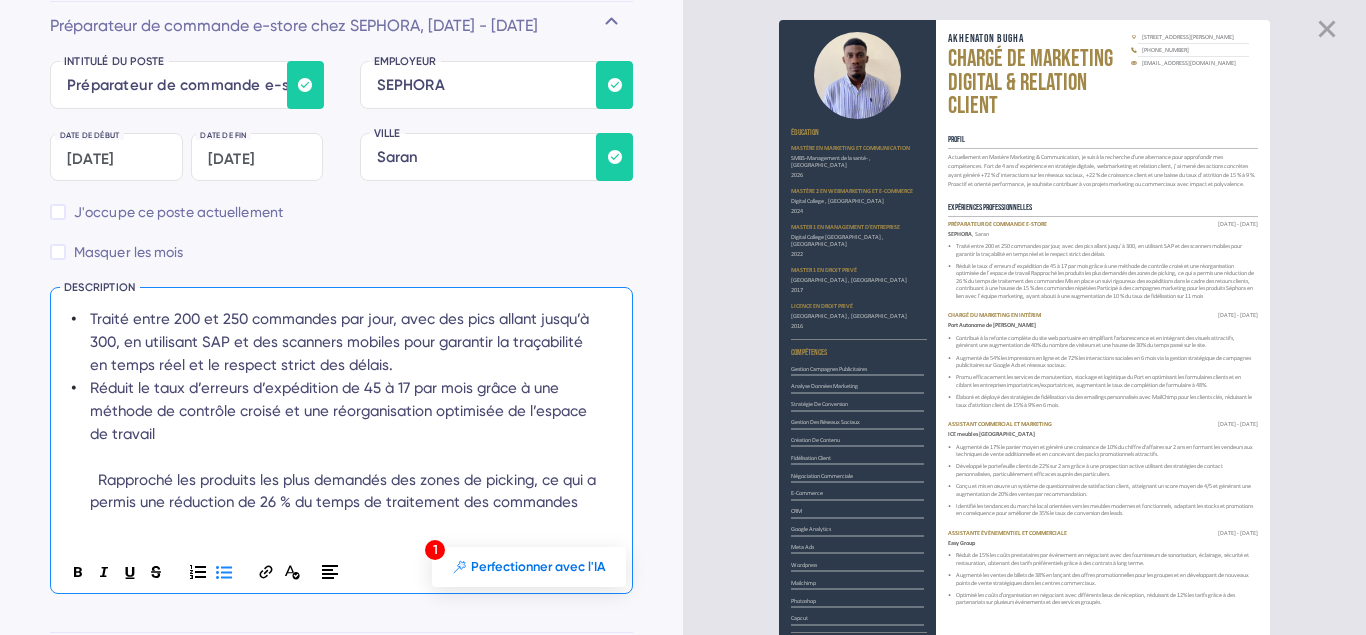 click on "Réduit le taux d’erreurs d’expédition de 45 à 17 par mois grâce à une méthode de contrôle croisé et une réorganisation optimisée de l’espace de travail
Rapproché les produits les plus demandés des zones de picking, ce qui a permis une réduction de 26 % du temps de traitement des commandes
Mis en place un suivi rigoureux des expéditions dans le cadre des retours clients, contribuant à une hausse de 15 % des commandes répétées
Participé à des campagnes marketing pour les produits Séphora en lien avec l’équipe marketing, ayant abouti à une augmentation de 10 % du taux de fidélisation sur 11 mois" at bounding box center (343, 526) 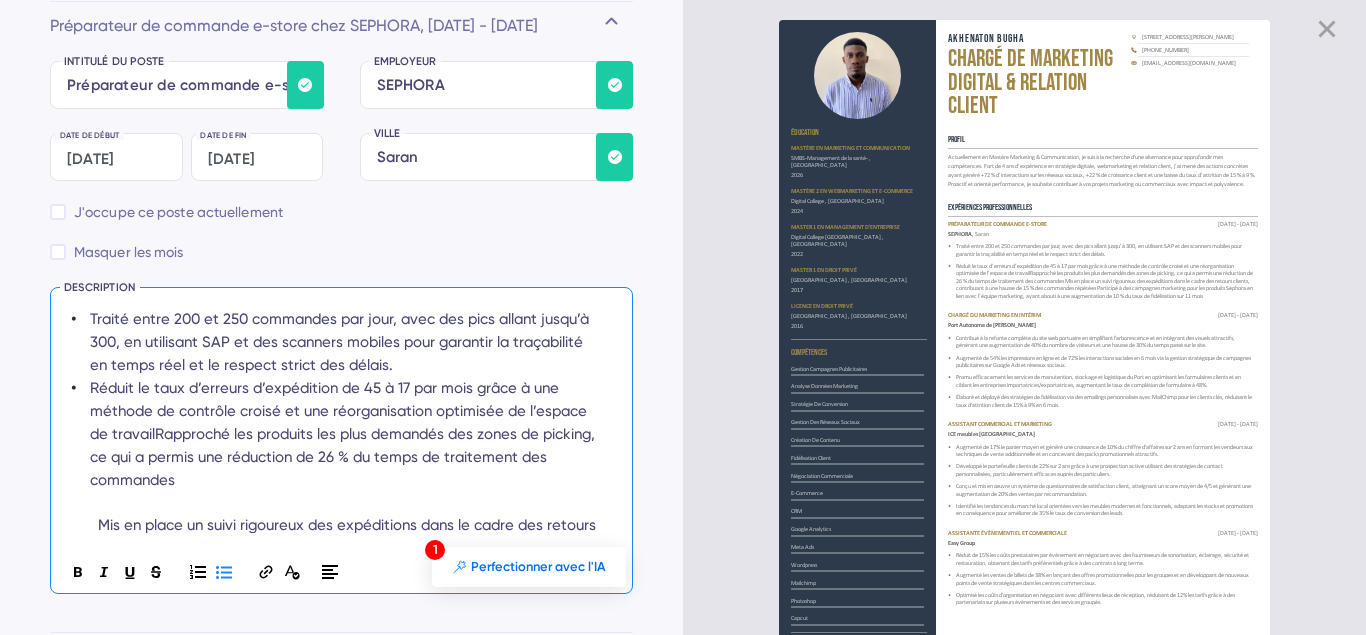 scroll, scrollTop: 15, scrollLeft: 0, axis: vertical 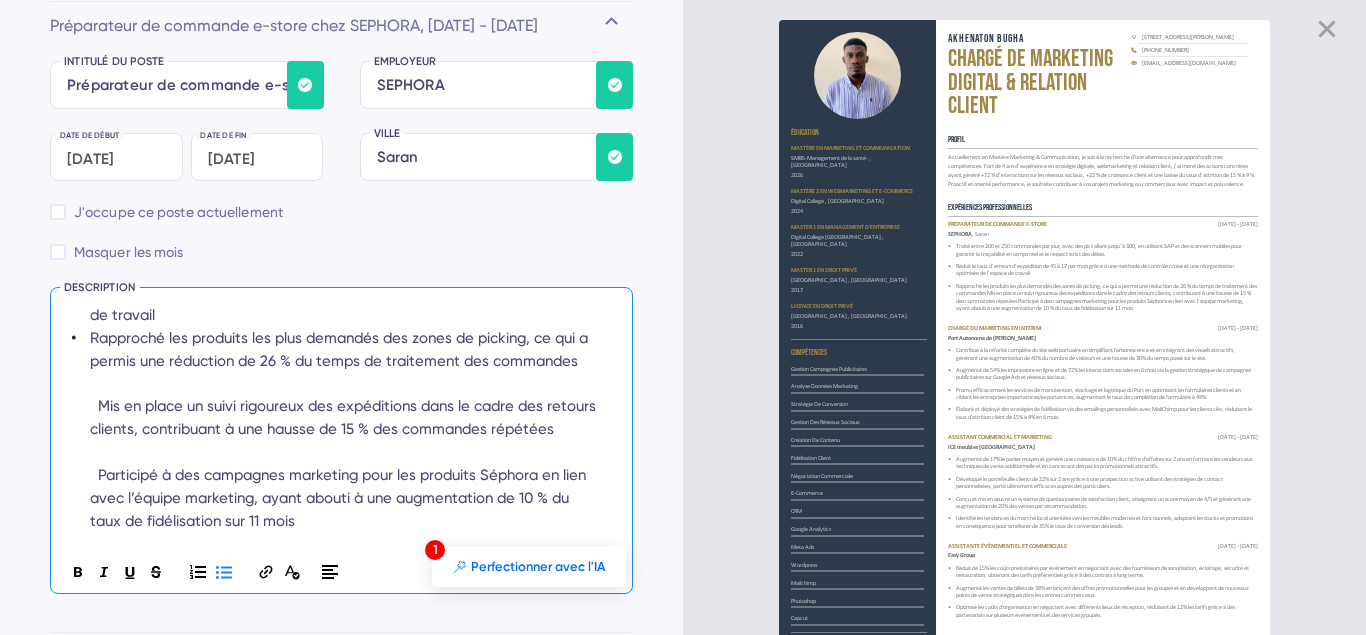 click on "Rapproché les produits les plus demandés des zones de picking, ce qui a permis une réduction de 26 % du temps de traitement des commandes
Mis en place un suivi rigoureux des expéditions dans le cadre des retours clients, contribuant à une hausse de 15 % des commandes répétées
Participé à des campagnes marketing pour les produits Séphora en lien avec l’équipe marketing, ayant abouti à une augmentation de 10 % du taux de fidélisation sur 11 mois" at bounding box center (345, 430) 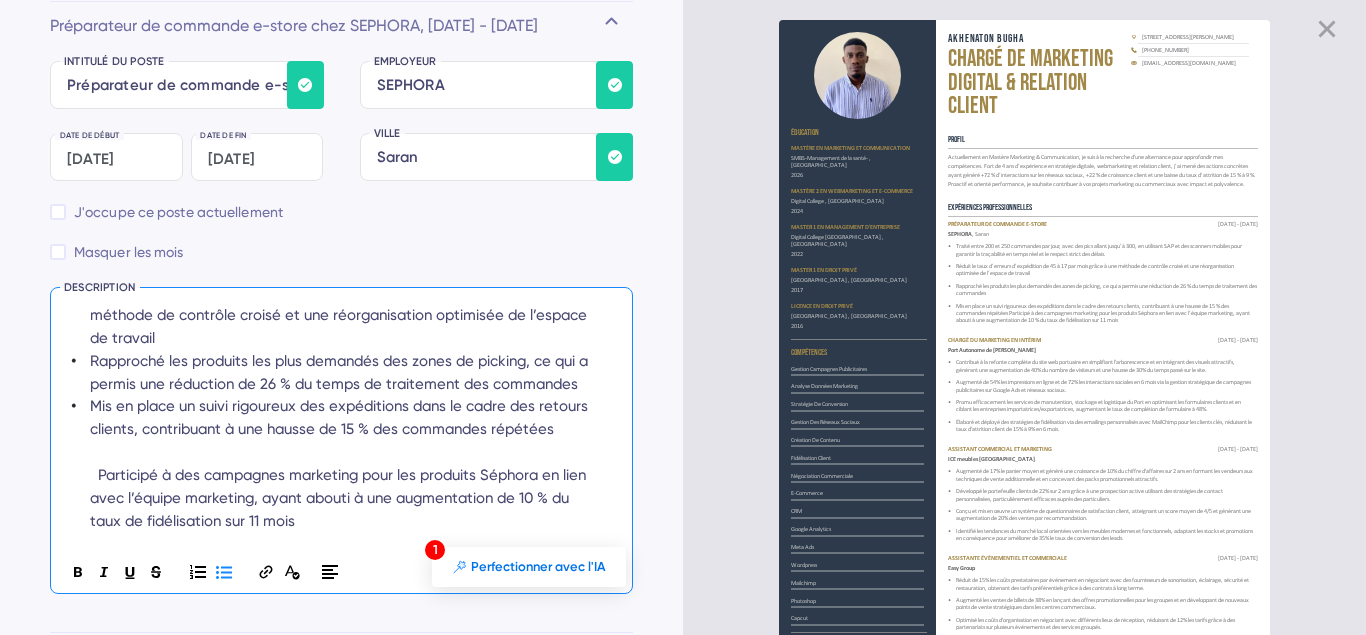 click on "Mis en place un suivi rigoureux des expéditions dans le cadre des retours clients, contribuant à une hausse de 15 % des commandes répétées
Participé à des campagnes marketing pour les produits Séphora en lien avec l’équipe marketing, ayant abouti à une augmentation de 10 % du taux de fidélisation sur 11 mois" at bounding box center [341, 463] 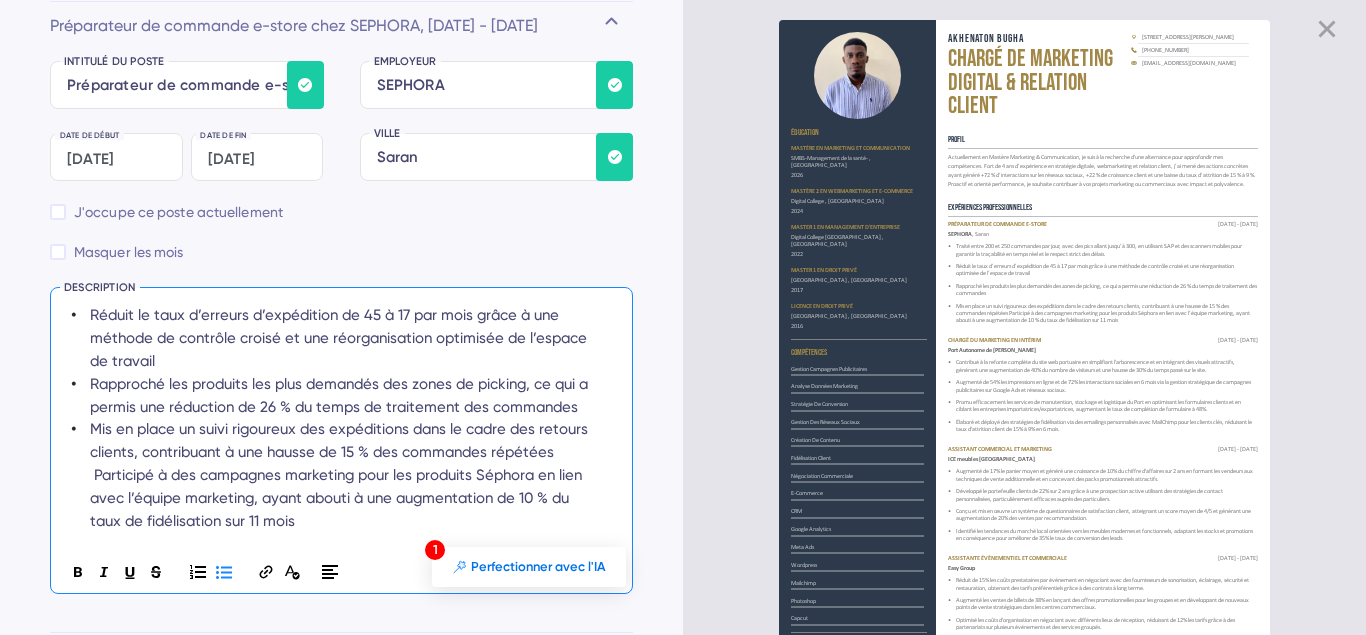 scroll, scrollTop: 119, scrollLeft: 0, axis: vertical 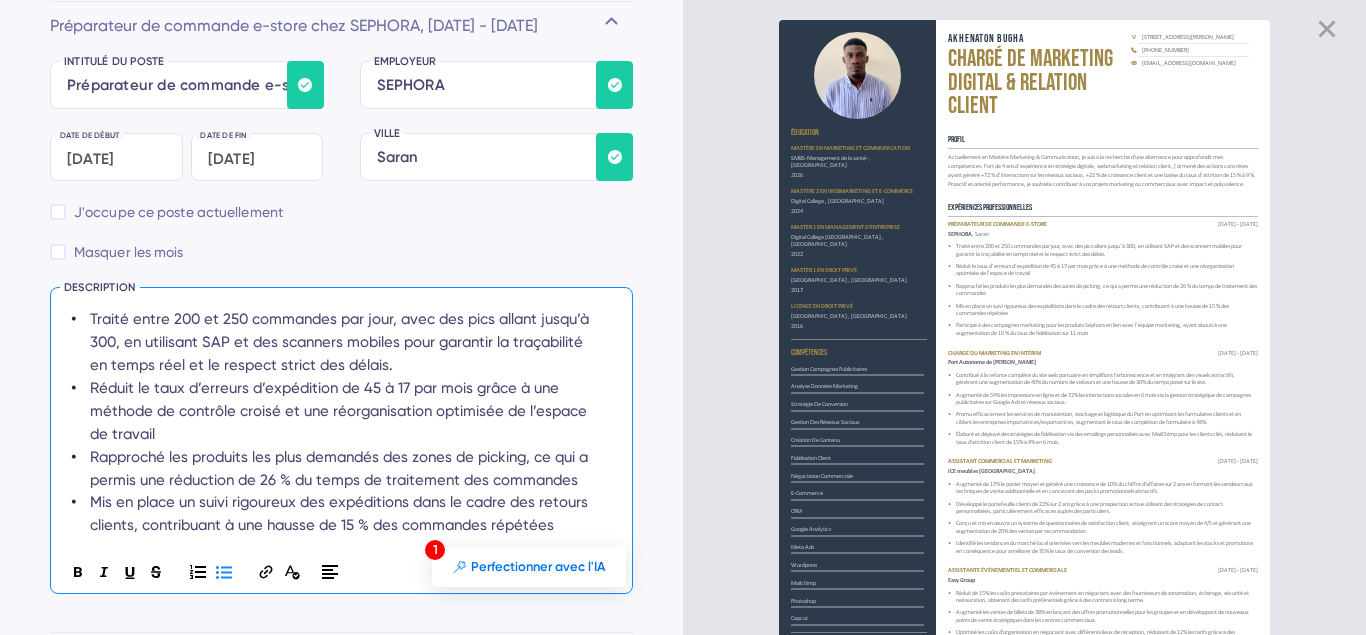 click on "Réduit le taux d’erreurs d’expédition de 45 à 17 par mois grâce à une méthode de contrôle croisé et une réorganisation optimisée de l’espace de travail" at bounding box center [343, 411] 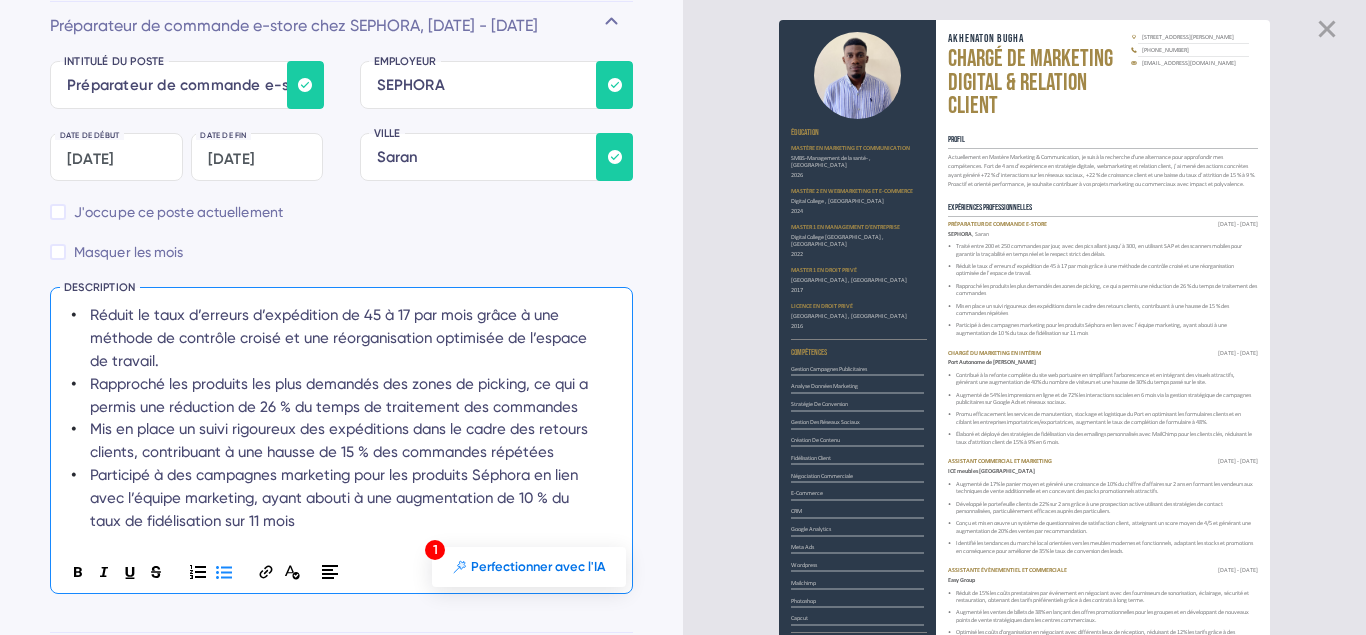 scroll, scrollTop: 111, scrollLeft: 0, axis: vertical 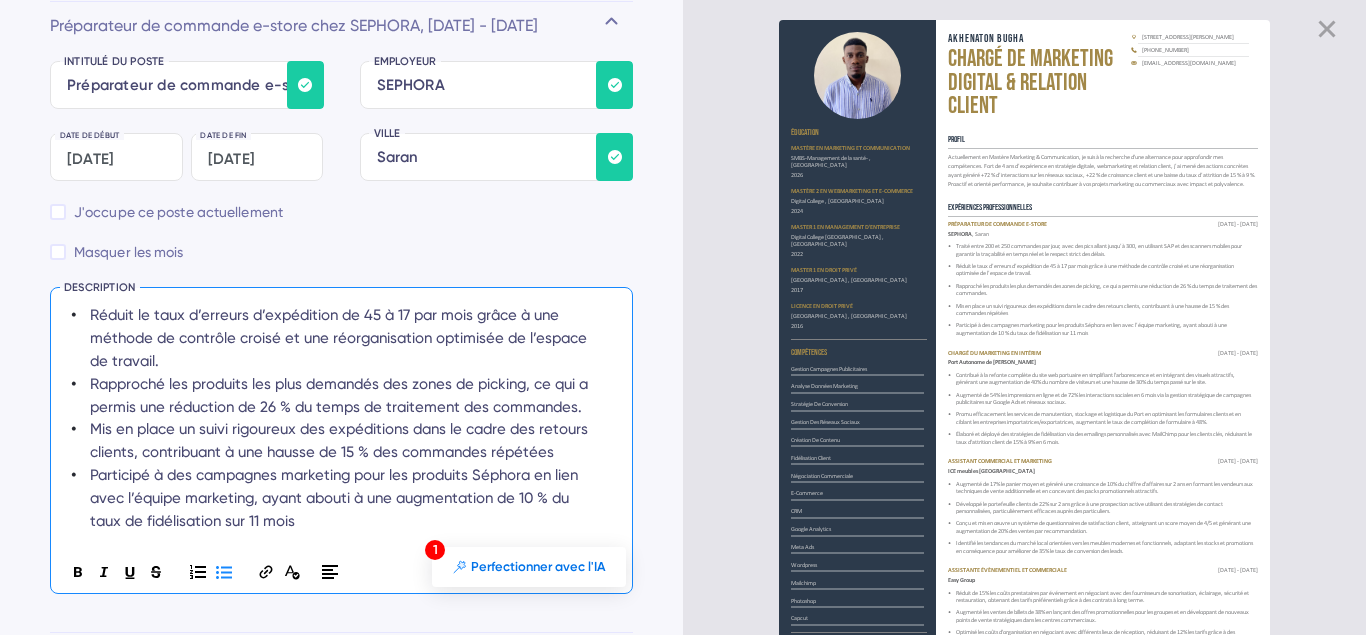 click on "Mis en place un suivi rigoureux des expéditions dans le cadre des retours clients, contribuant à une hausse de 15 % des commandes répétées" at bounding box center [341, 440] 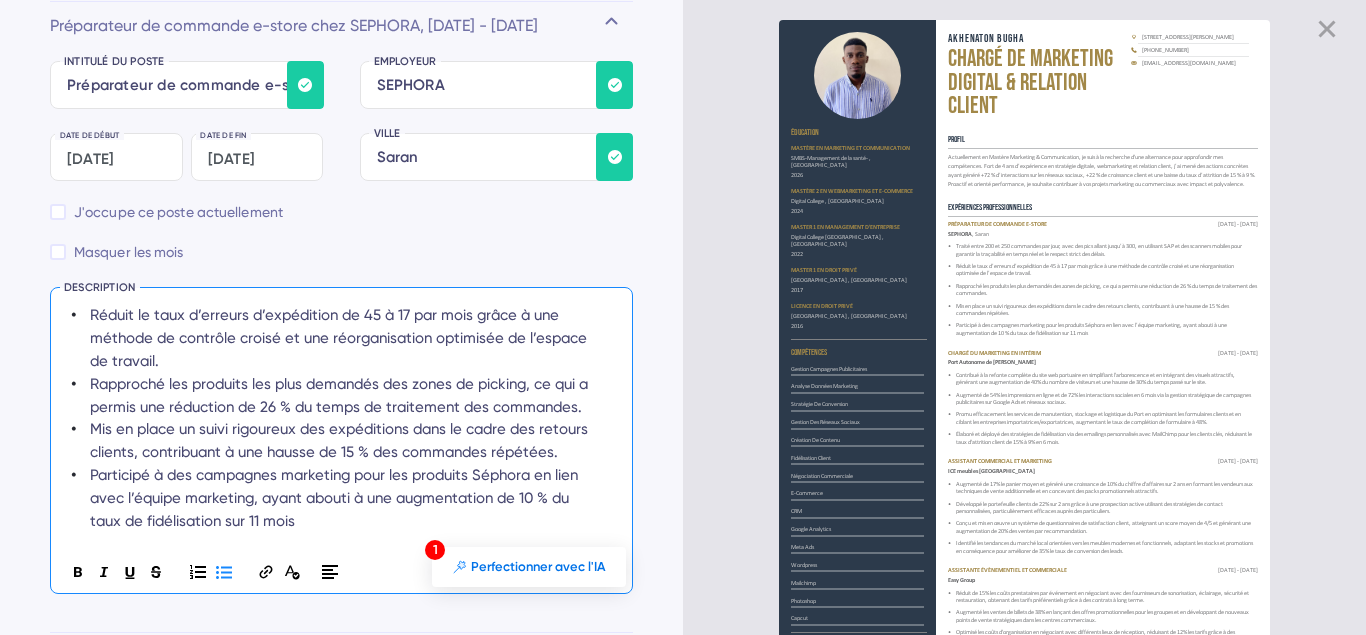 click on "Participé à des campagnes marketing pour les produits Séphora en lien avec l’équipe marketing, ayant abouti à une augmentation de 10 % du taux de fidélisation sur 11 mois" at bounding box center (343, 498) 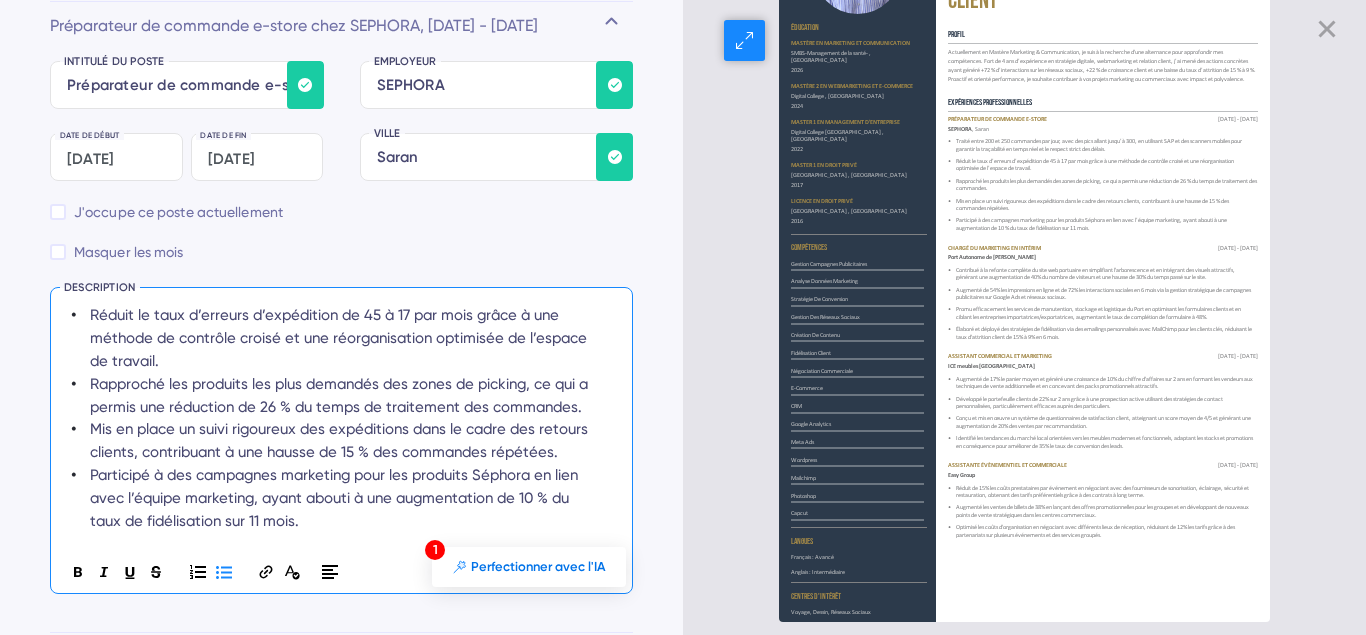 scroll, scrollTop: 106, scrollLeft: 0, axis: vertical 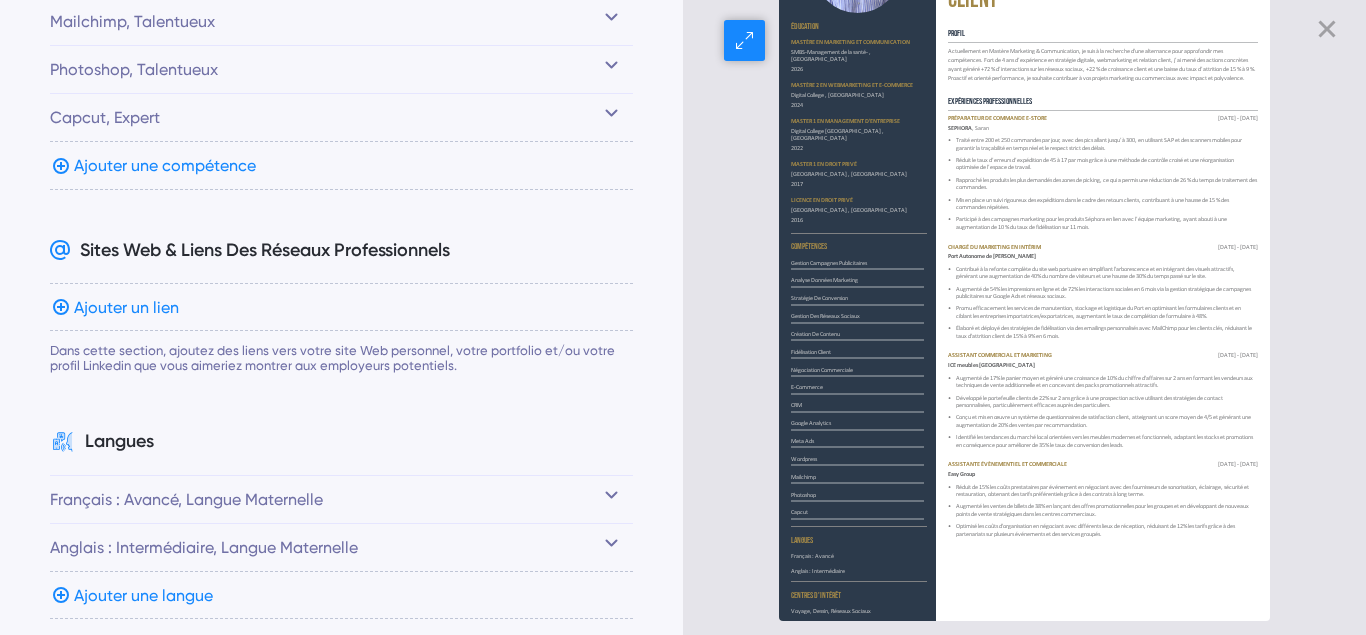 click on "• Contribué à la refonte complète du site web portuaire en simplifiant l'arborescence et en intégrant des visuels attractifs, générant une augmentation de 40% du nombre de visiteurs et une hausse de 30% du temps passé sur le site. • Augmenté de 54% les impressions en ligne et de 72% les interactions sociales en 6 mois via la gestion stratégique de campagnes publicitaires sur Google Ads et réseaux sociaux. • Promu efficacement les services de manutention, stockage et logistique du Port en optimisant les formulaires clients et en ciblant les entreprises importatrices/exportatrices, augmentant le taux de complétion de formulaire à 48%. • Élaboré et déployé des stratégies de fidélisation via des emailings personnalisés avec MailChimp pour les clients clés, réduisant le taux d'attrition client de 15% à 9% en 6 mois." at bounding box center [1103, 303] 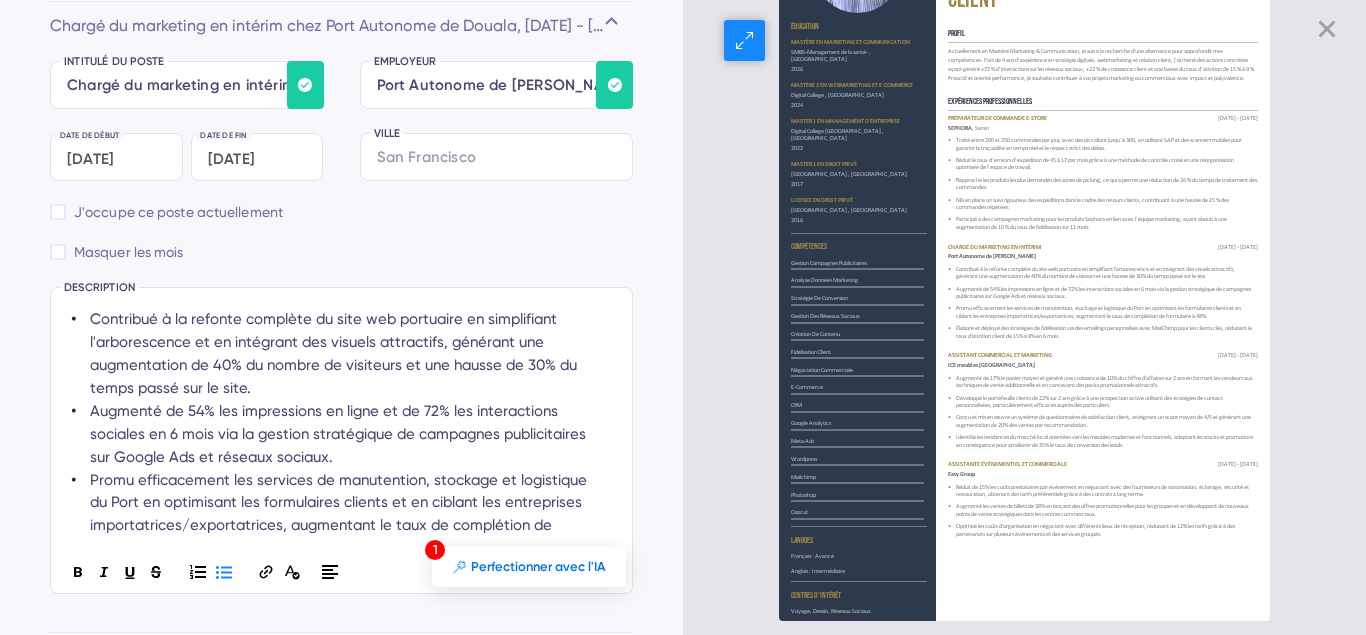 scroll, scrollTop: 96, scrollLeft: 0, axis: vertical 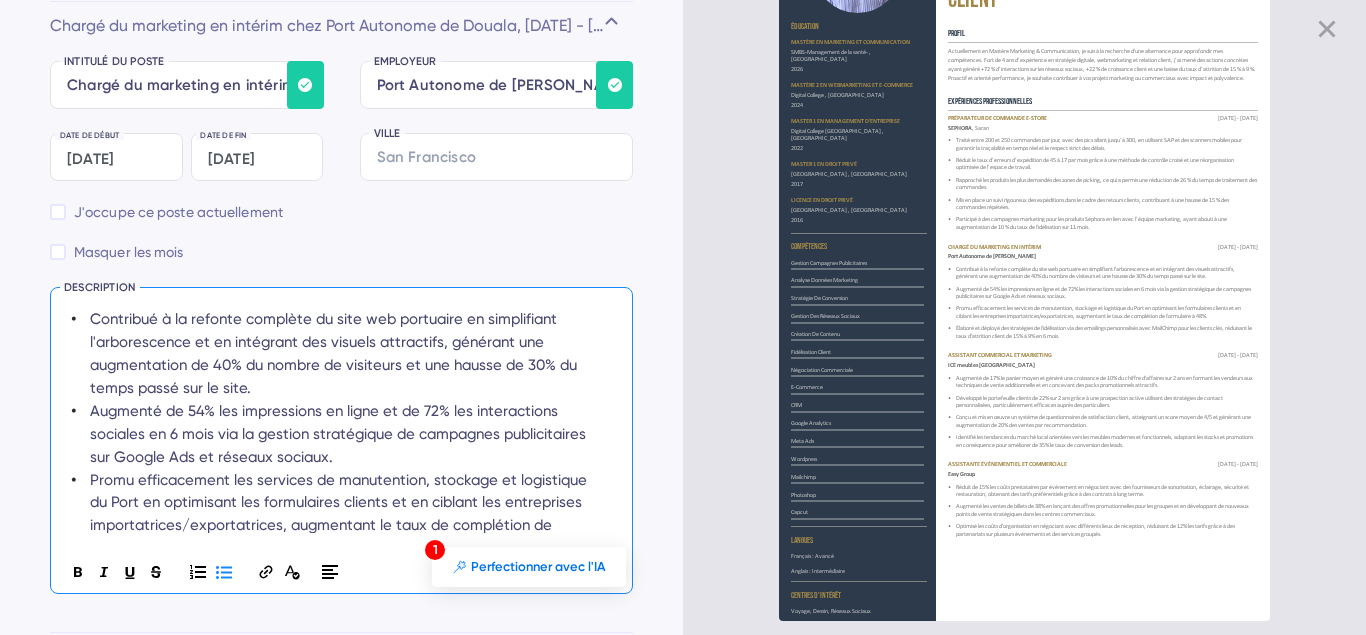 drag, startPoint x: 88, startPoint y: 313, endPoint x: 102, endPoint y: 377, distance: 65.51336 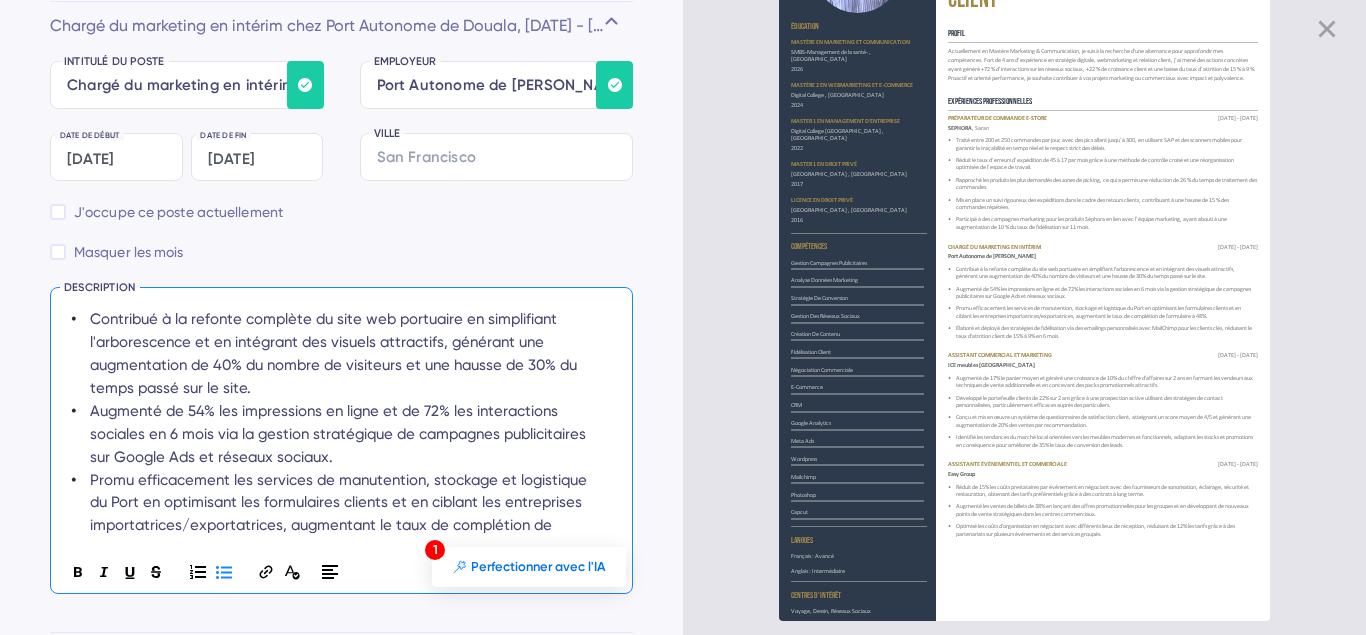 click on "Contribué à la refonte complète du site web portuaire en simplifiant l'arborescence et en intégrant des visuels attractifs, générant une augmentation de 40% du nombre de visiteurs et une hausse de 30% du temps passé sur le site." at bounding box center [343, 354] 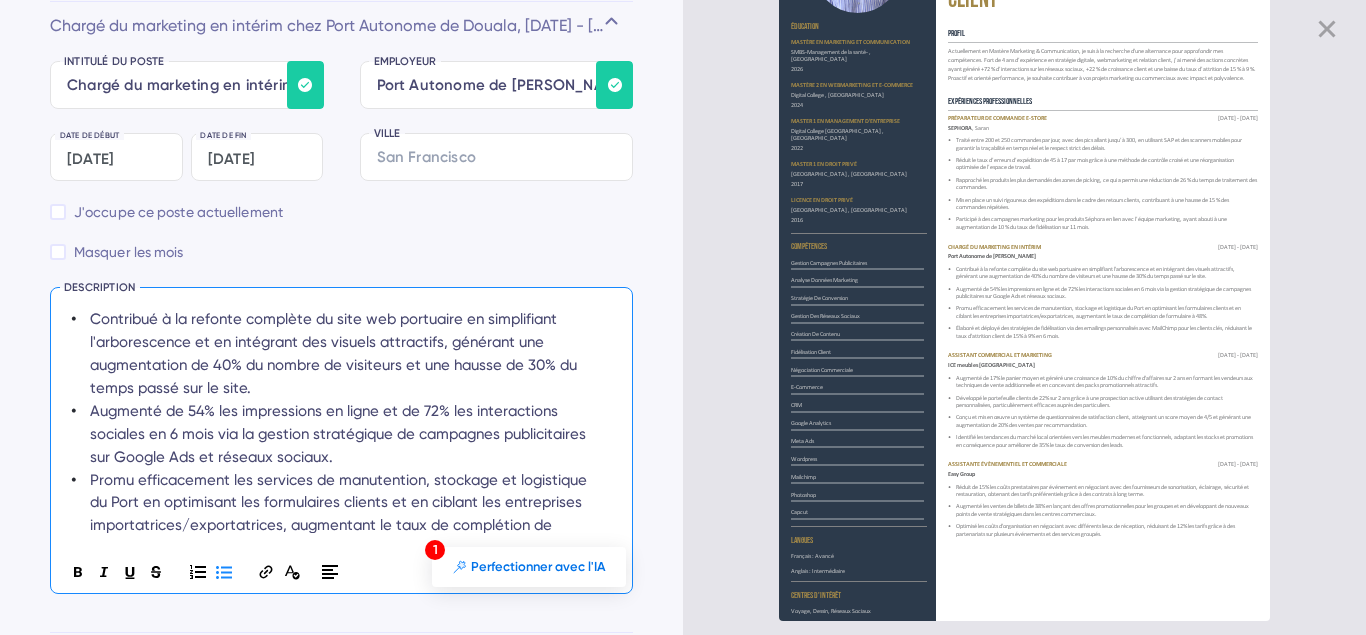 click on "Contribué à la refonte complète du site web portuaire en simplifiant l'arborescence et en intégrant des visuels attractifs, générant une augmentation de 40% du nombre de visiteurs et une hausse de 30% du temps passé sur le site." at bounding box center [335, 353] 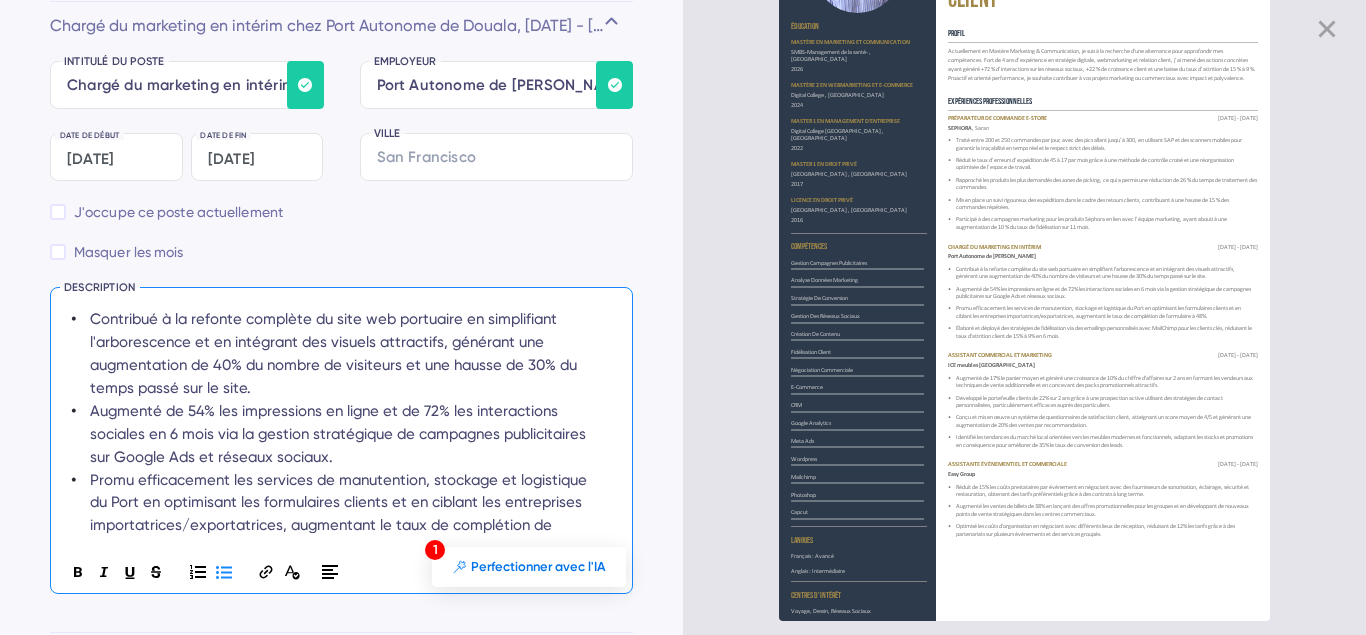 click on "Contribué à la refonte complète du site web portuaire en simplifiant l'arborescence et en intégrant des visuels attractifs, générant une augmentation de 40% du nombre de visiteurs et une hausse de 30% du temps passé sur le site." at bounding box center [335, 353] 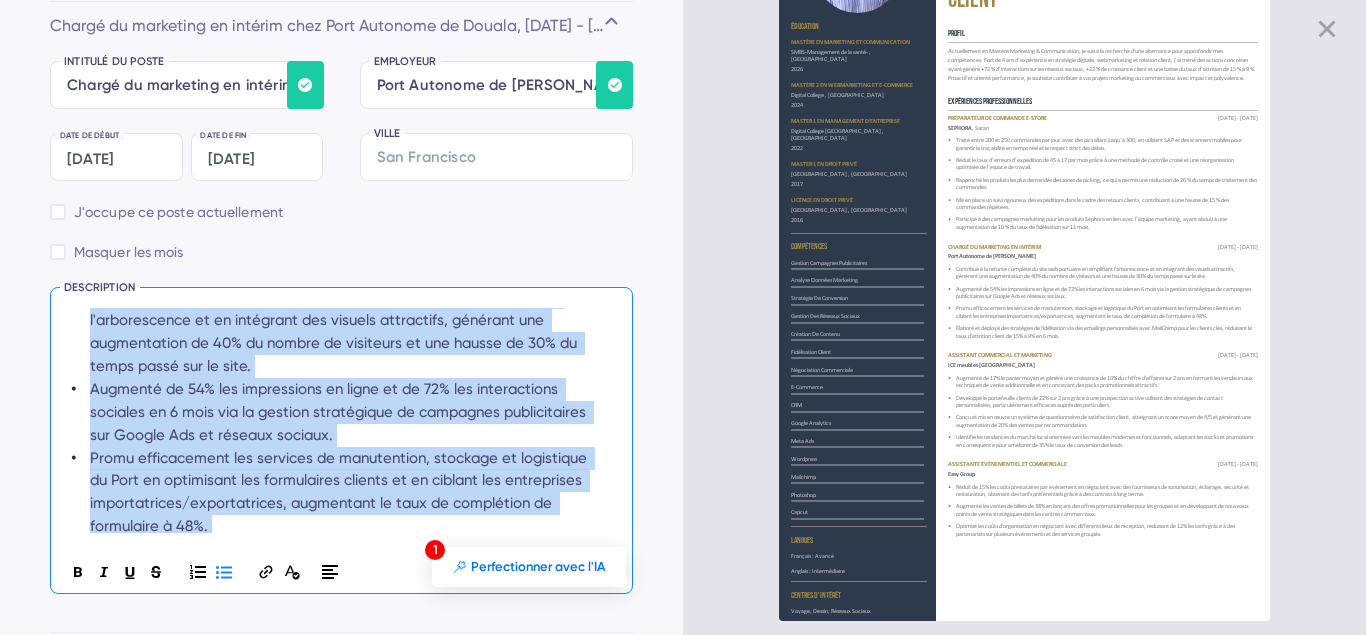 scroll, scrollTop: 96, scrollLeft: 0, axis: vertical 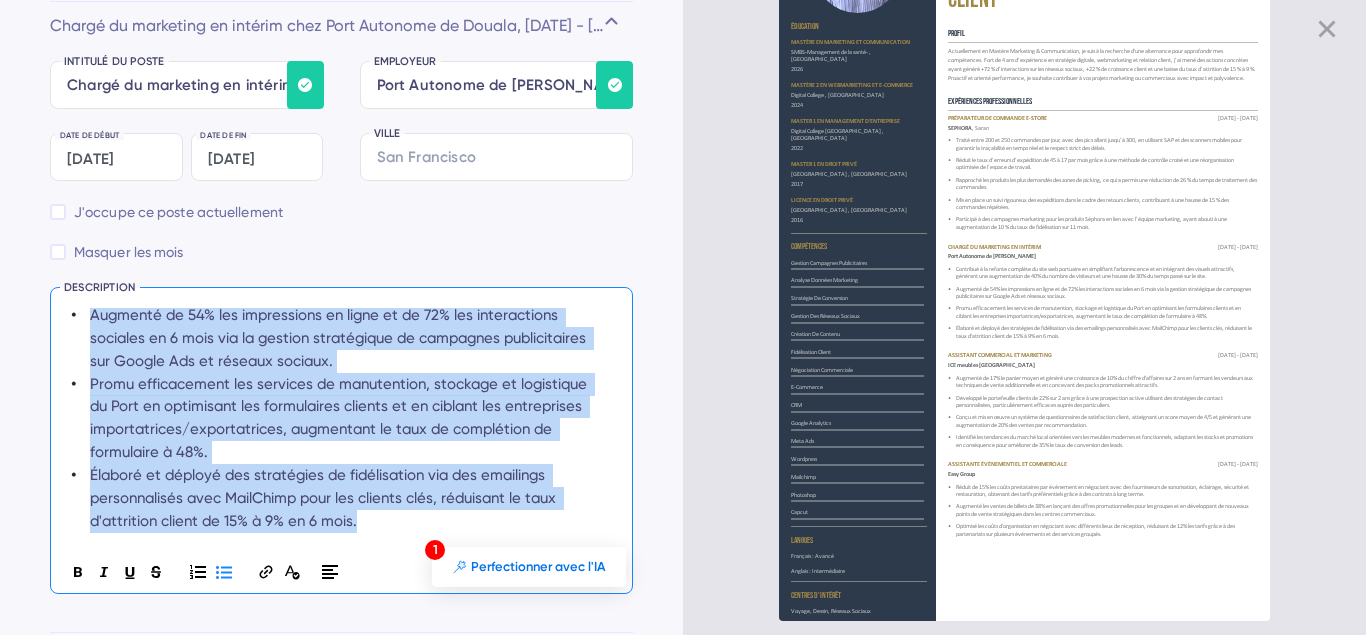 drag, startPoint x: 93, startPoint y: 322, endPoint x: 378, endPoint y: 530, distance: 352.83 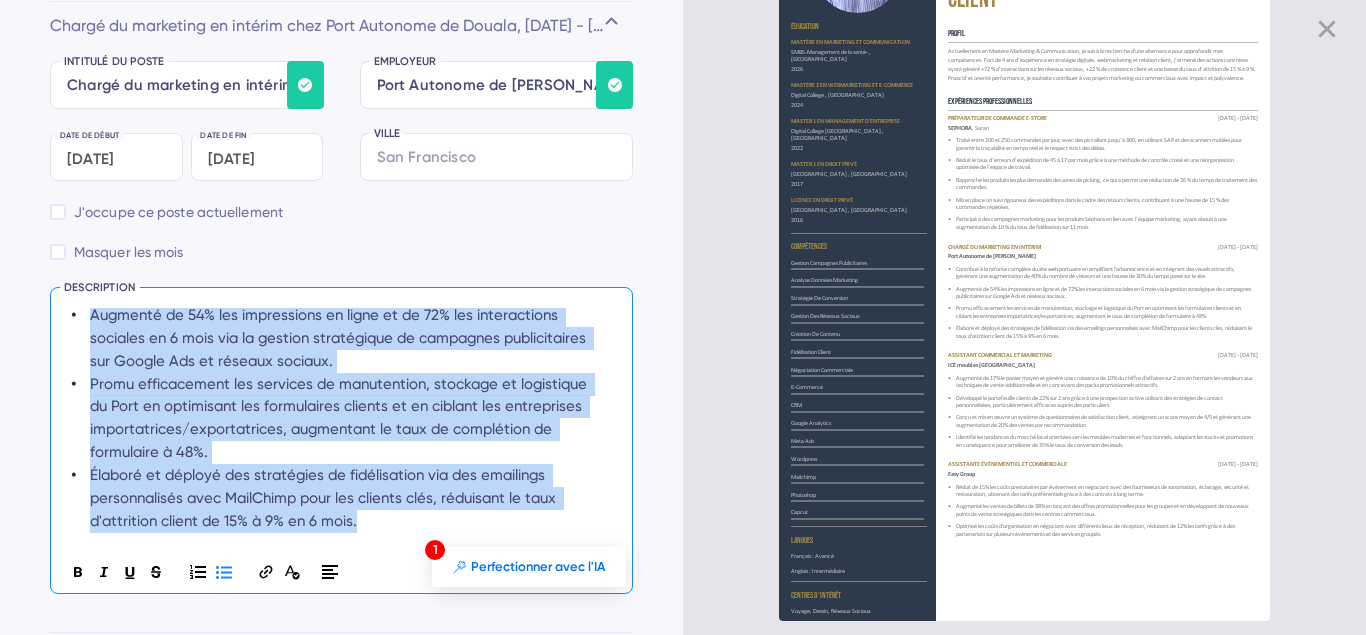 click on "Contribué à la refonte complète du site web portuaire en simplifiant l'arborescence et en intégrant des visuels attractifs, générant une augmentation de 40% du nombre de visiteurs et une hausse de 30% du temps passé sur le site. Augmenté de 54% les impressions en ligne et de 72% les interactions sociales en 6 mois via la gestion stratégique de campagnes publicitaires sur Google Ads et réseaux sociaux. Promu efficacement les services de manutention, stockage et logistique du Port en optimisant les formulaires clients et en ciblant les entreprises importatrices/exportatrices, augmentant le taux de complétion de formulaire à 48%. Élaboré et déployé des stratégies de fidélisation via des emailings personnalisés avec MailChimp pour les clients clés, réduisant le taux d'attrition client de 15% à 9% en 6 mois." at bounding box center [334, 372] 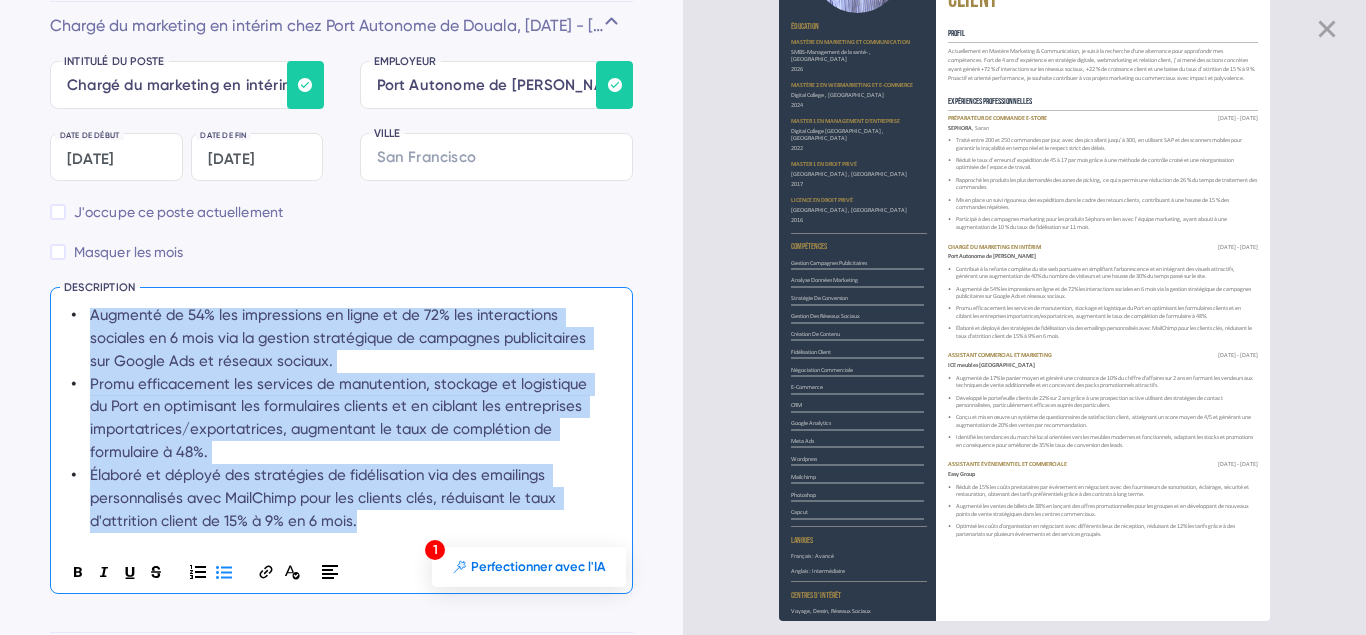 copy on "Contribué à la refonte complète du site web portuaire en simplifiant l'arborescence et en intégrant des visuels attractifs, générant une augmentation de 40% du nombre de visiteurs et une hausse de 30% du temps passé sur le site. Augmenté de 54% les impressions en ligne et de 72% les interactions sociales en 6 mois via la gestion stratégique de campagnes publicitaires sur Google Ads et réseaux sociaux. Promu efficacement les services de manutention, stockage et logistique du Port en optimisant les formulaires clients et en ciblant les entreprises importatrices/exportatrices, augmentant le taux de complétion de formulaire à 48%. Élaboré et déployé des stratégies de fidélisation via des emailings personnalisés avec MailChimp pour les clients clés, réduisant le taux d'attrition client de 15% à 9% en 6 mois." 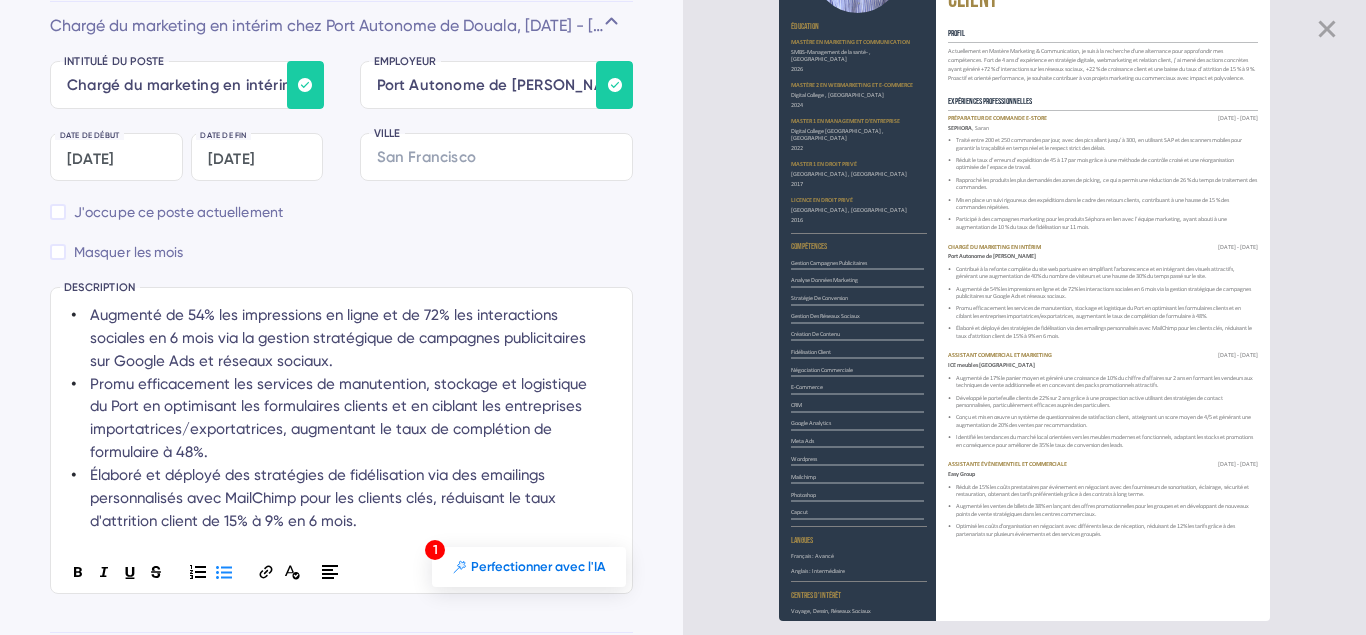 click on "INTITULÉ DU POSTE EMPLOYEUR Date de début [DATE] Date de fin [DATE] J'occupe ce poste actuellement Masquer les mois VILLE Ajouter une description à cette expérience DESCRIPTION Contribué à la refonte complète du site web portuaire en simplifiant l'arborescence et en intégrant des visuels attractifs, générant une augmentation de 40% du nombre de visiteurs et une hausse de 30% du temps passé sur le site. Augmenté de 54% les impressions en ligne et de 72% les interactions sociales en 6 mois via la gestion stratégique de campagnes publicitaires sur Google Ads et réseaux sociaux. Promu efficacement les services de manutention, stockage et logistique du Port en optimisant les formulaires clients et en ciblant les entreprises importatrices/exportatrices, augmentant le taux de complétion de formulaire à 48%. Saisissez un intitulé de poste ou une description pour pouvoir utiliser cette fonction 1 Perfectionner avec l'IA" at bounding box center (341, 346) 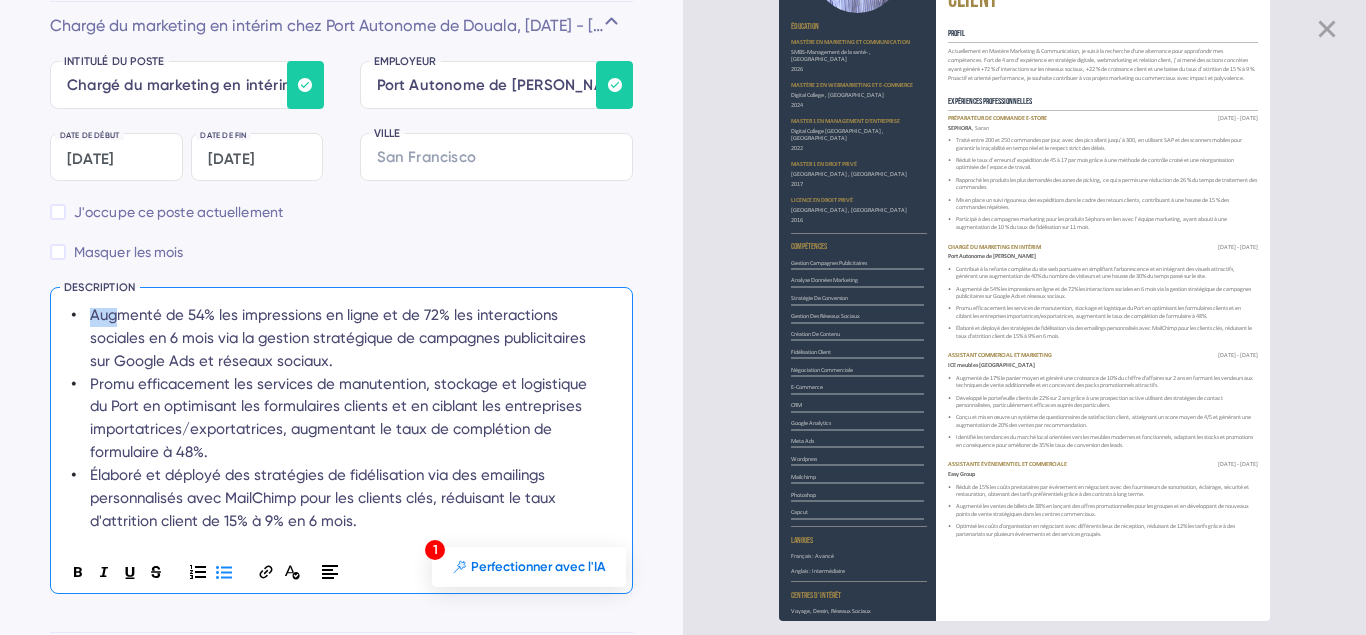 drag, startPoint x: 91, startPoint y: 317, endPoint x: 115, endPoint y: 320, distance: 24.186773 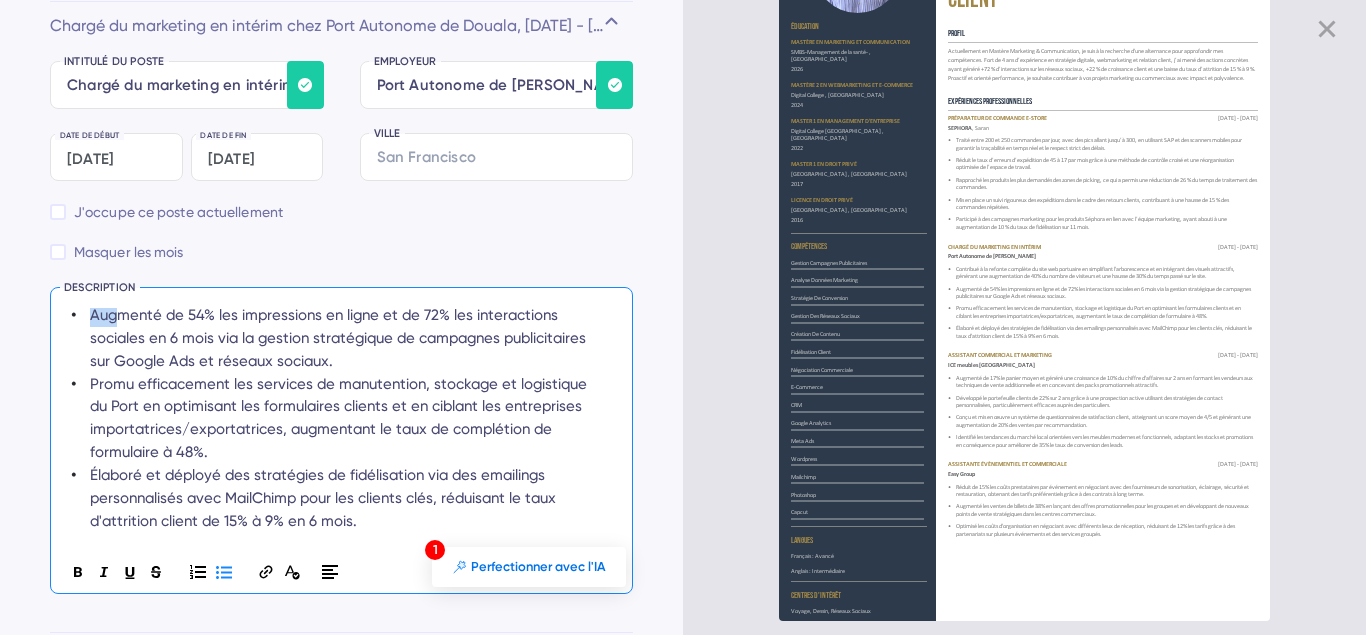 click on "Augmenté de 54% les impressions en ligne et de 72% les interactions sociales en 6 mois via la gestion stratégique de campagnes publicitaires sur Google Ads et réseaux sociaux." at bounding box center (340, 338) 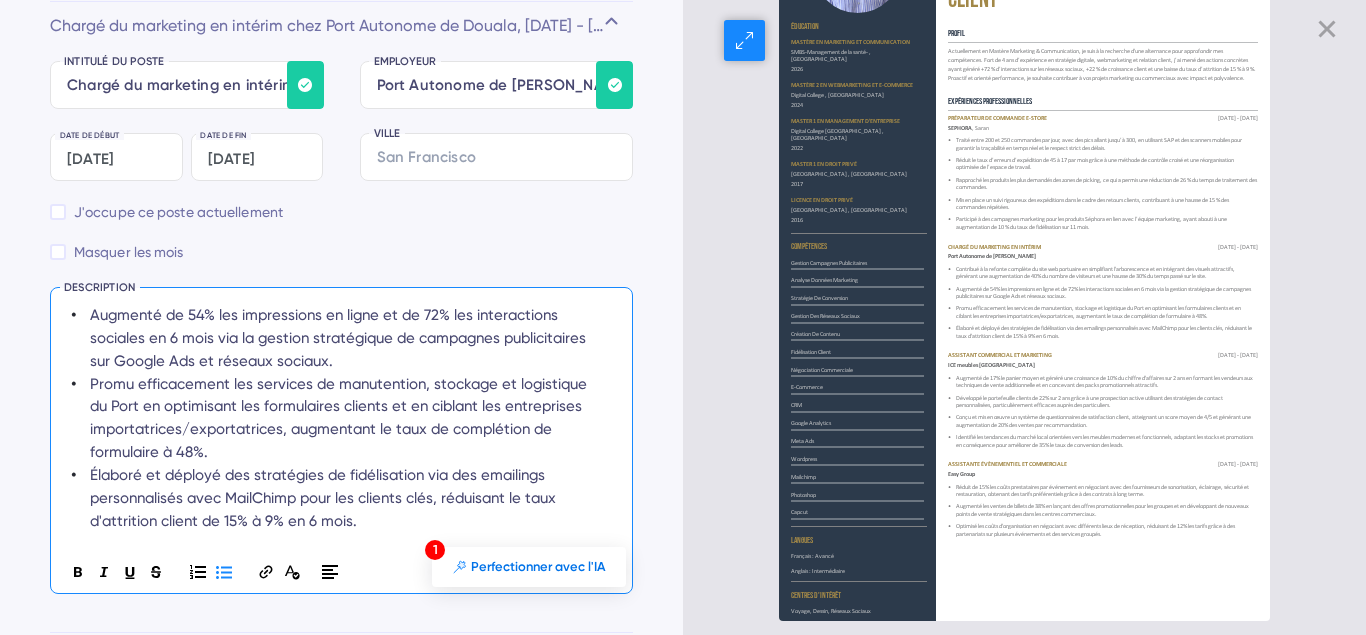 click on "Rapproché les produits les plus demandés des zones de picking, ce qui a permis une réduction de 26 % du temps de traitement des commandes." at bounding box center [1106, 184] 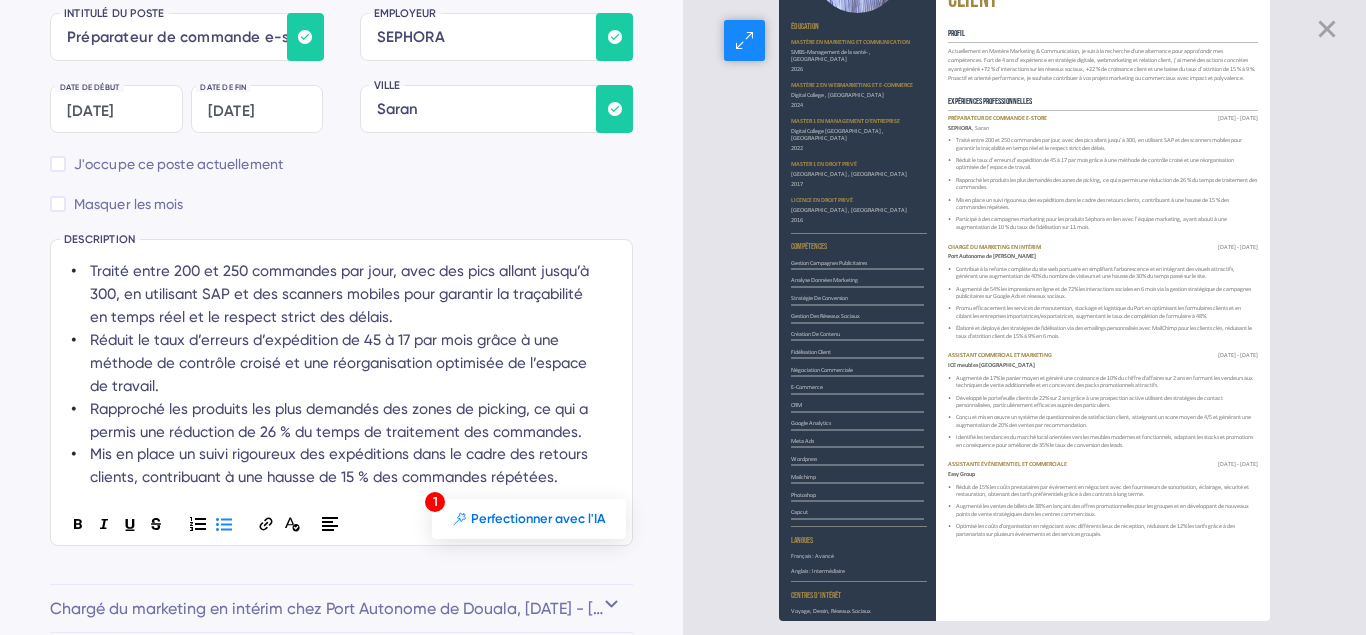 scroll, scrollTop: 3578, scrollLeft: 0, axis: vertical 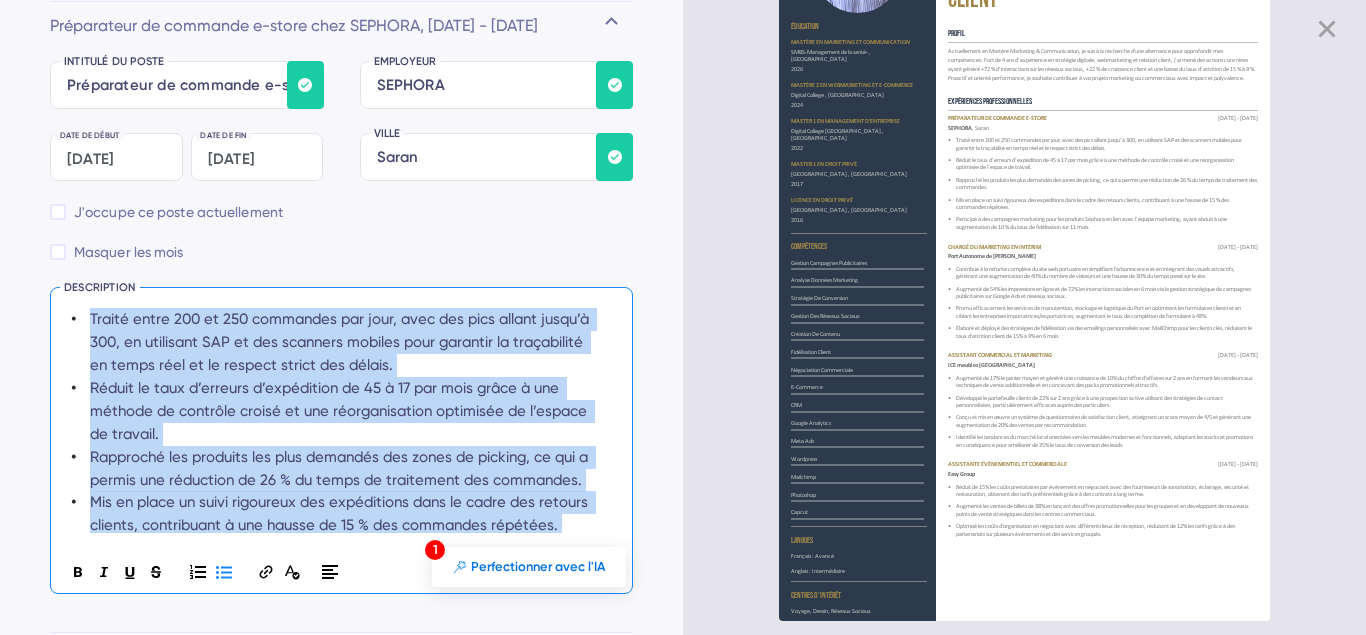 drag, startPoint x: 330, startPoint y: 497, endPoint x: 74, endPoint y: 266, distance: 344.81445 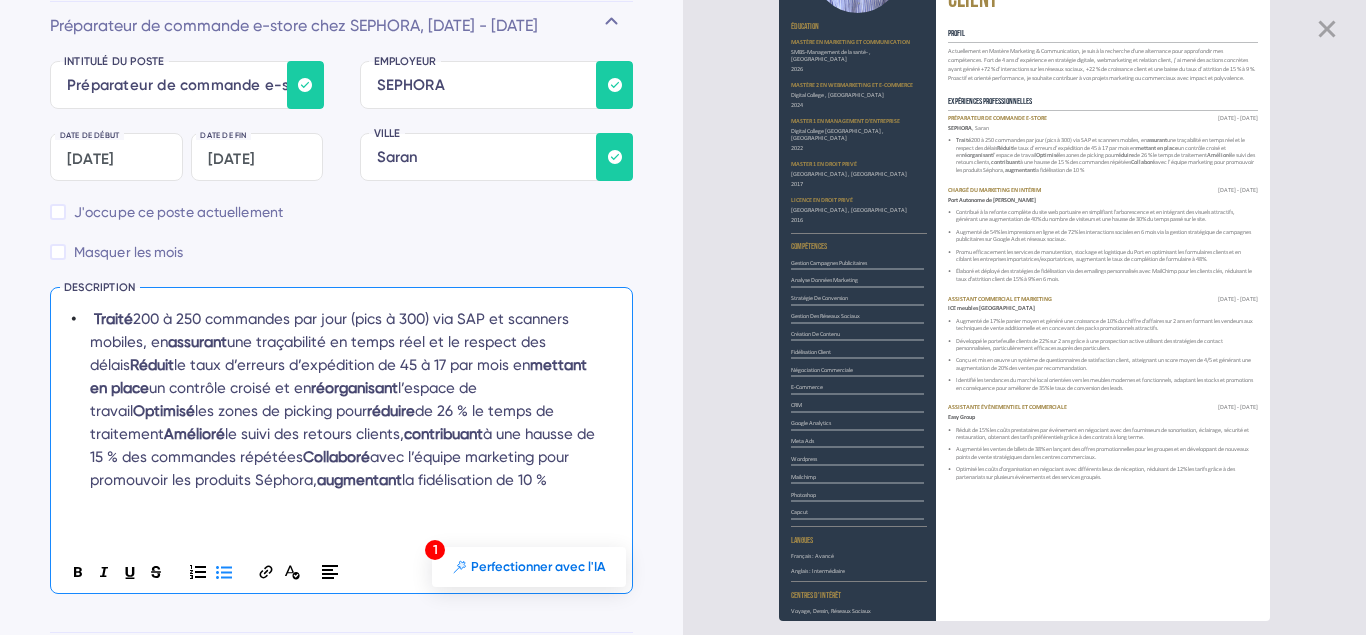 scroll, scrollTop: 165, scrollLeft: 0, axis: vertical 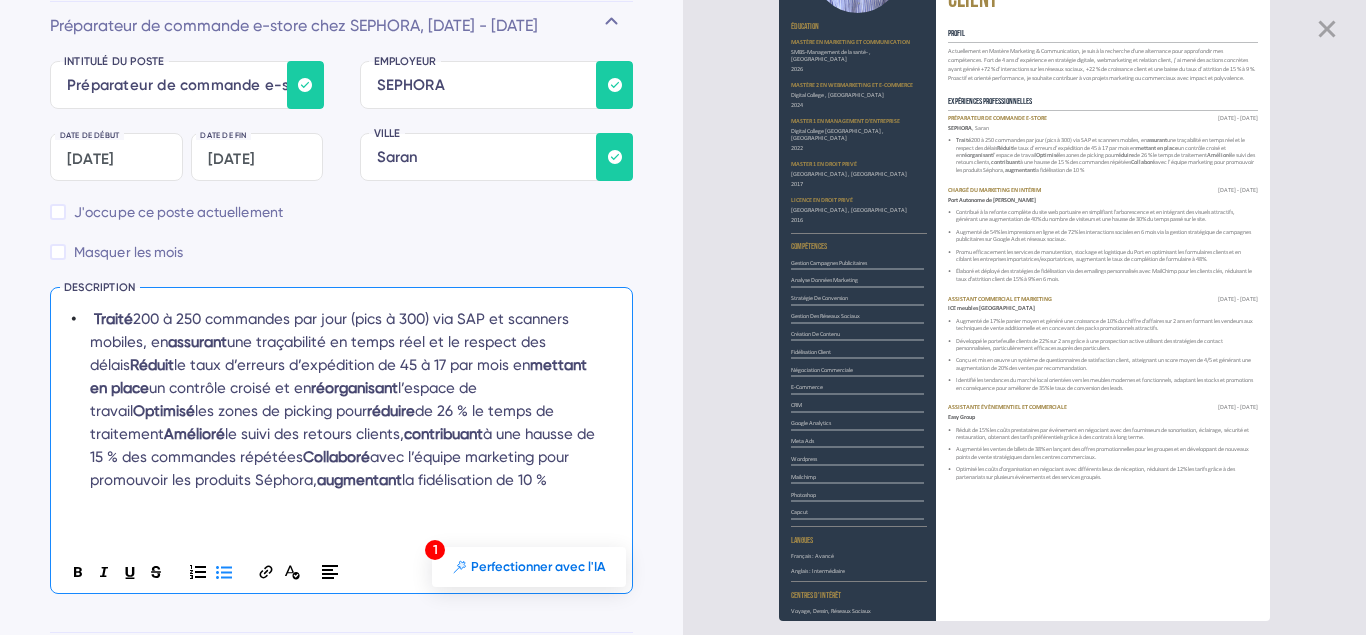 drag, startPoint x: 438, startPoint y: 487, endPoint x: 43, endPoint y: 244, distance: 463.7607 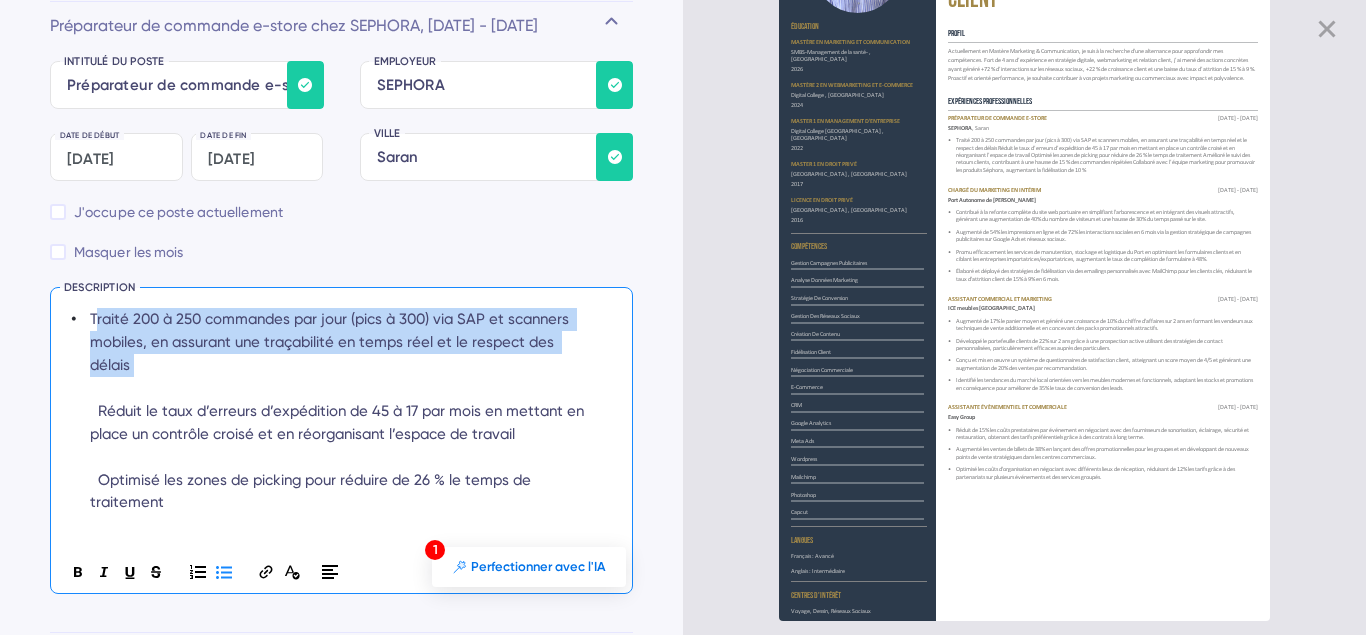 drag, startPoint x: 94, startPoint y: 315, endPoint x: 623, endPoint y: 342, distance: 529.6886 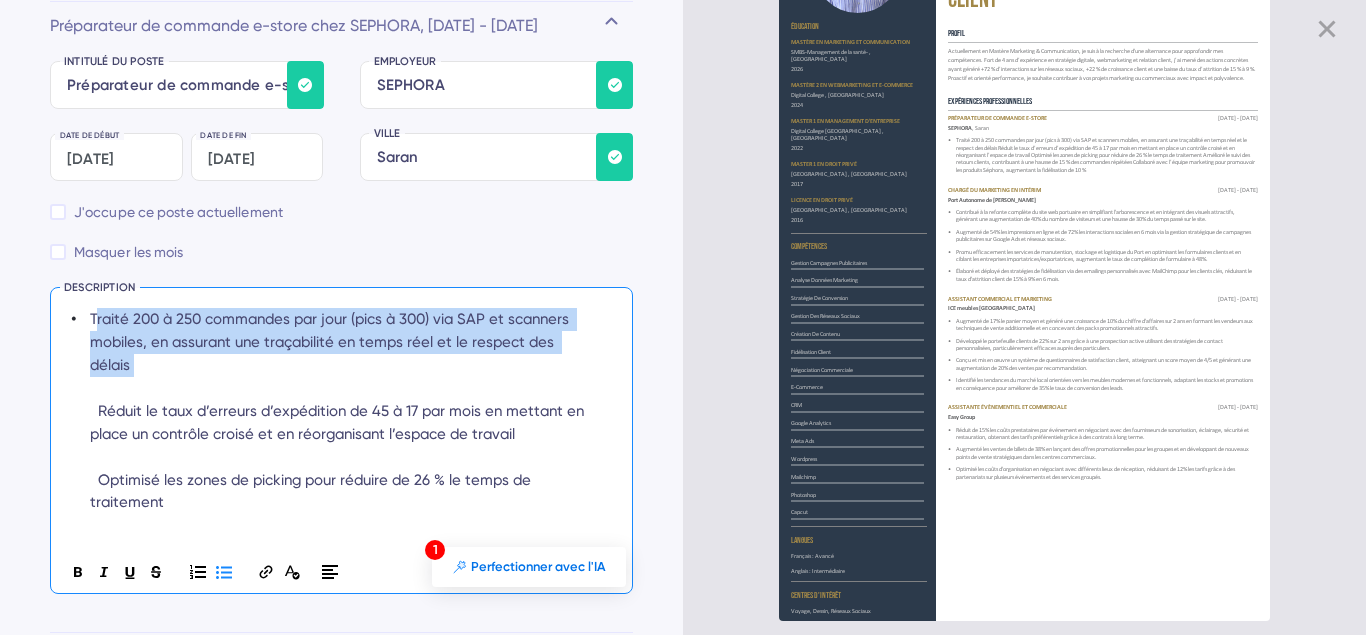 click on "Traité 200 à 250 commandes par jour (pics à 300) via SAP et scanners mobiles, en assurant une traçabilité en temps réel et le respect des délais
Réduit le taux d’erreurs d’expédition de 45 à 17 par mois en mettant en place un contrôle croisé et en réorganisant l’espace de travail
Optimisé les zones de picking pour réduire de 26 % le temps de traitement
Amélioré le suivi des retours clients, contribuant à une hausse de 15 % des commandes répétées
Collaboré avec l’équipe marketing pour promouvoir les produits Séphora, augmentant la fidélisation de 10 %" at bounding box center [334, 420] 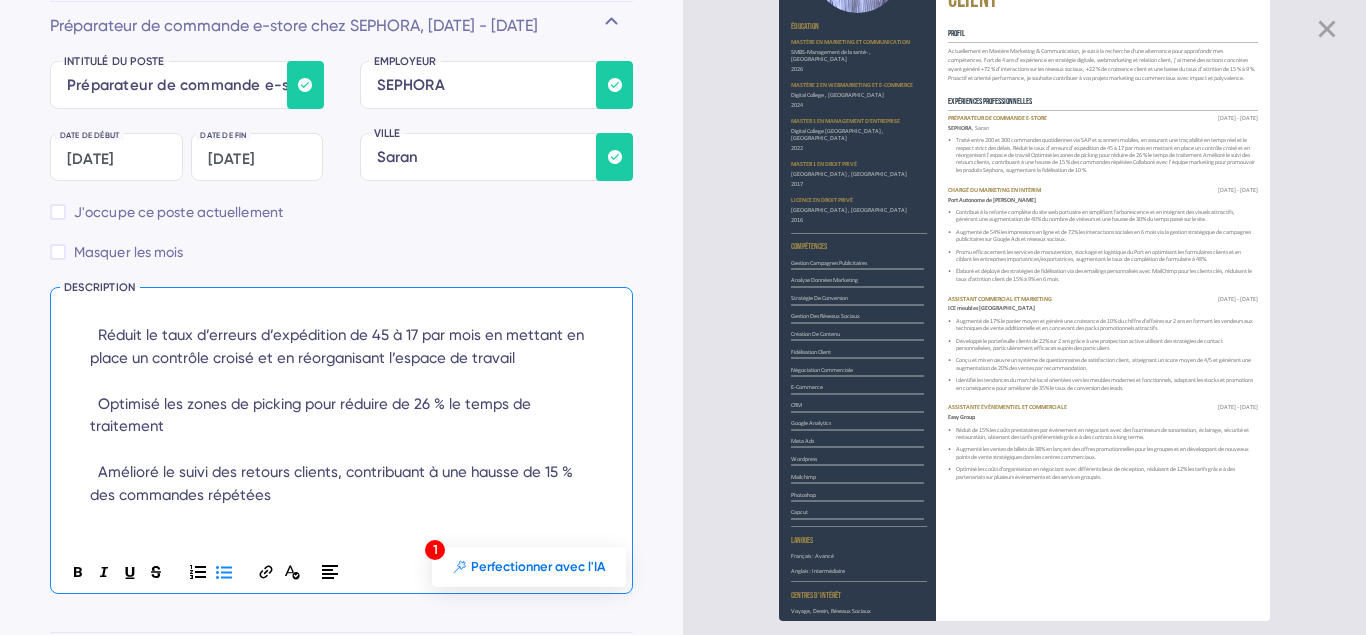 scroll, scrollTop: 0, scrollLeft: 0, axis: both 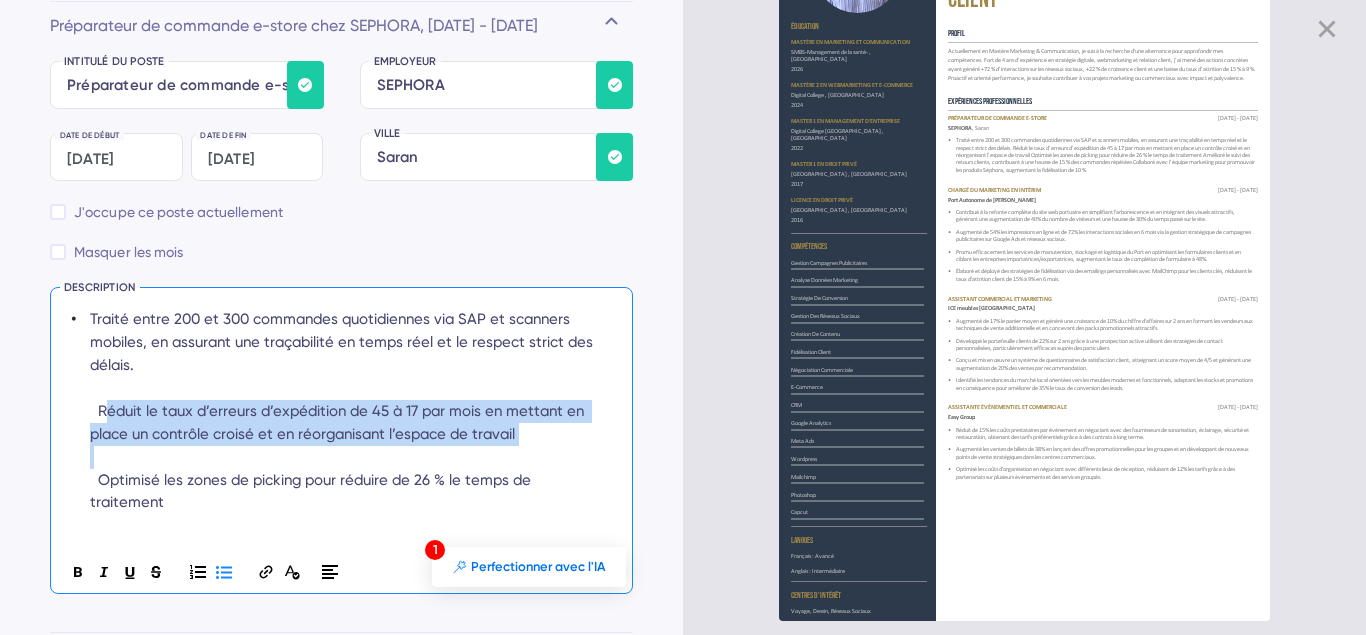 drag, startPoint x: 531, startPoint y: 438, endPoint x: 94, endPoint y: 407, distance: 438.09818 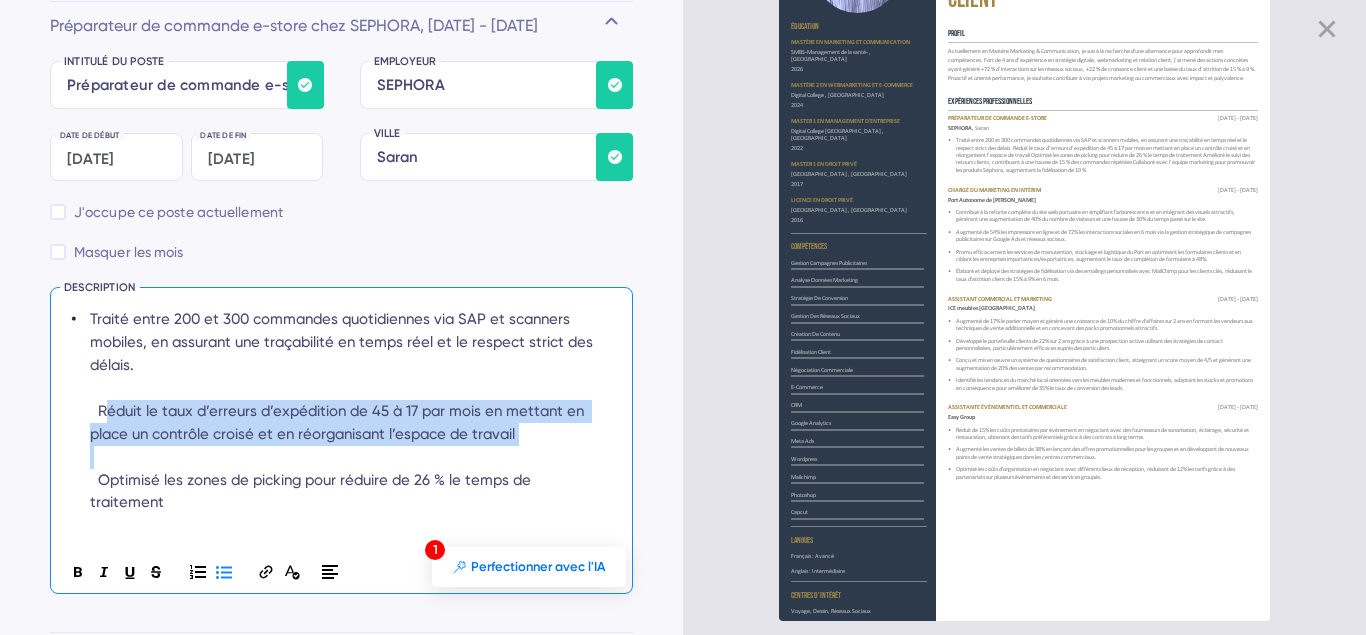 click on "Traité entre 200 et 300 commandes quotidiennes via SAP et scanners mobiles, en assurant une traçabilité en temps réel et le respect strict des délais.
Réduit le taux d’erreurs d’expédition de 45 à 17 par mois en mettant en place un contrôle croisé et en réorganisant l’espace de travail
Optimisé les zones de picking pour réduire de 26 % le temps de traitement
Amélioré le suivi des retours clients, contribuant à une hausse de 15 % des commandes répétées
Collaboré avec l’équipe marketing pour promouvoir les produits Séphora, augmentant la fidélisation de 10 %" at bounding box center [343, 480] 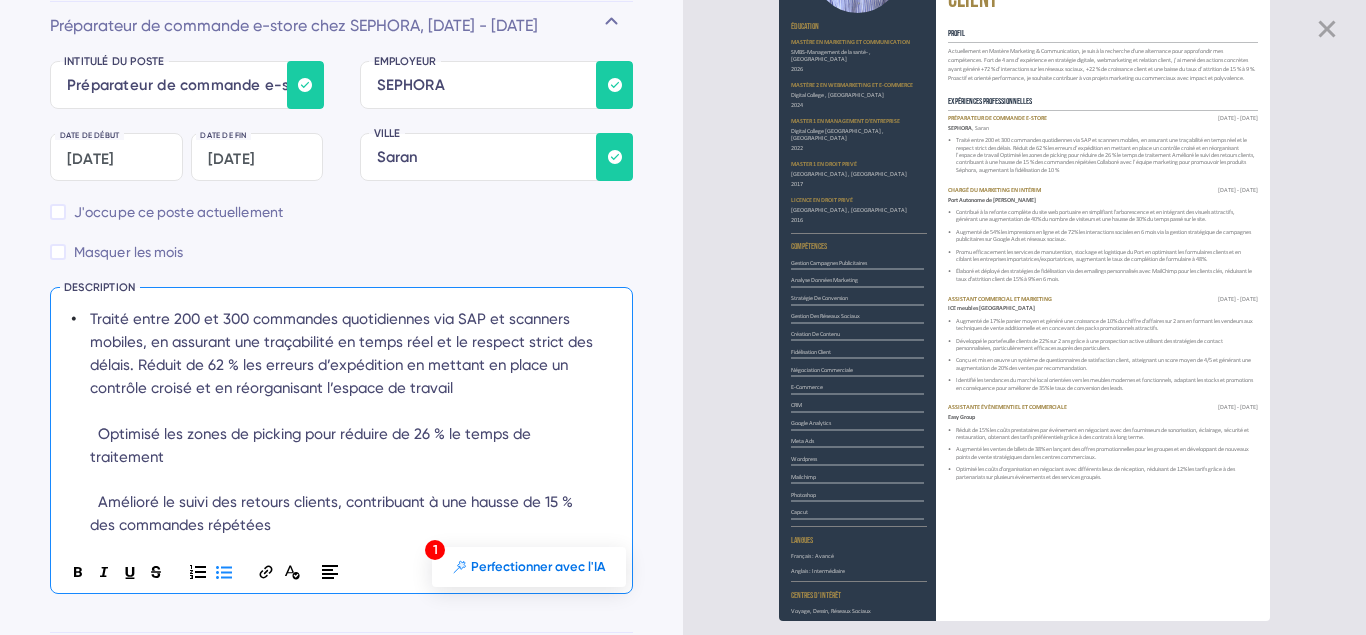 click on "Traité entre 200 et 300 commandes quotidiennes via SAP et scanners mobiles, en assurant une traçabilité en temps réel et le respect strict des délais. Réduit de 62 % les erreurs d’expédition en mettant en place un contrôle croisé et en réorganisant l’espace de travail
Optimisé les zones de picking pour réduire de 26 % le temps de traitement
Amélioré le suivi des retours clients, contribuant à une hausse de 15 % des commandes répétées
Collaboré avec l’équipe marketing pour promouvoir les produits Séphora, augmentant la fidélisation de 10 %" at bounding box center [343, 456] 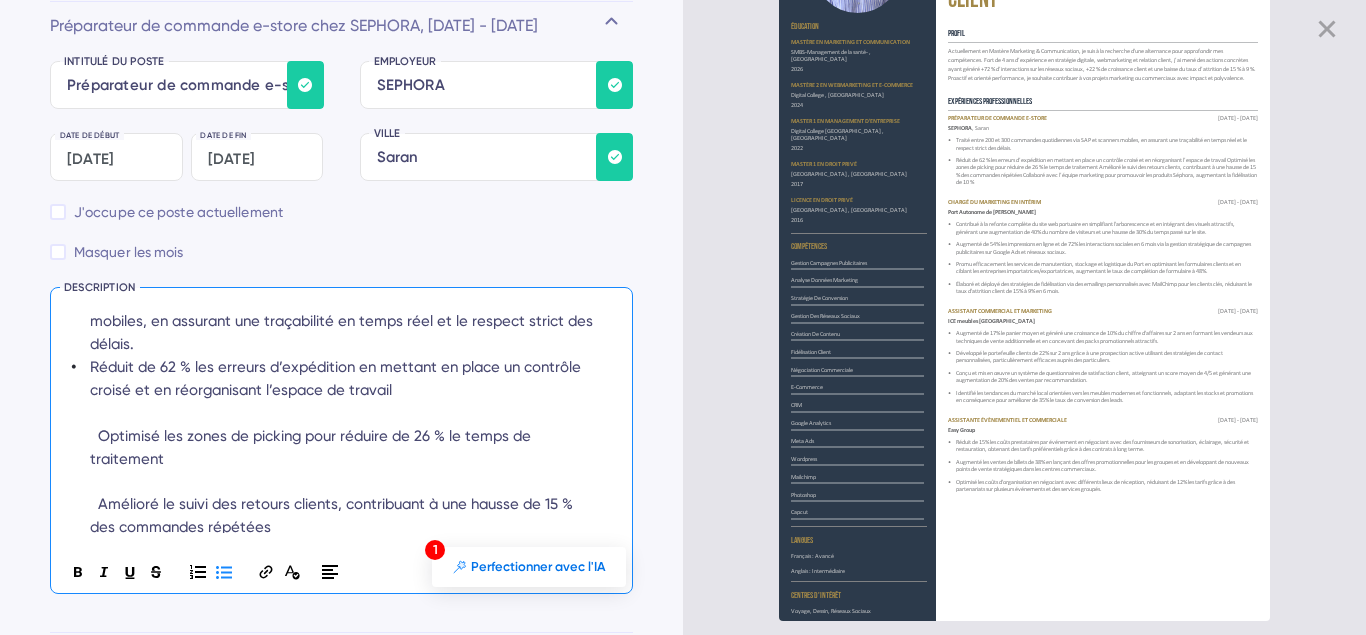 scroll, scrollTop: 0, scrollLeft: 0, axis: both 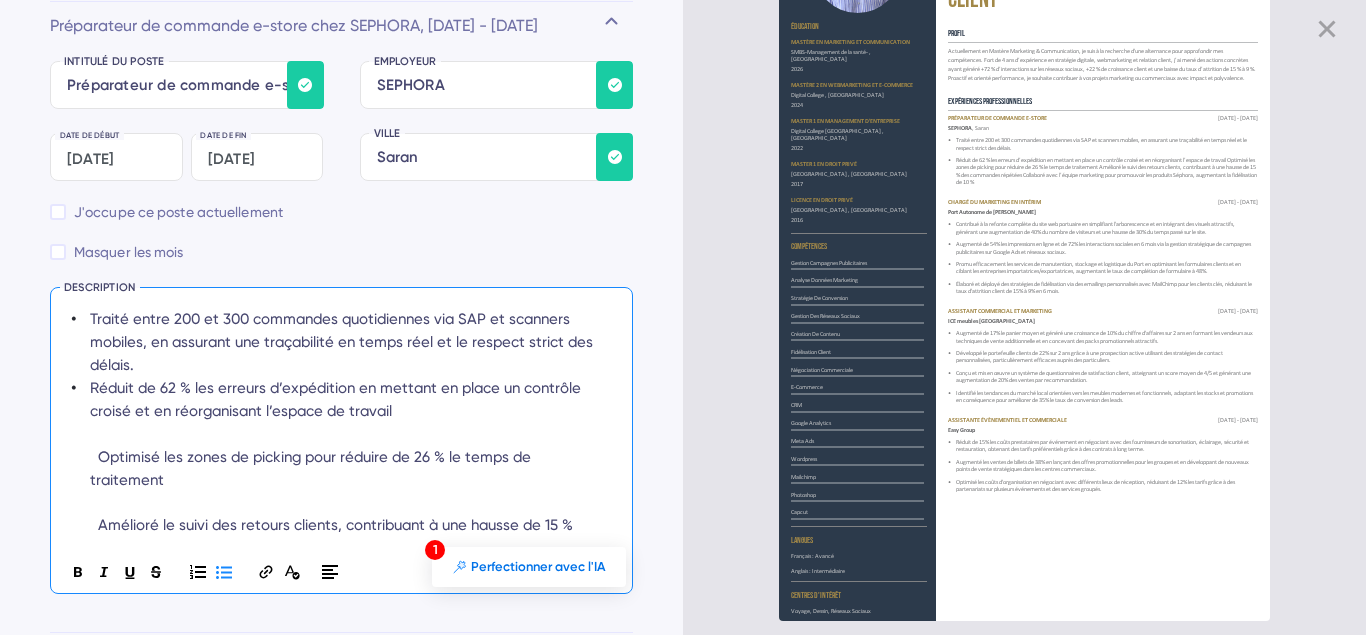 click on "Réduit de 62 % les erreurs d’expédition en mettant en place un contrôle croisé et en réorganisant l’espace de travail
Optimisé les zones de picking pour réduire de 26 % le temps de traitement
Amélioré le suivi des retours clients, contribuant à une hausse de 15 % des commandes répétées
Collaboré avec l’équipe marketing pour promouvoir les produits Séphora, augmentant la fidélisation de 10 %" at bounding box center [337, 502] 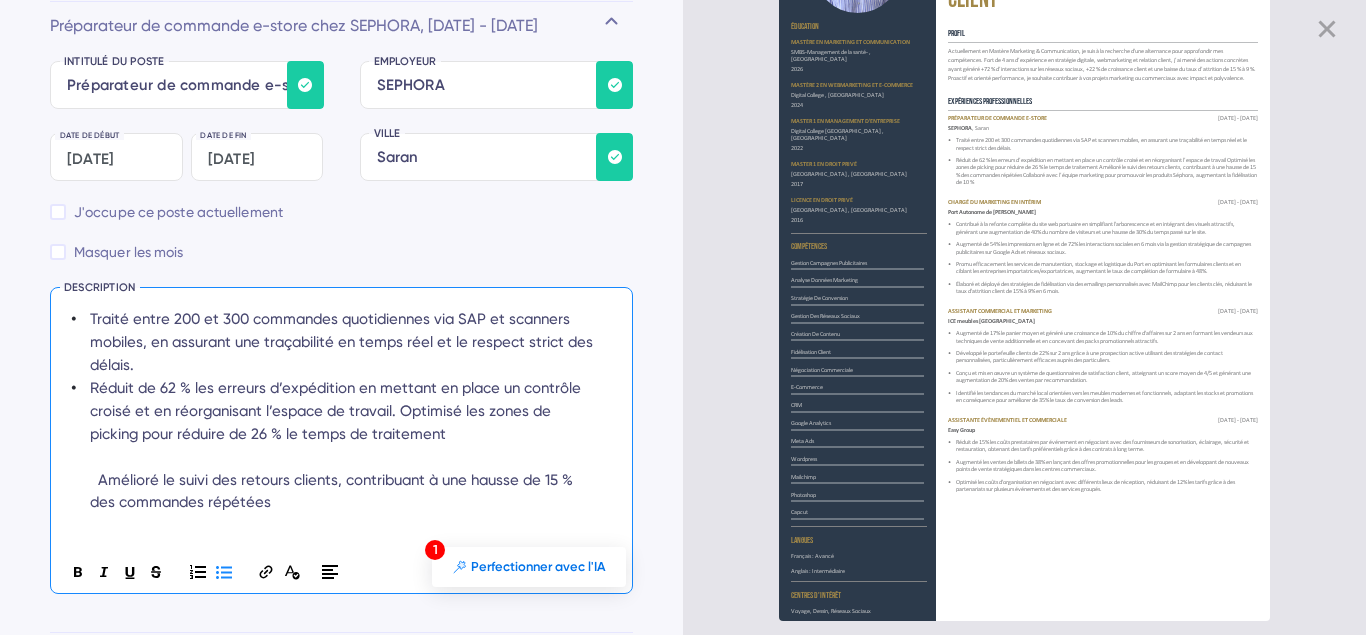type 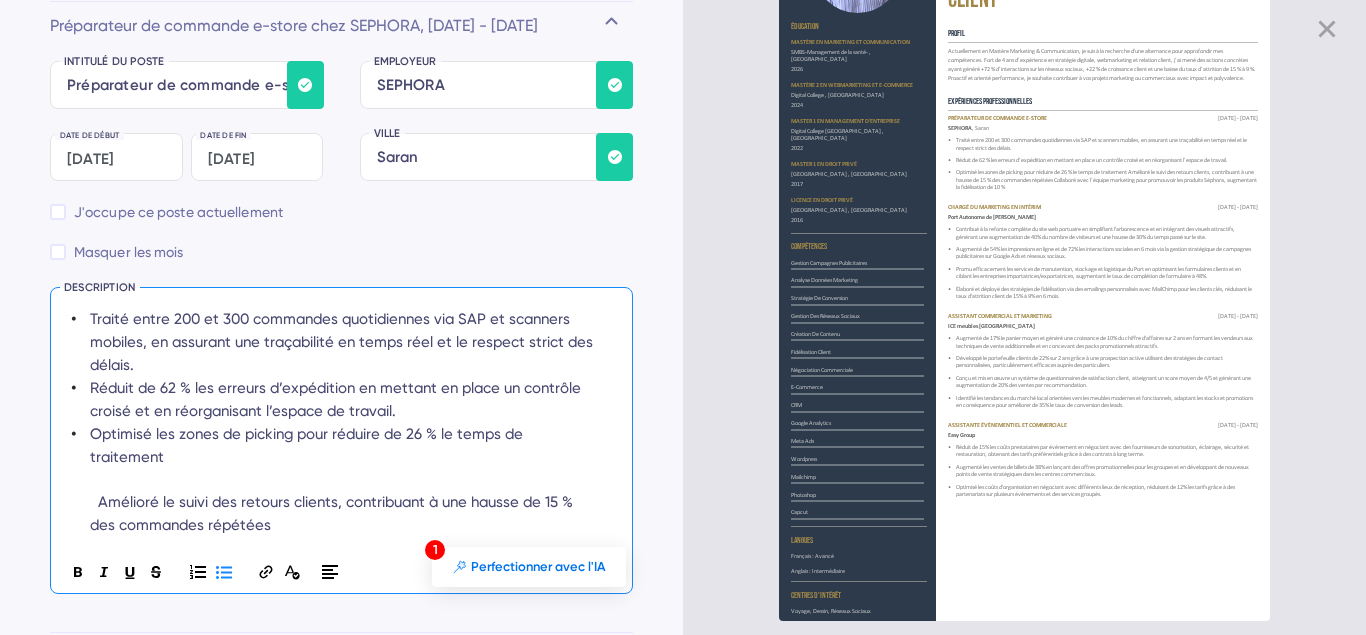 scroll, scrollTop: 15, scrollLeft: 0, axis: vertical 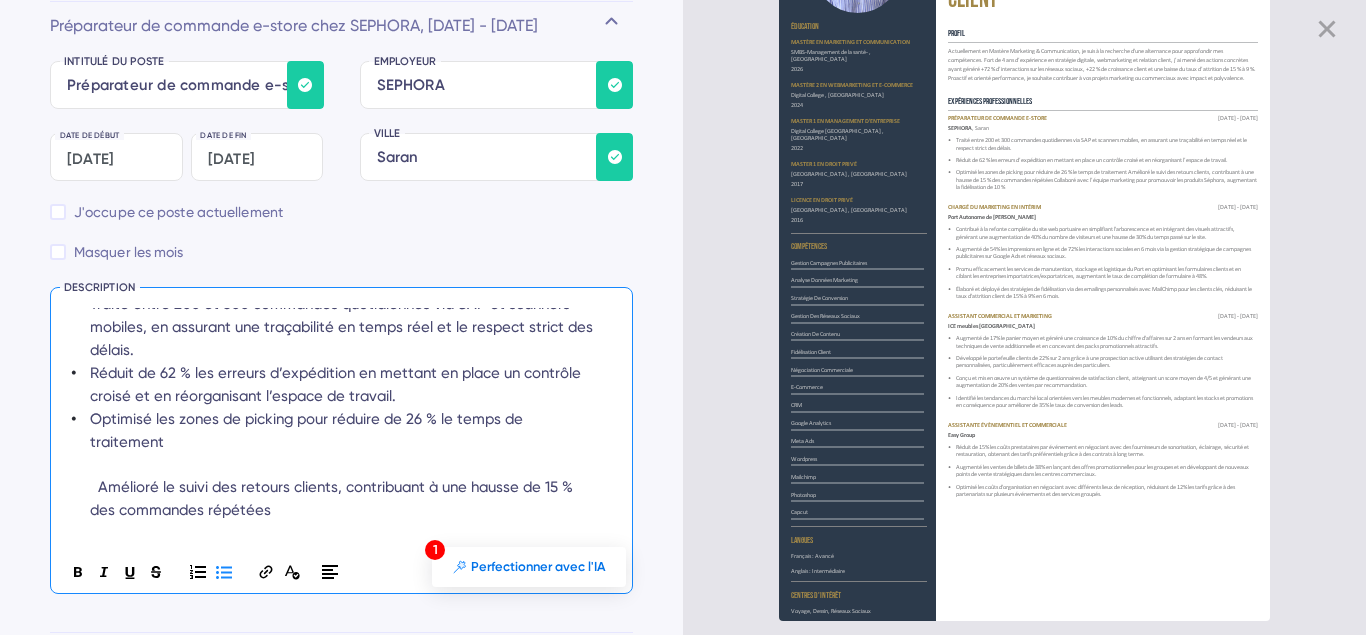click on "Optimisé les zones de picking pour réduire de 26 % le temps de traitement
Amélioré le suivi des retours clients, contribuant à une hausse de 15 % des commandes répétées
Collaboré avec l’équipe marketing pour promouvoir les produits Séphora, augmentant la fidélisation de 10 %" at bounding box center (333, 499) 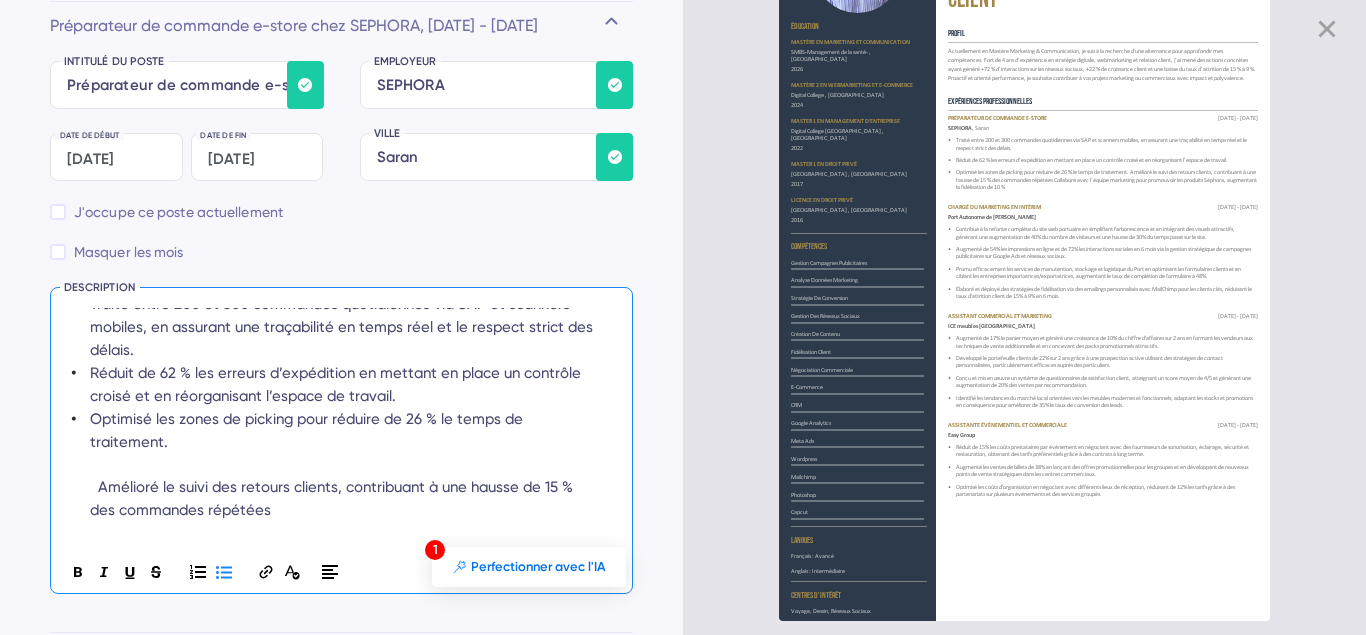 click on "Optimisé les zones de picking pour réduire de 26 % le temps de traitement.
Amélioré le suivi des retours clients, contribuant à une hausse de 15 % des commandes répétées
Collaboré avec l’équipe marketing pour promouvoir les produits Séphora, augmentant la fidélisation de 10 %" at bounding box center [333, 499] 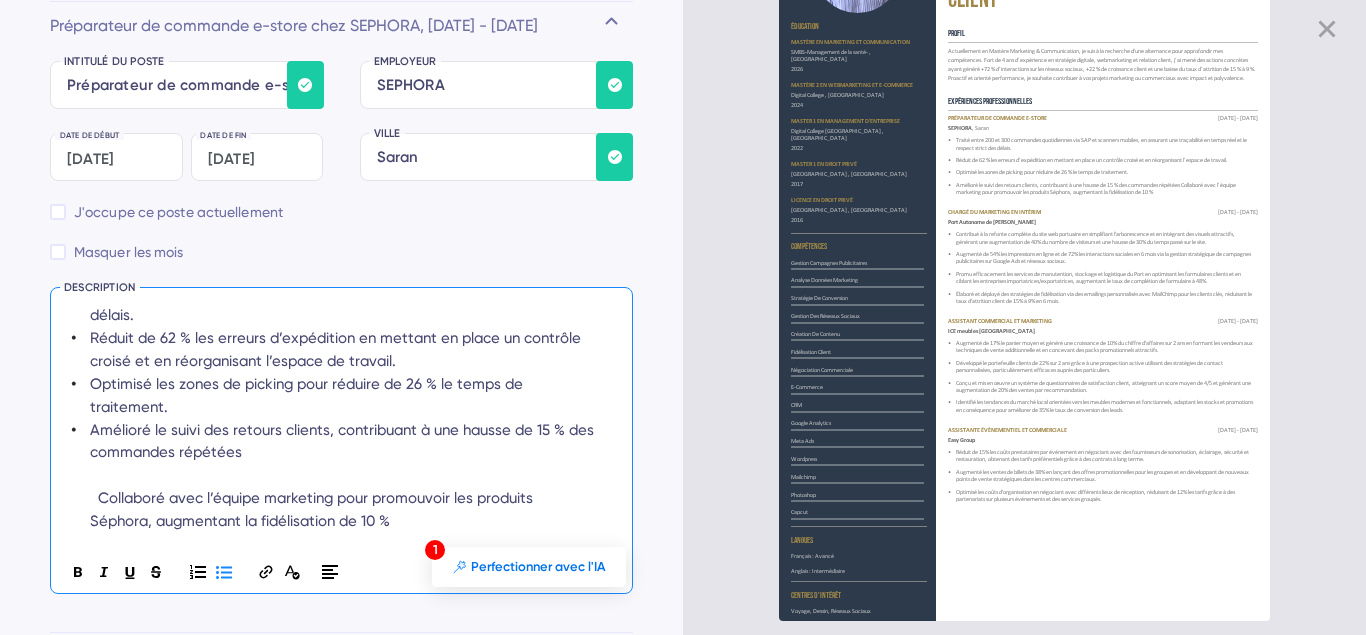 scroll, scrollTop: 92, scrollLeft: 0, axis: vertical 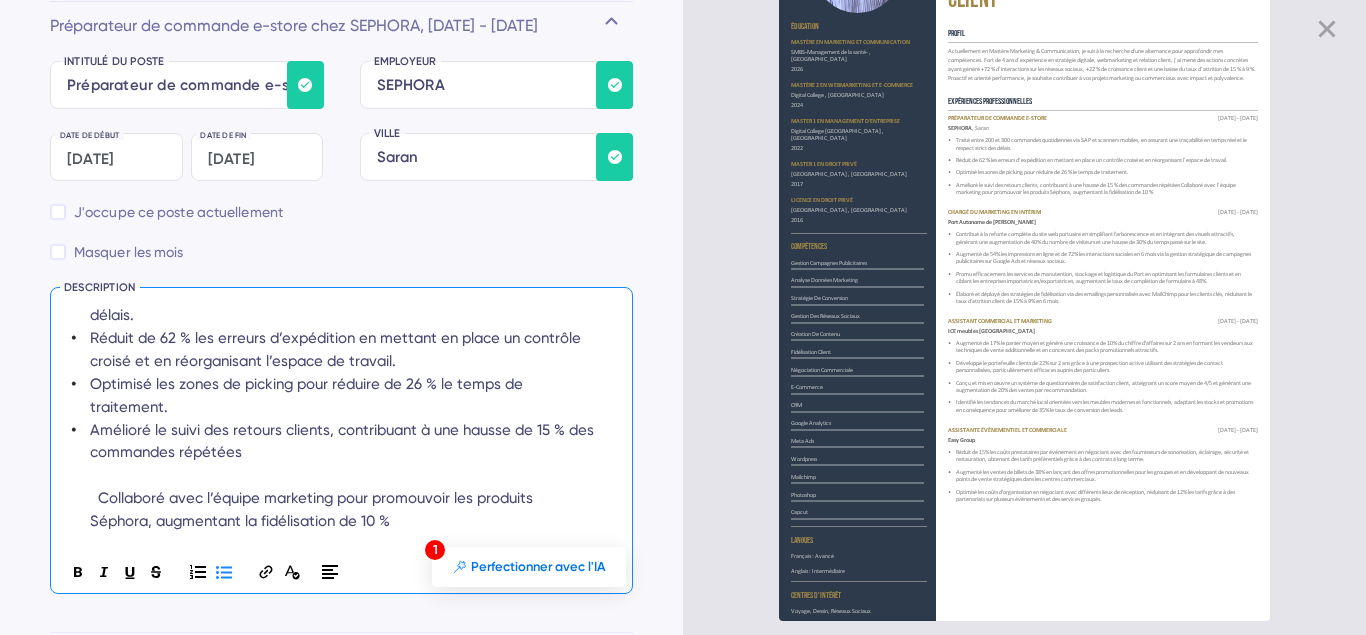 click on "Amélioré le suivi des retours clients, contribuant à une hausse de 15 % des commandes répétées
Collaboré avec l’équipe marketing pour promouvoir les produits Séphora, augmentant la fidélisation de 10 %" at bounding box center [344, 476] 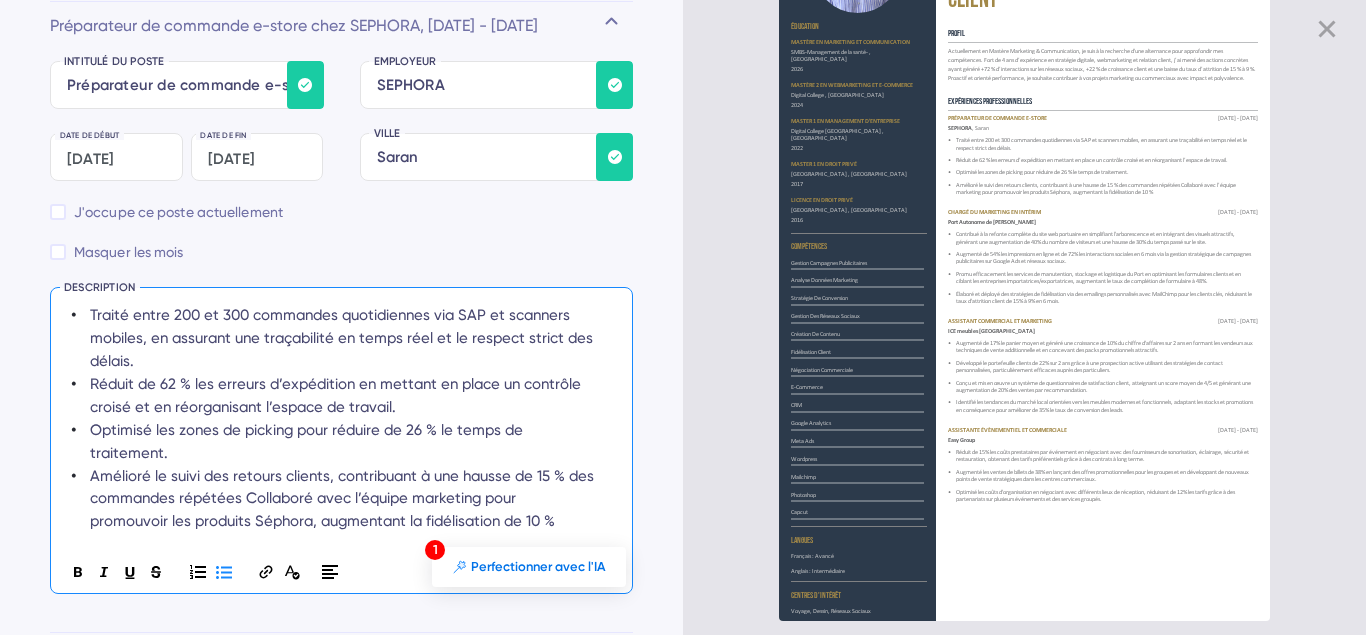 scroll, scrollTop: 50, scrollLeft: 0, axis: vertical 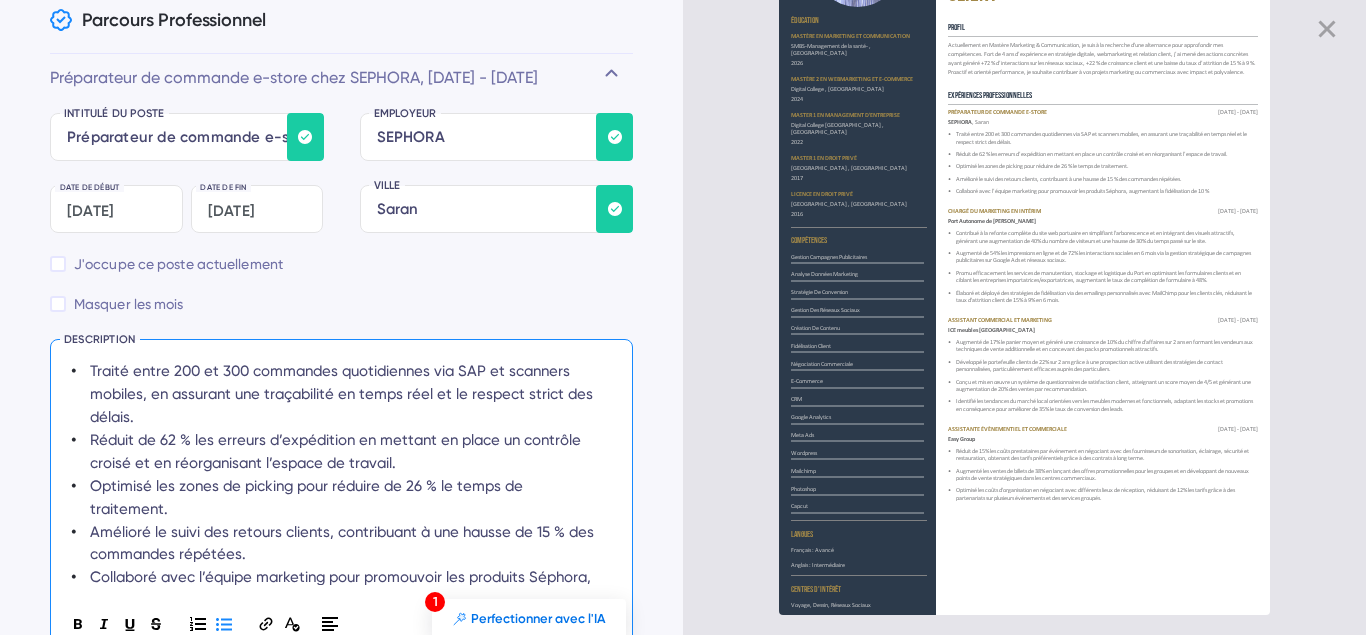 click on "Optimisé les zones de picking pour réduire de 26 % le temps de traitement." at bounding box center [308, 497] 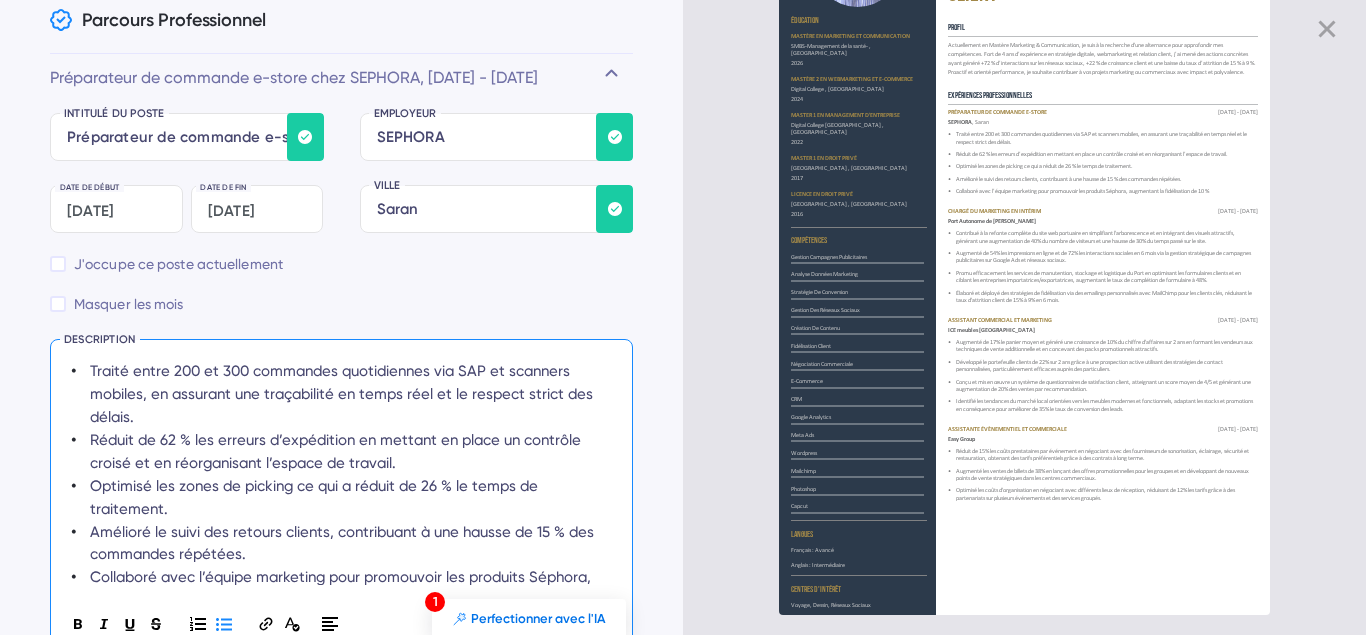 click on "Optimisé les zones de picking ce qui a réduit de 26 % le temps de traitement." at bounding box center (316, 497) 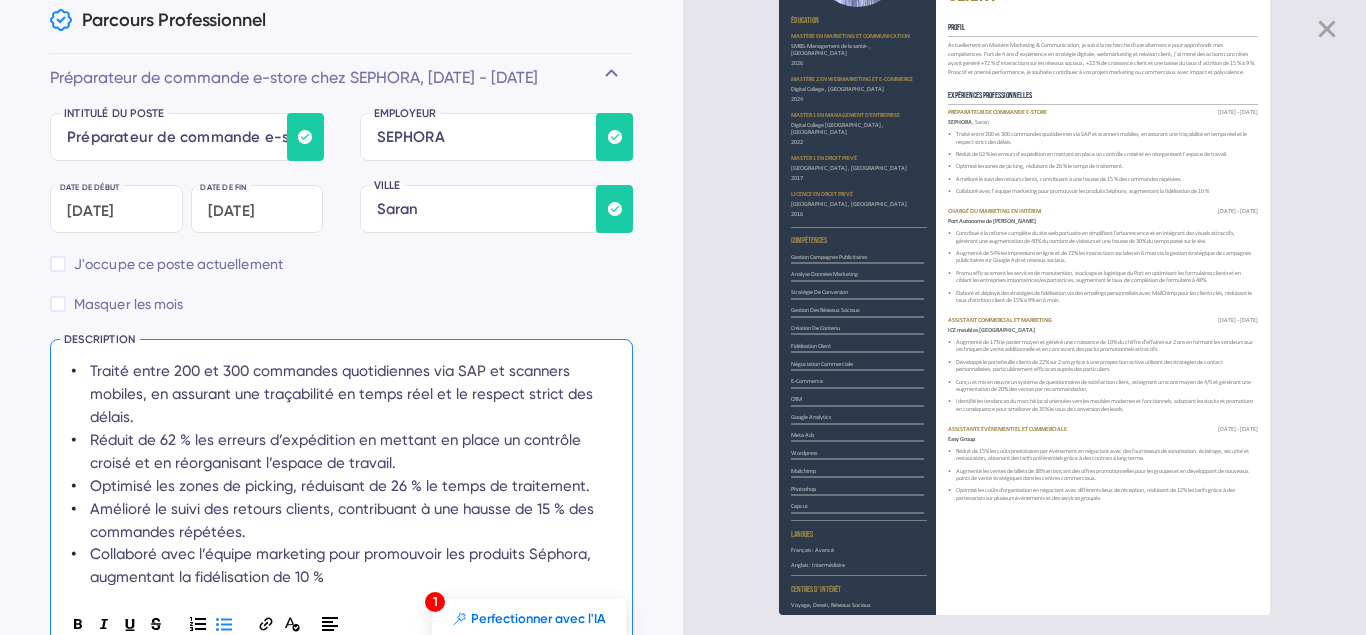click on "Optimisé les zones de picking, réduisant de 26 % le temps de traitement." at bounding box center (340, 486) 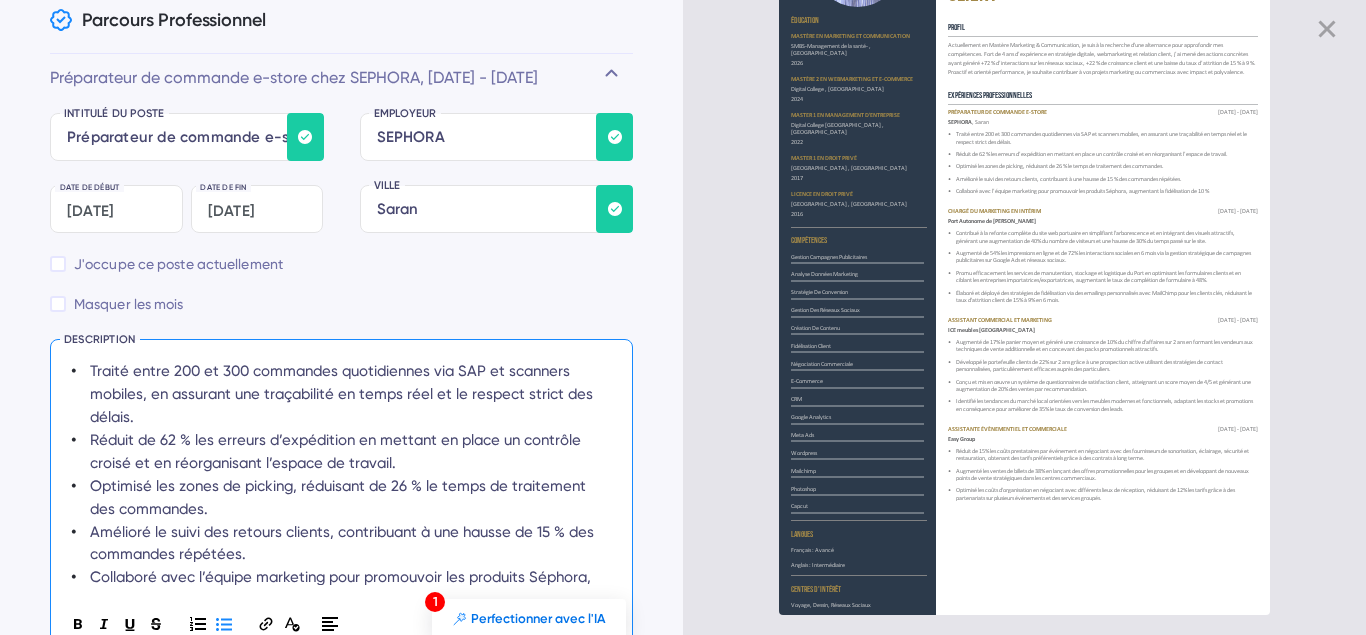 scroll, scrollTop: 3761, scrollLeft: 0, axis: vertical 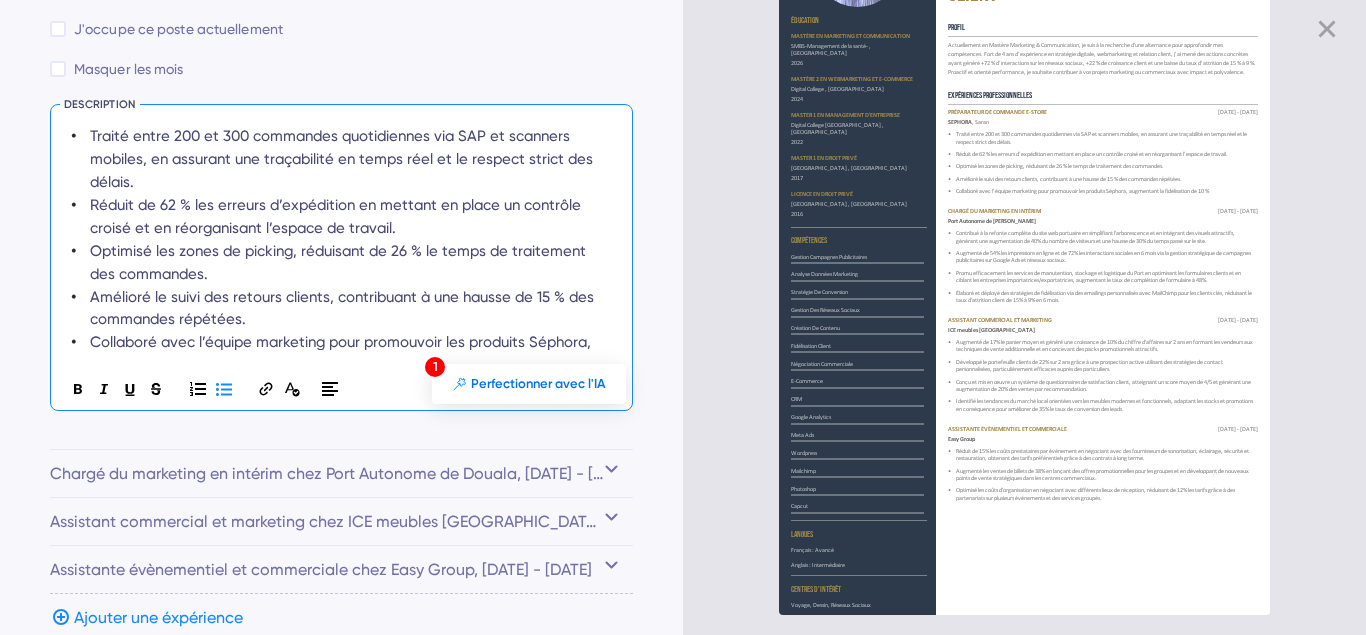 click on "Amélioré le suivi des retours clients, contribuant à une hausse de 15 % des commandes répétées." at bounding box center [343, 309] 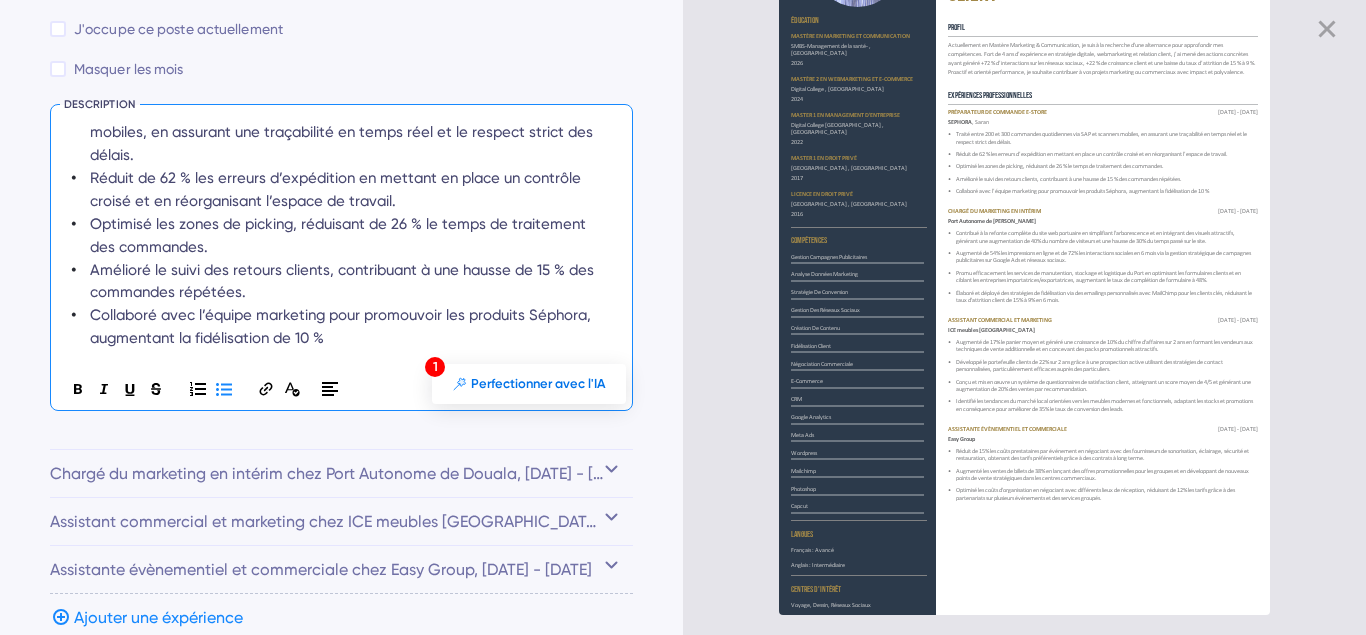 scroll, scrollTop: 50, scrollLeft: 0, axis: vertical 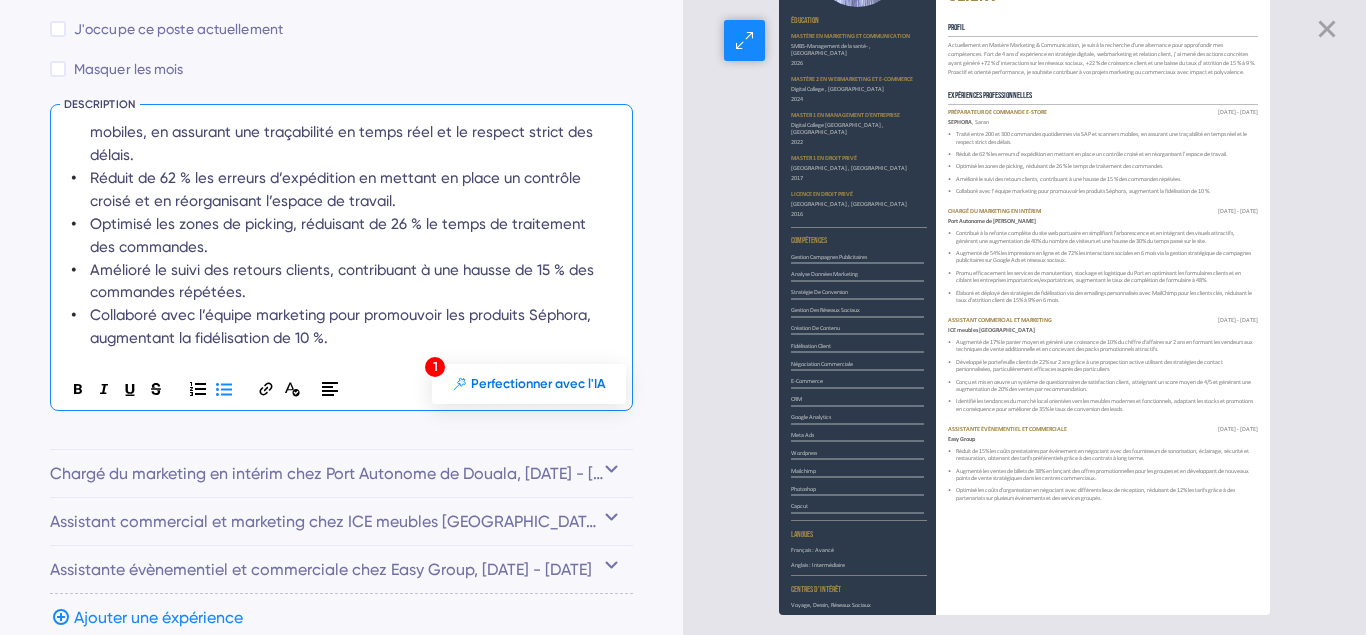 click on "Augmenté de 54% les impressions en ligne et de 72% les interactions sociales en 6 mois via la gestion stratégique de campagnes publicitaires sur Google Ads et réseaux sociaux." at bounding box center [1103, 257] 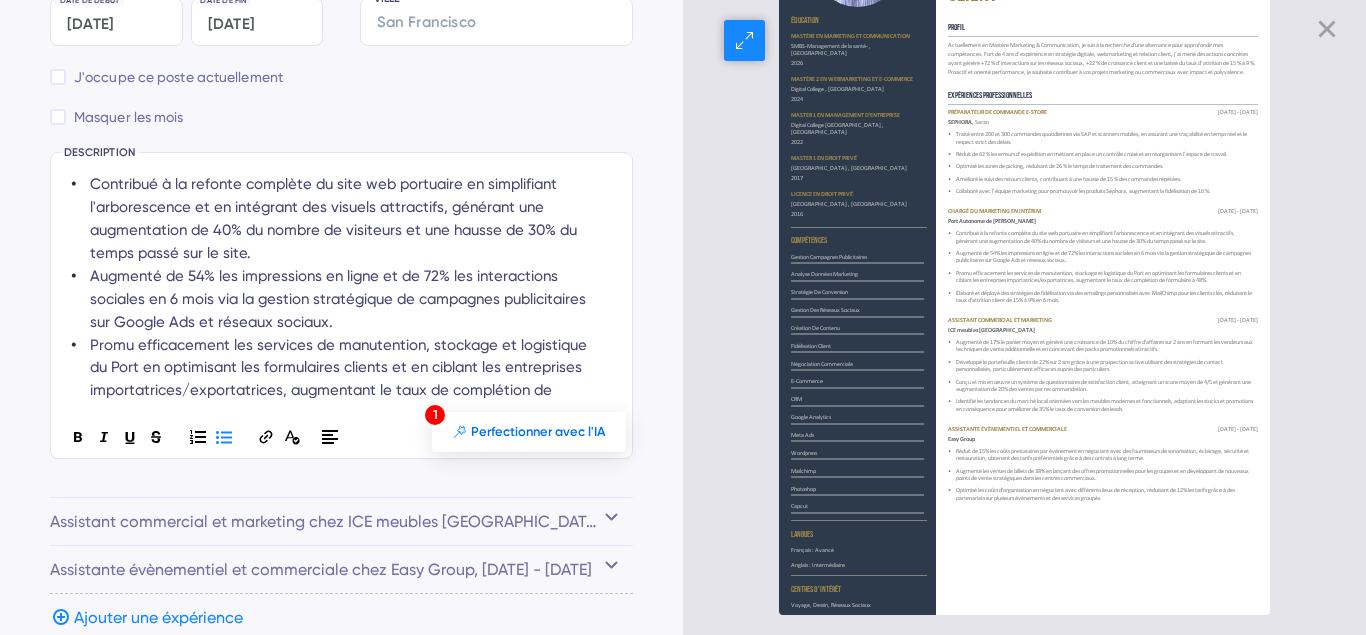 scroll, scrollTop: 3626, scrollLeft: 0, axis: vertical 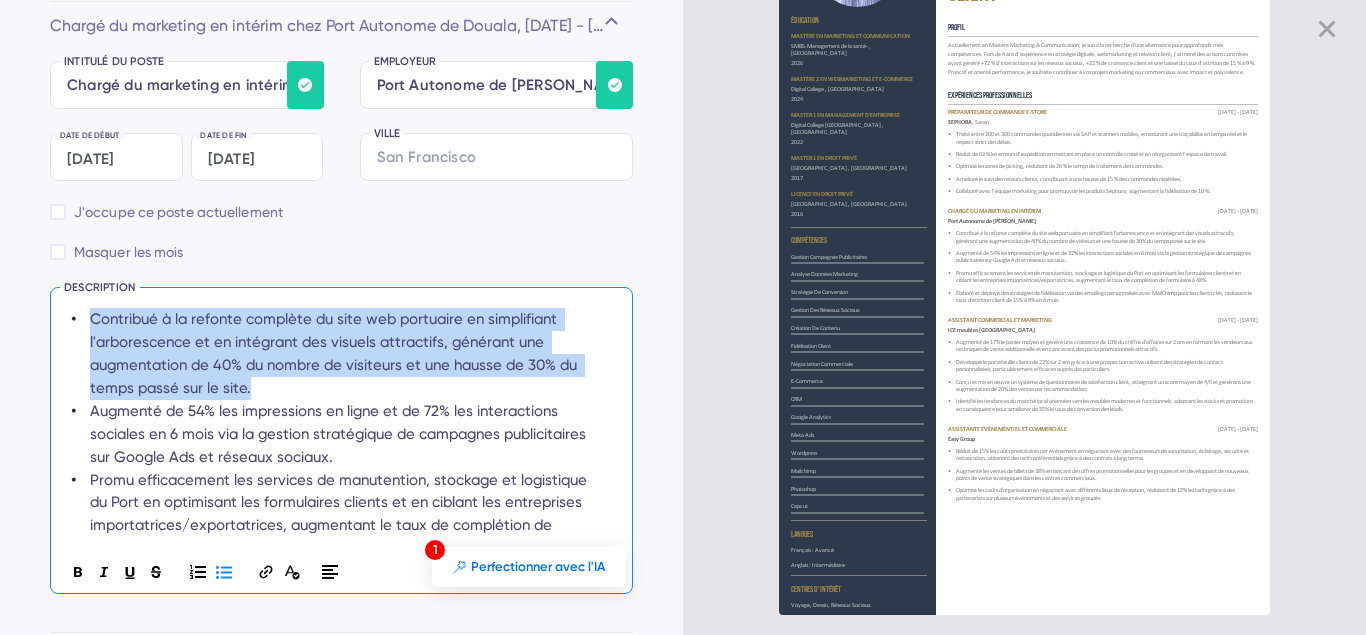 drag, startPoint x: 251, startPoint y: 387, endPoint x: 92, endPoint y: 316, distance: 174.13214 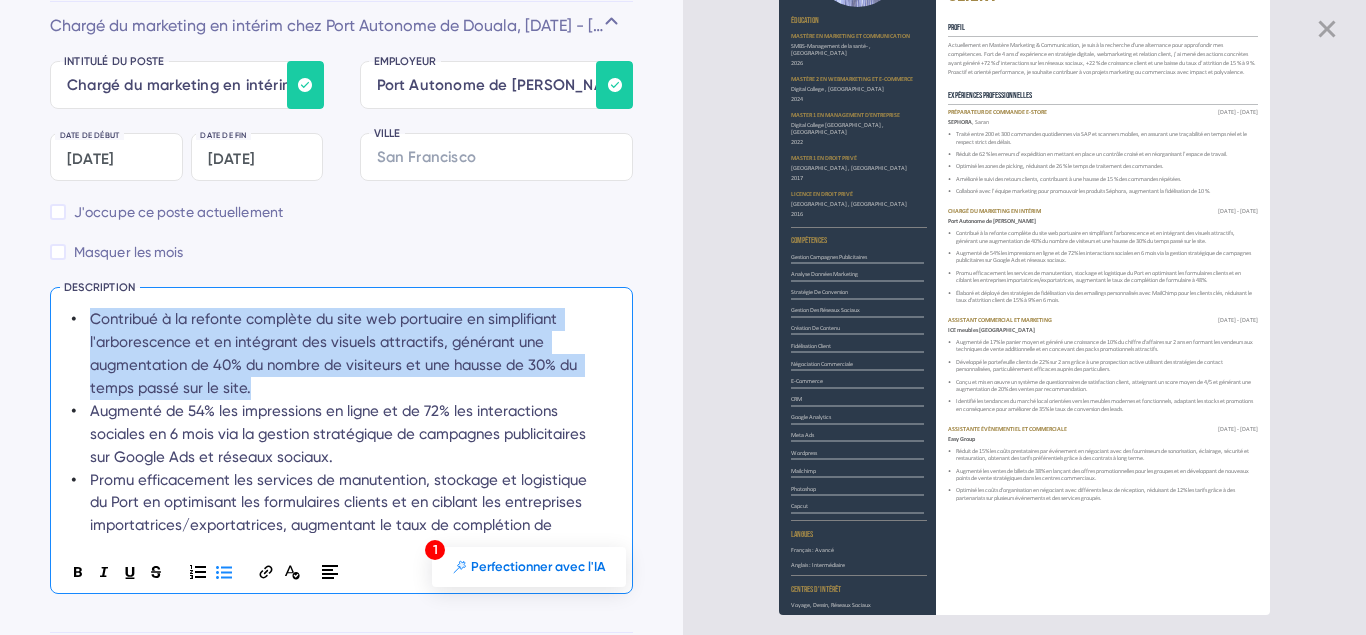 click on "Contribué à la refonte complète du site web portuaire en simplifiant l'arborescence et en intégrant des visuels attractifs, générant une augmentation de 40% du nombre de visiteurs et une hausse de 30% du temps passé sur le site." at bounding box center [343, 354] 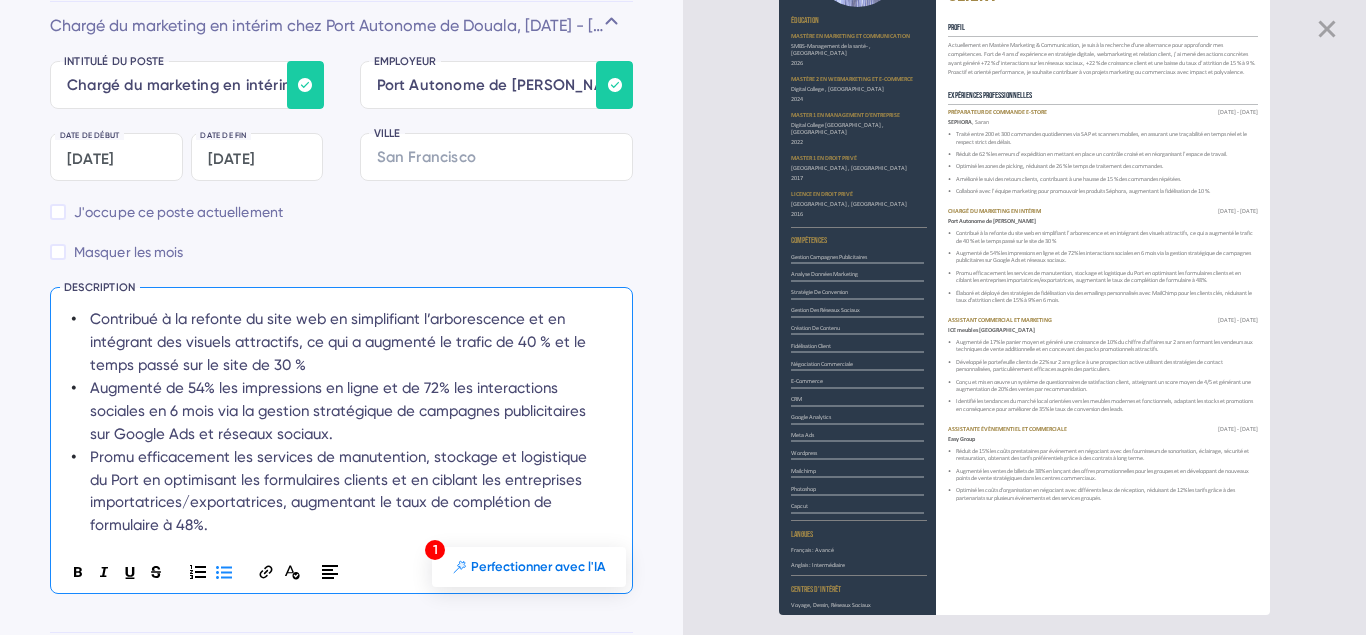 click on "Contribué à la refonte du site web en simplifiant l’arborescence et en intégrant des visuels attractifs, ce qui a augmenté le trafic de 40 % et le temps passé sur le site de 30 %" at bounding box center (343, 342) 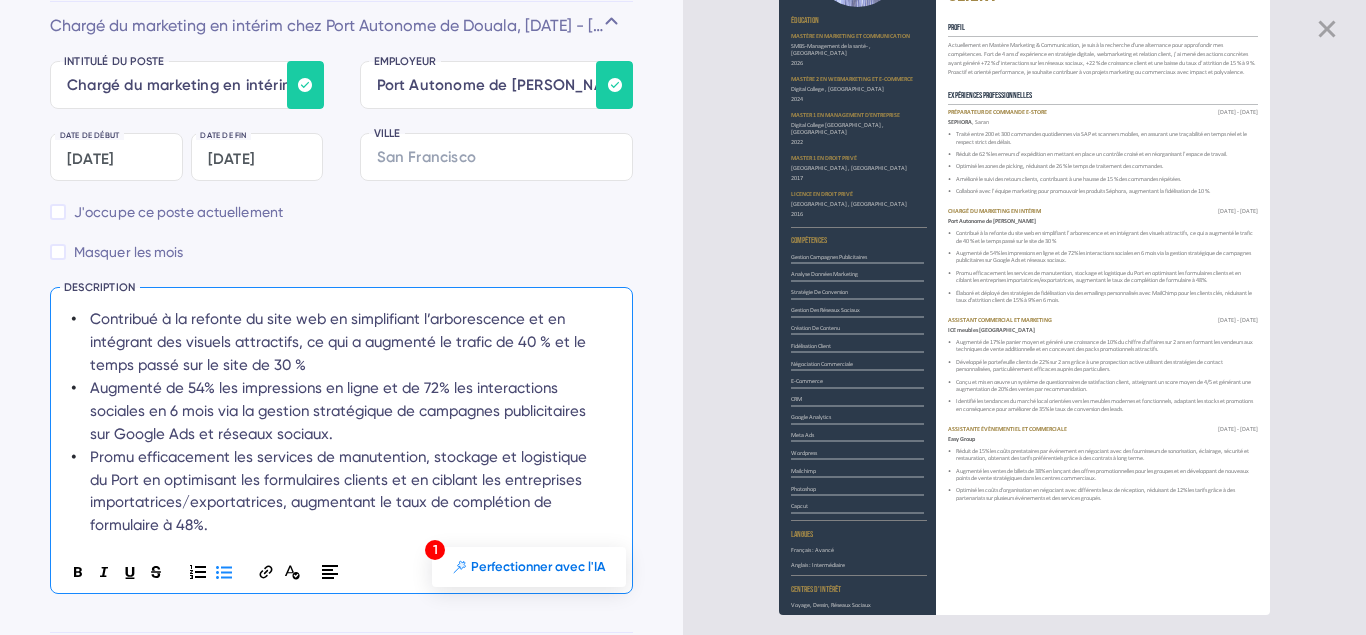 type 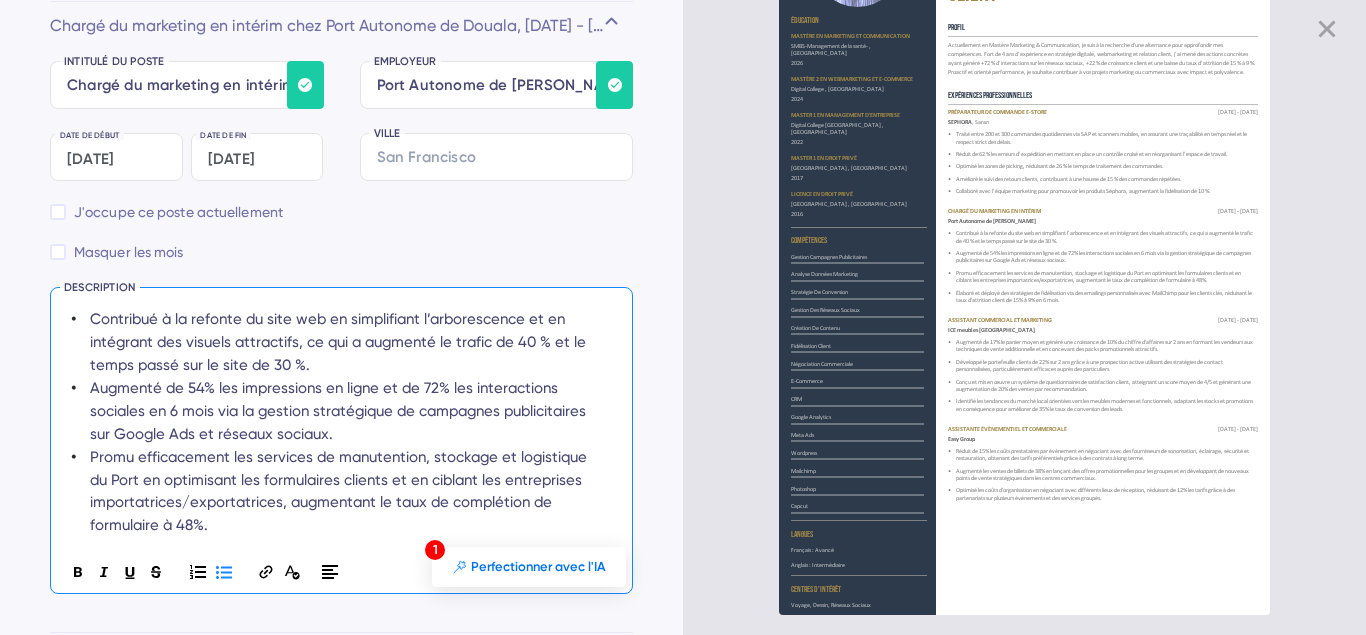 click on "Contribué à la refonte du site web en simplifiant l’arborescence et en intégrant des visuels attractifs, ce qui a augmenté le trafic de 40 % et le temps passé sur le site de 30 %." at bounding box center (340, 342) 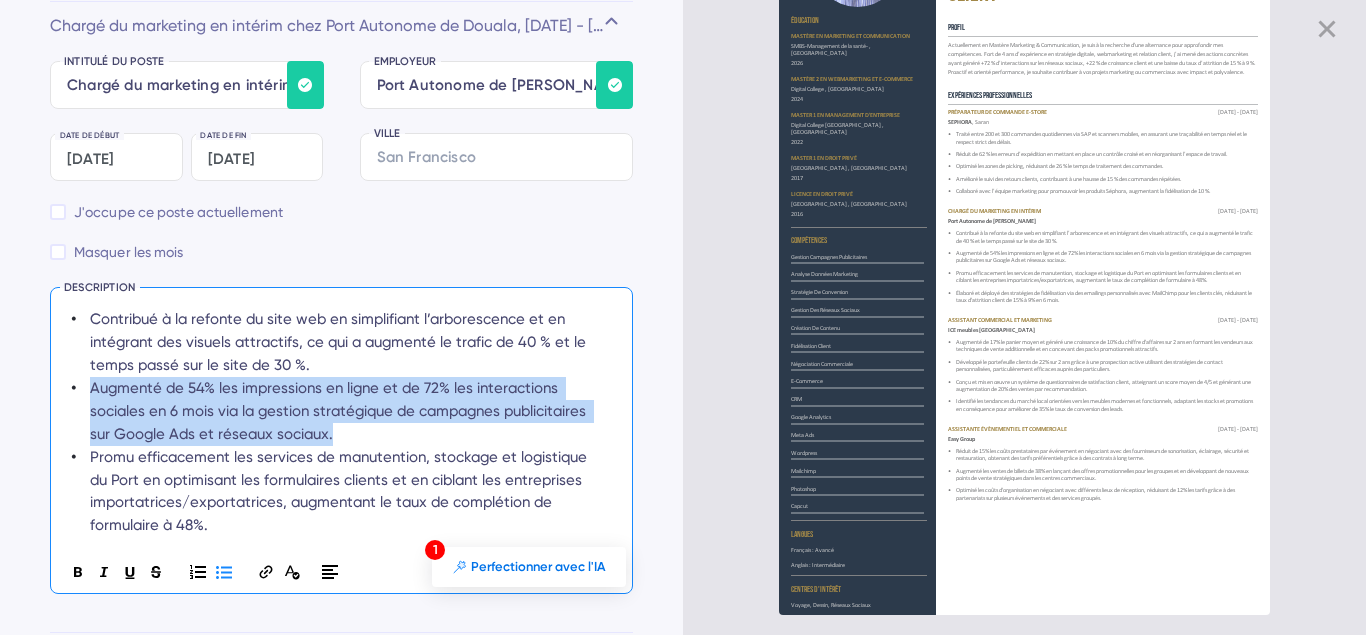 drag, startPoint x: 353, startPoint y: 436, endPoint x: 94, endPoint y: 386, distance: 263.7821 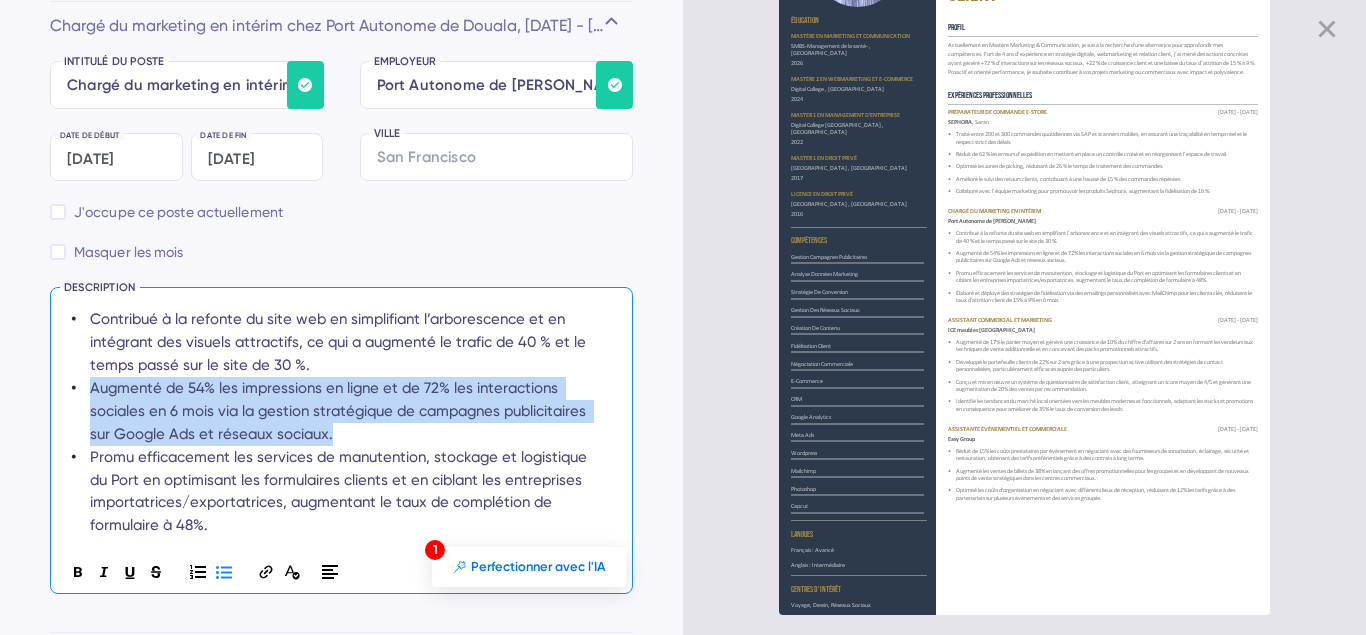 click on "Augmenté de 54% les impressions en ligne et de 72% les interactions sociales en 6 mois via la gestion stratégique de campagnes publicitaires sur Google Ads et réseaux sociaux." at bounding box center (343, 411) 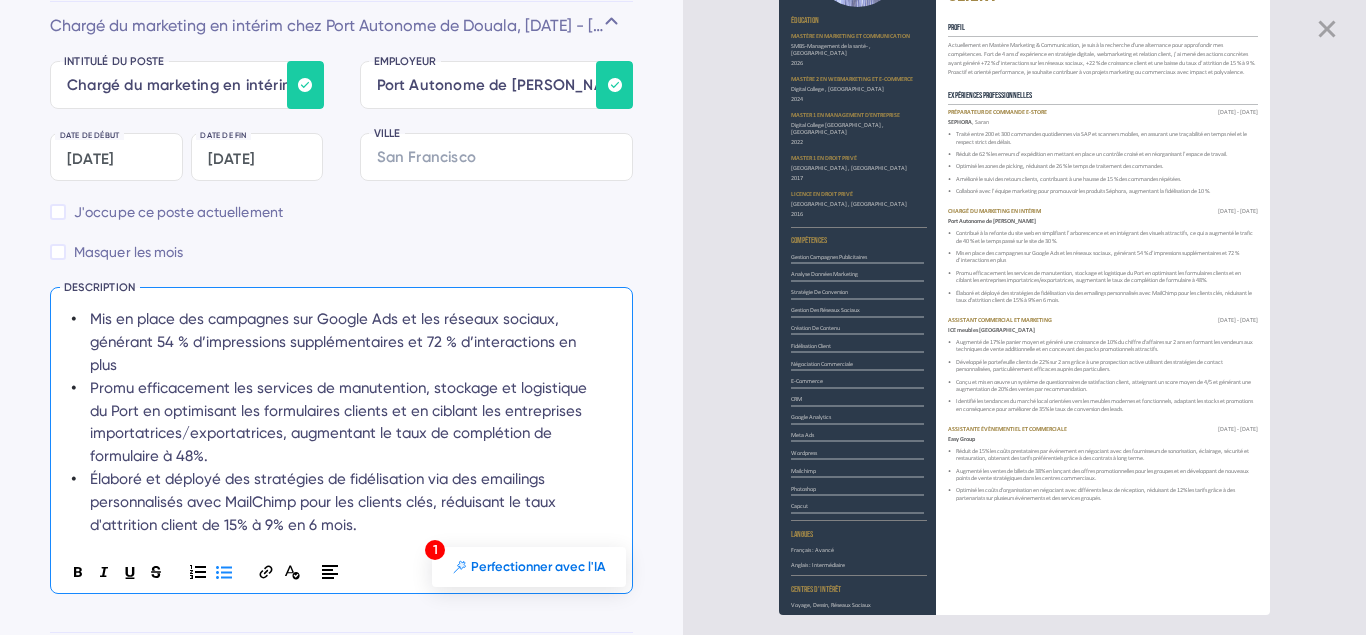 scroll, scrollTop: 73, scrollLeft: 0, axis: vertical 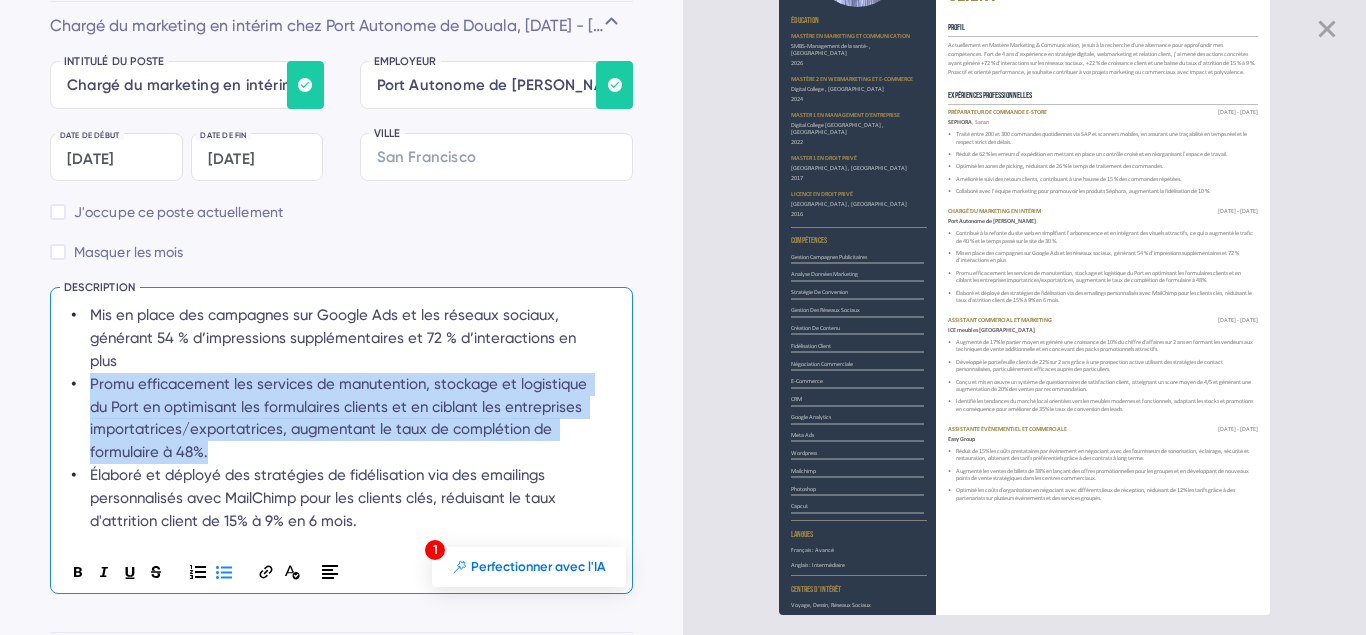 drag, startPoint x: 216, startPoint y: 450, endPoint x: 94, endPoint y: 374, distance: 143.73587 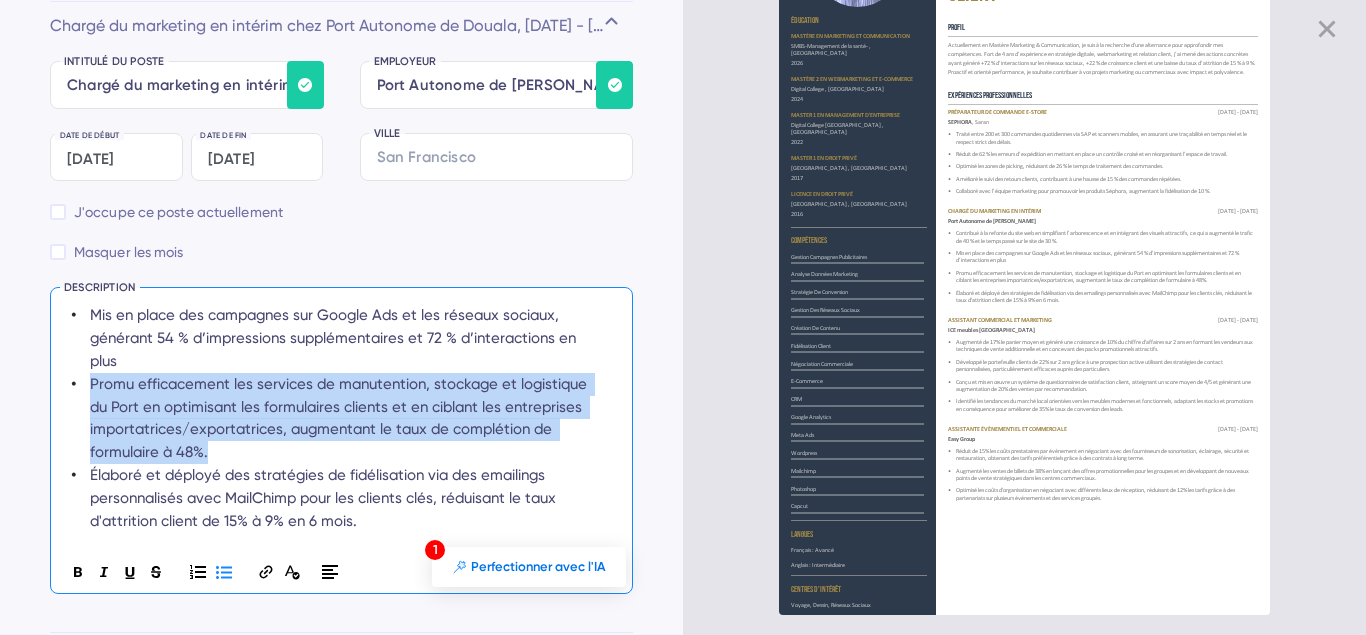 click on "Promu efficacement les services de manutention, stockage et logistique du Port en optimisant les formulaires clients et en ciblant les entreprises importatrices/exportatrices, augmentant le taux de complétion de formulaire à 48%." at bounding box center (343, 419) 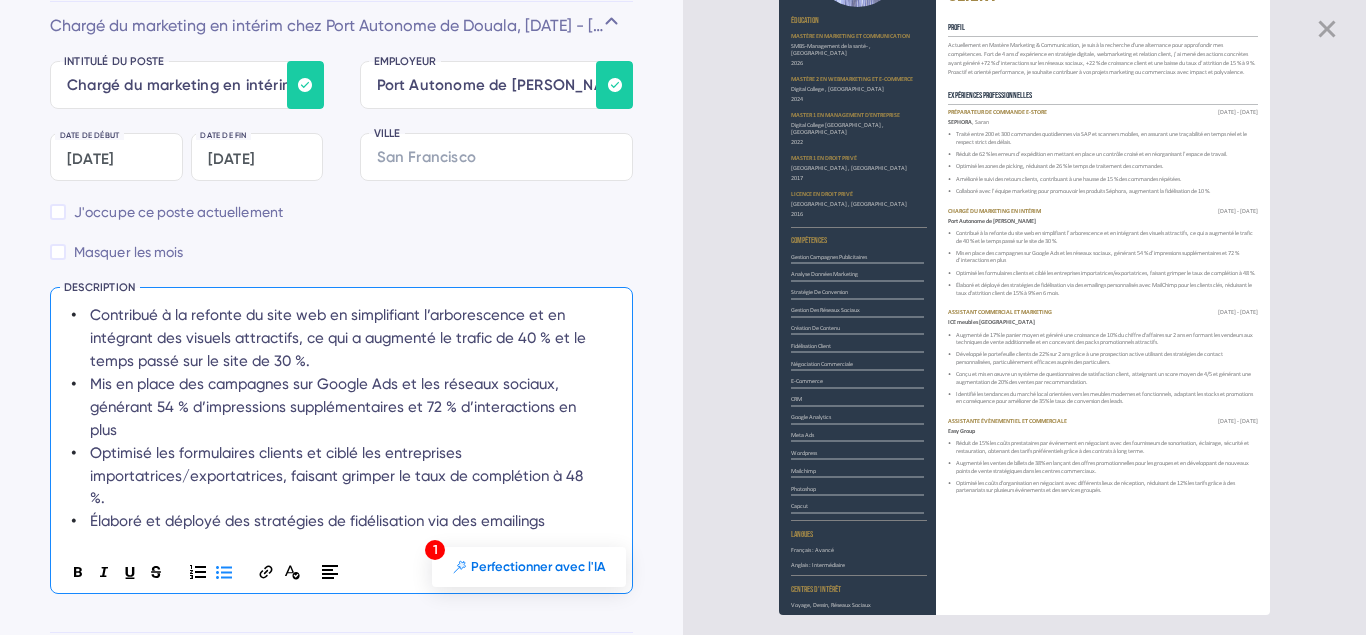 scroll, scrollTop: 27, scrollLeft: 0, axis: vertical 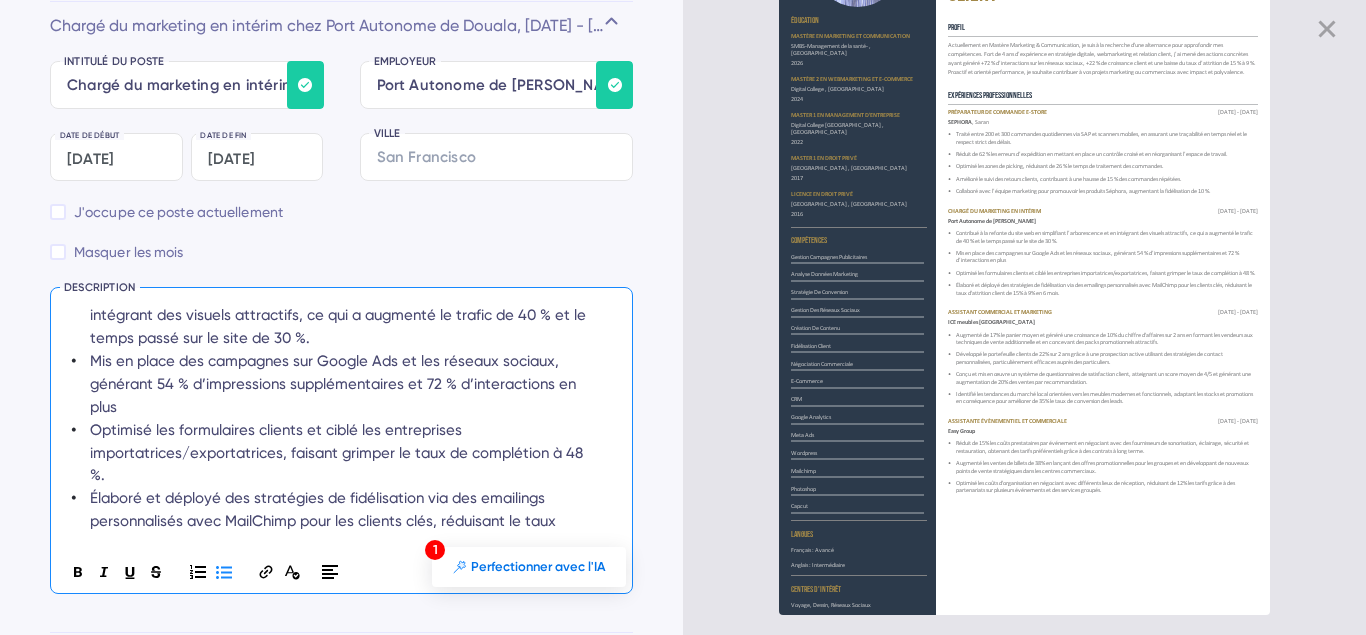 click on "Élaboré et déployé des stratégies de fidélisation via des emailings personnalisés avec MailChimp pour les clients clés, réduisant le taux d'attrition client de 15% à 9% en 6 mois." at bounding box center (343, 521) 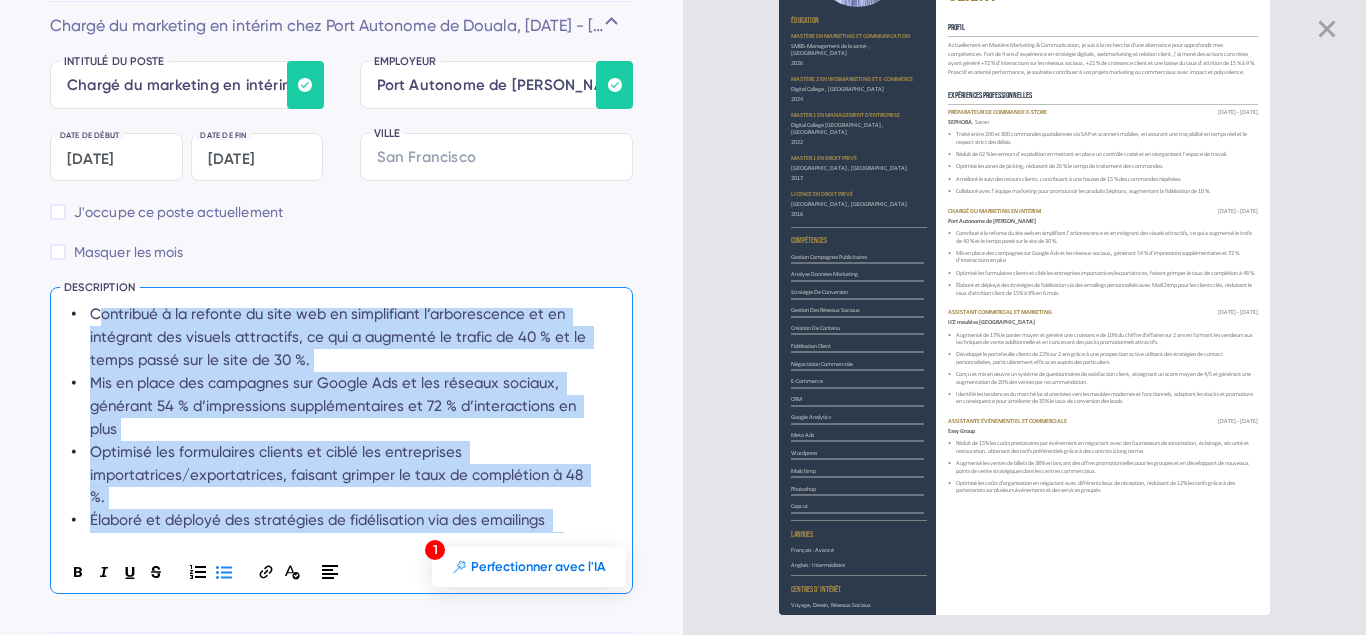 scroll, scrollTop: 0, scrollLeft: 0, axis: both 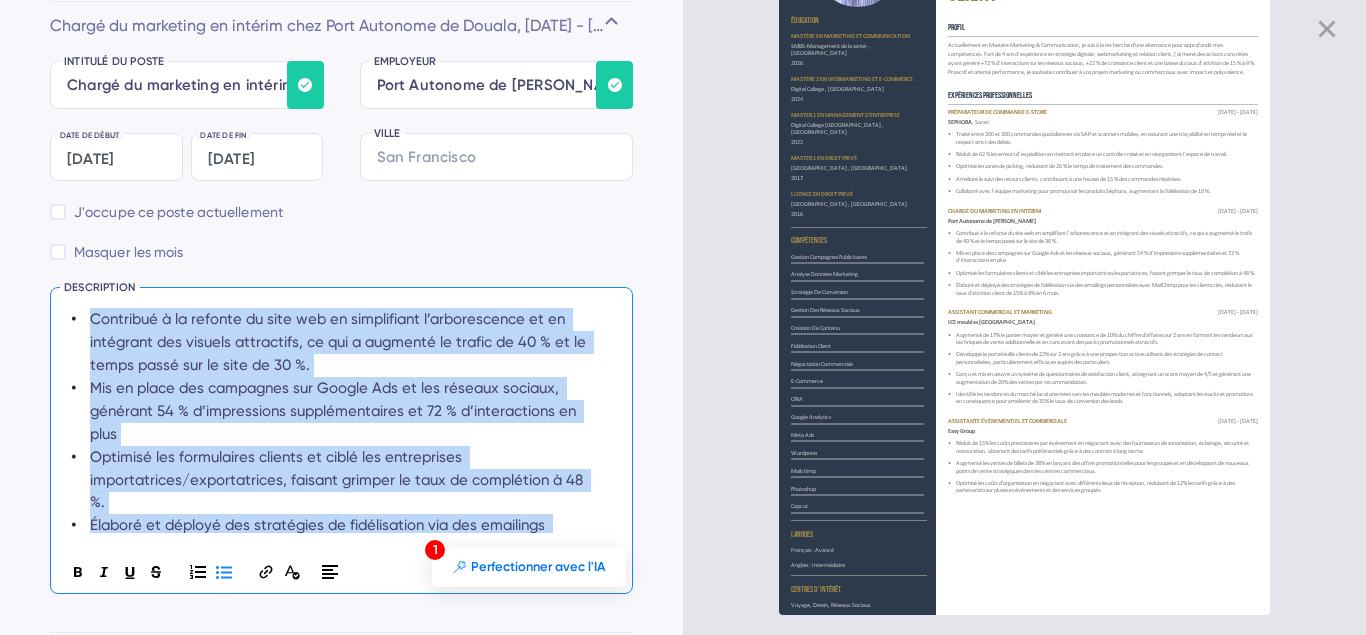 drag, startPoint x: 367, startPoint y: 524, endPoint x: 85, endPoint y: 306, distance: 356.43793 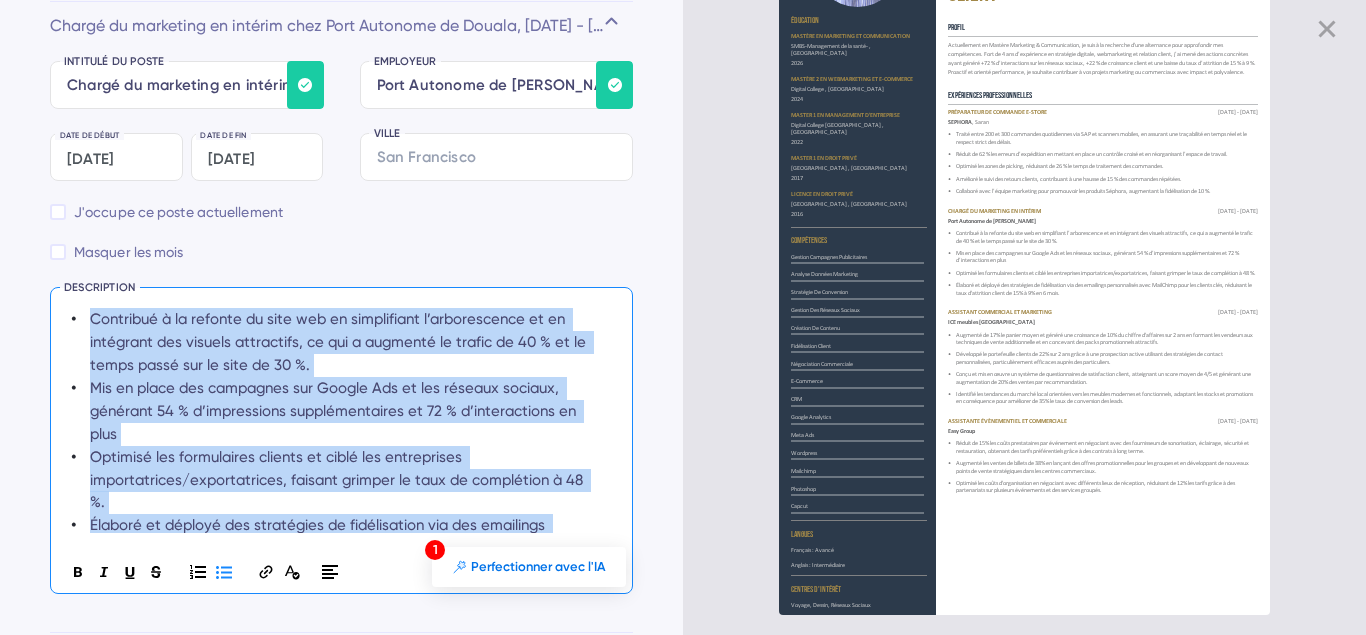 click on "Contribué à la refonte du site web en simplifiant l’arborescence et en intégrant des visuels attractifs, ce qui a augmenté le trafic de 40 % et le temps passé sur le site de 30 %.  Mis en place des campagnes sur Google Ads et les réseaux sociaux, générant 54 % d’impressions supplémentaires et 72 % d’interactions en plus   Optimisé les formulaires clients et ciblé les entreprises importatrices/exportatrices, faisant grimper le taux de complétion à 48 %. Élaboré et déployé des stratégies de fidélisation via des emailings personnalisés avec MailChimp pour les clients clés, réduisant le taux d'attrition client de 15% à 9% en 6 mois." at bounding box center [334, 445] 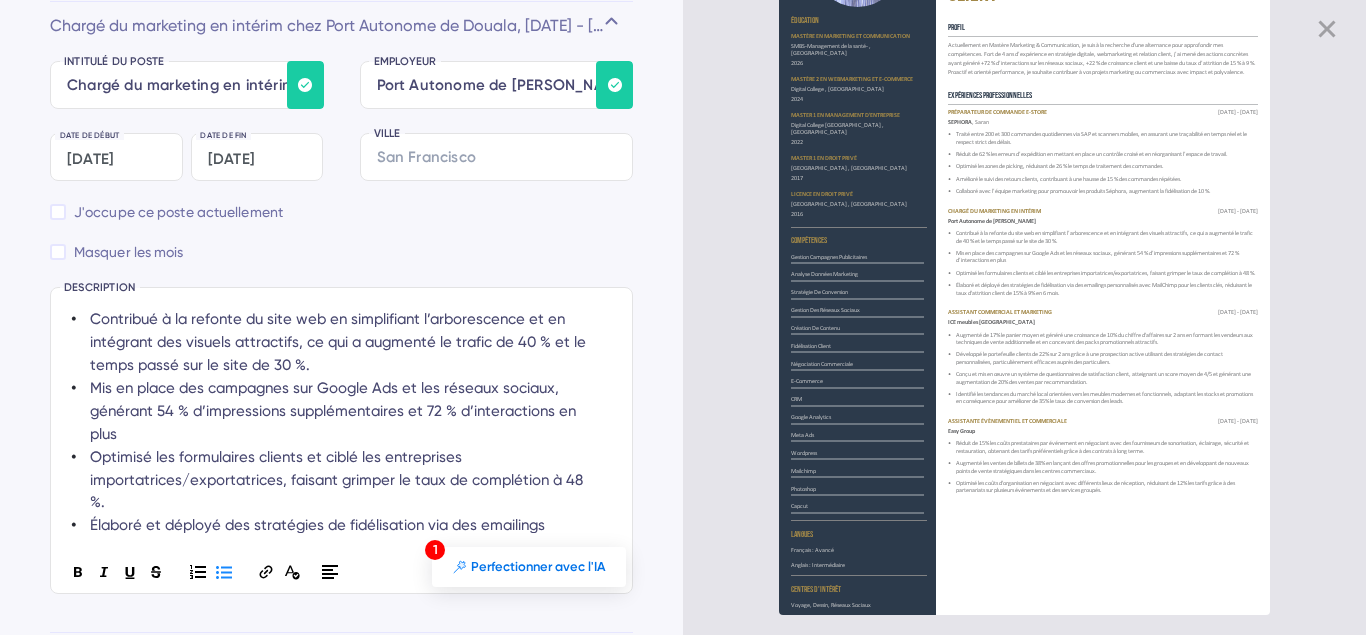 click on "Contribué à la refonte du site web en simplifiant l’arborescence et en intégrant des visuels attractifs, ce qui a augmenté le trafic de 40 % et le temps passé sur le site de 30 %." at bounding box center [343, 342] 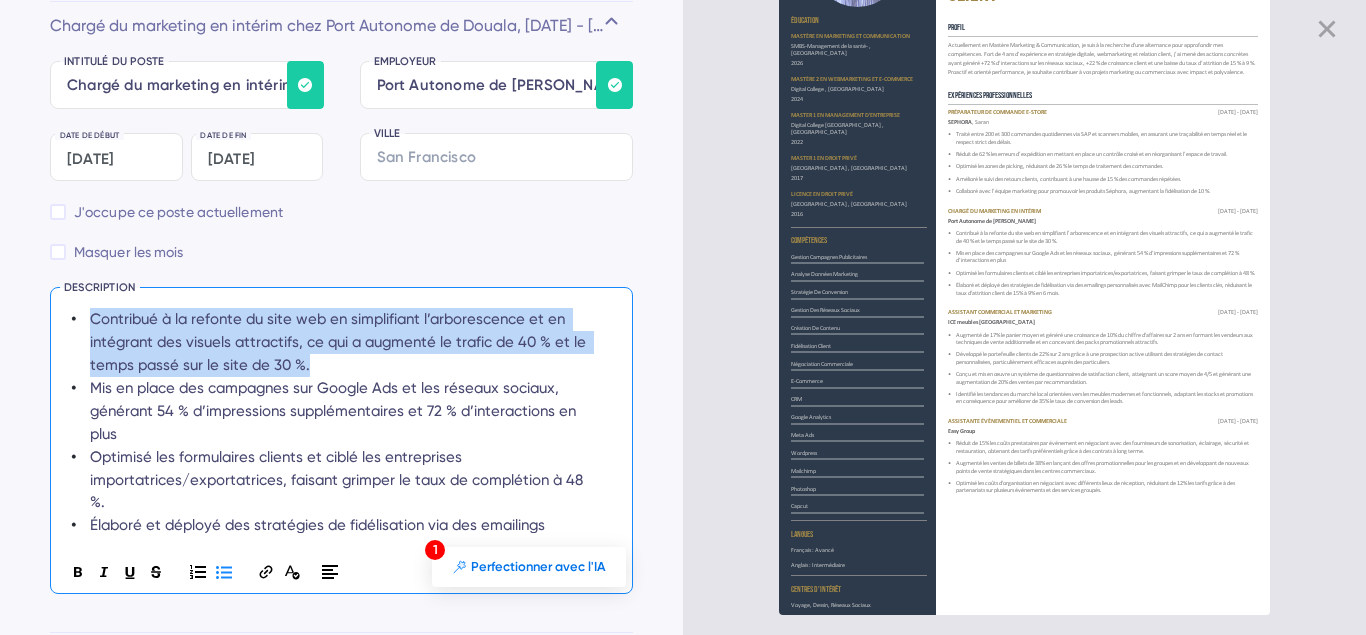 drag, startPoint x: 321, startPoint y: 360, endPoint x: 93, endPoint y: 316, distance: 232.2068 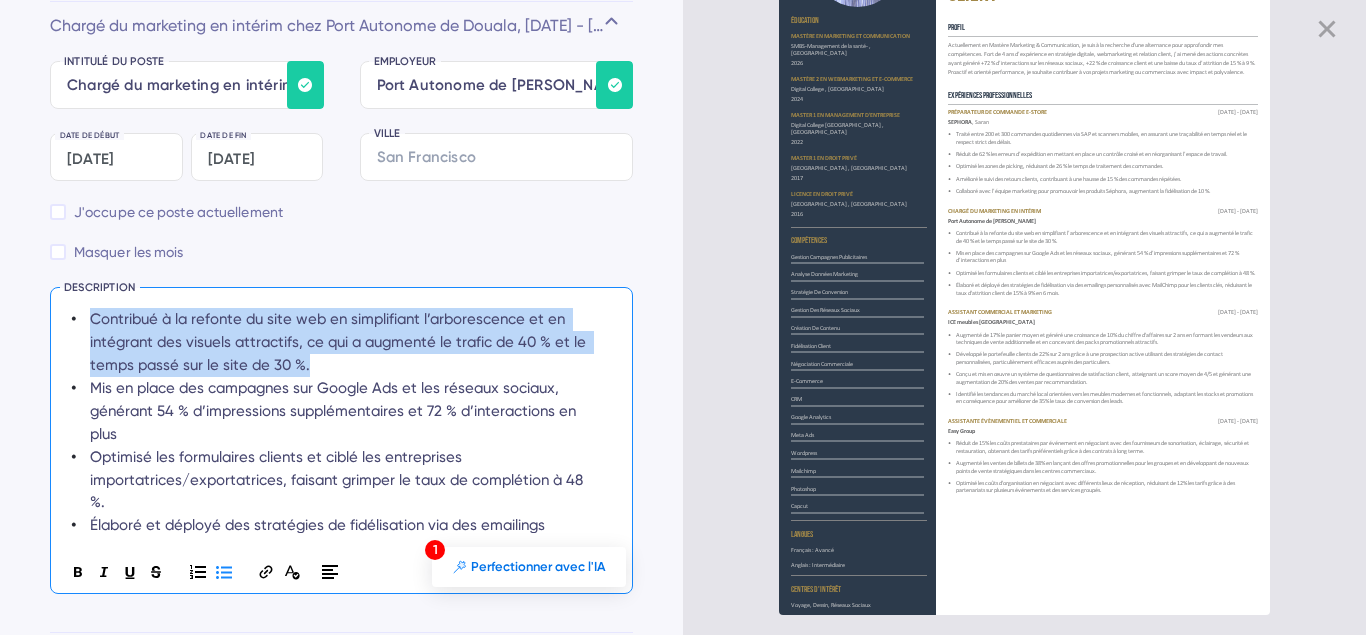click on "Contribué à la refonte du site web en simplifiant l’arborescence et en intégrant des visuels attractifs, ce qui a augmenté le trafic de 40 % et le temps passé sur le site de 30 %." at bounding box center [343, 342] 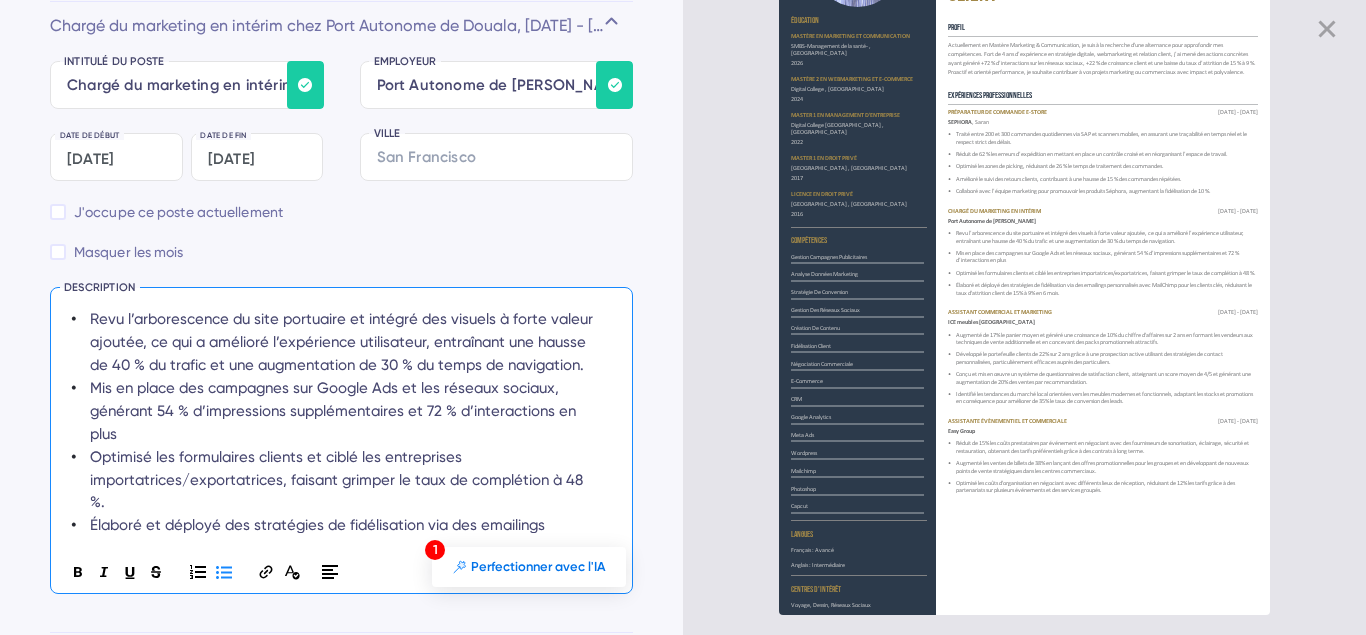 click on "Revu l’arborescence du site portuaire et intégré des visuels à forte valeur ajoutée, ce qui a amélioré l’expérience utilisateur, entraînant une hausse de 40 % du trafic et une augmentation de 30 % du temps de navigation." at bounding box center [343, 342] 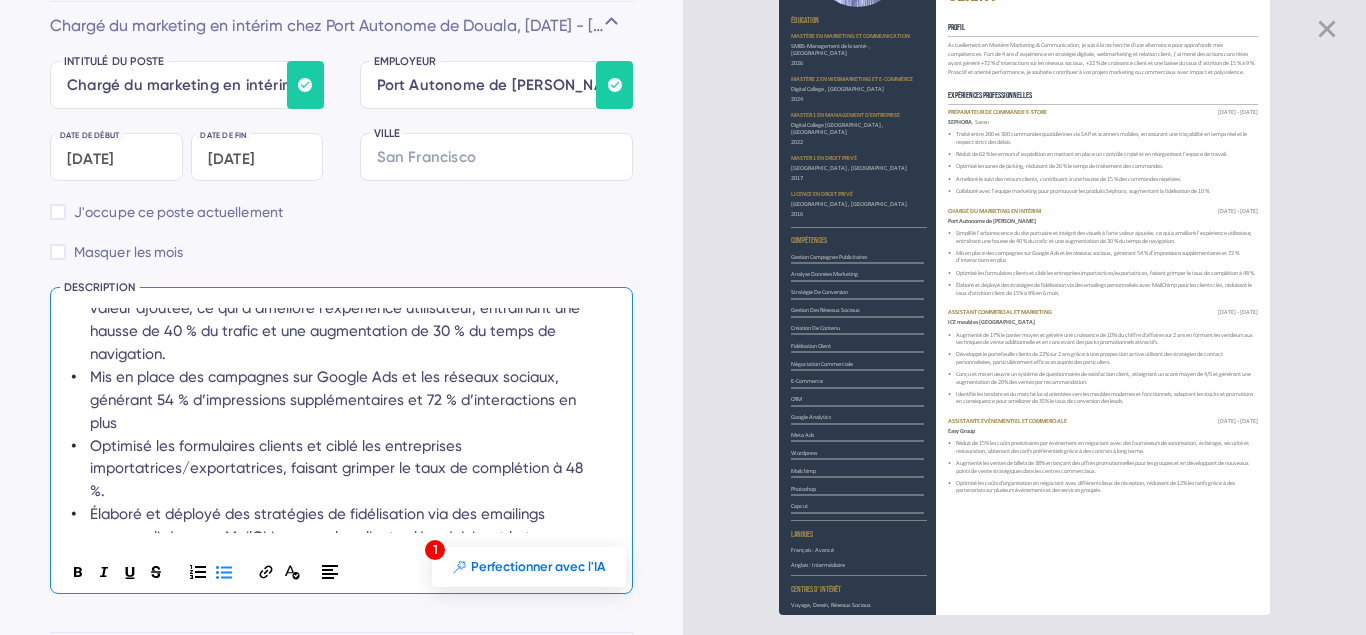 scroll, scrollTop: 36, scrollLeft: 0, axis: vertical 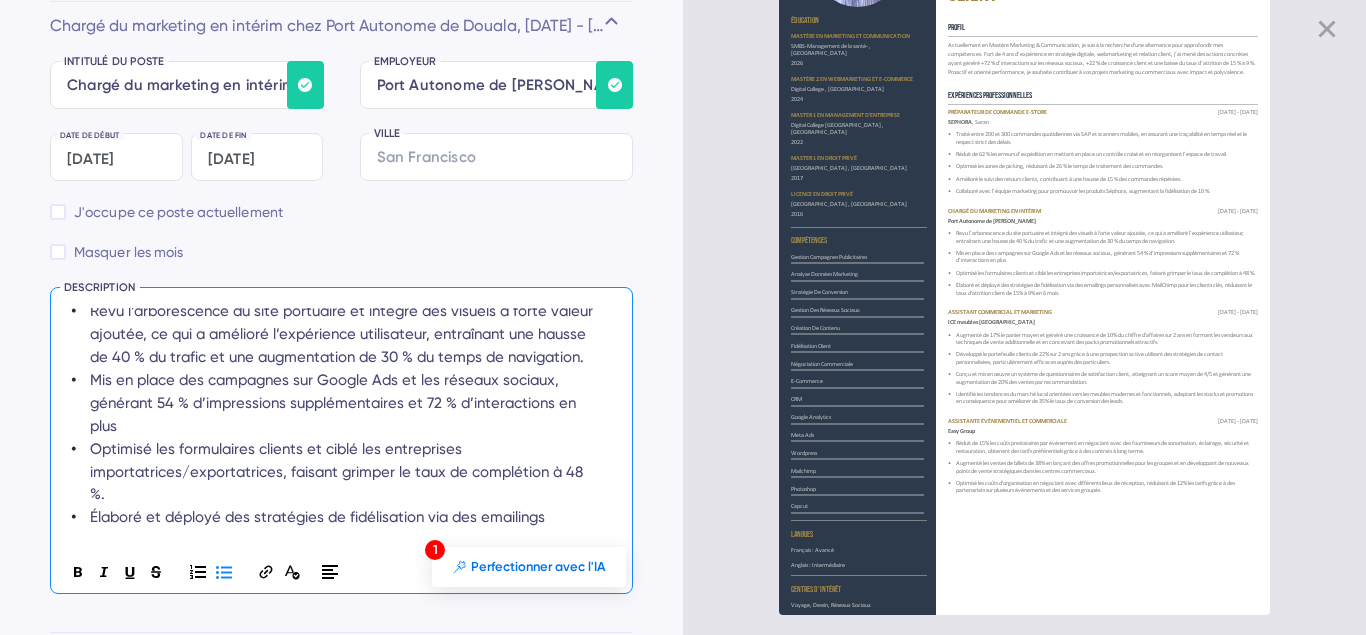 click on "Mis en place des campagnes sur Google Ads et les réseaux sociaux, générant 54 % d’impressions supplémentaires et 72 % d’interactions en plus" at bounding box center [335, 403] 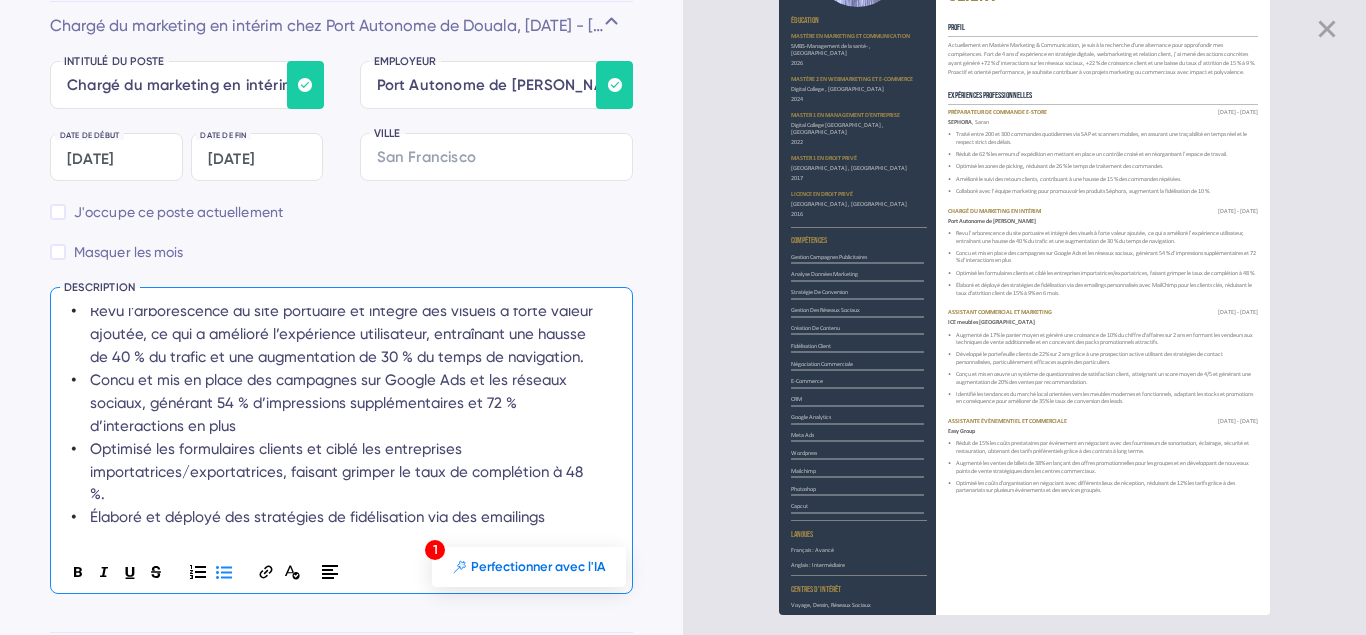 click on "Concu et mis en place des campagnes sur Google Ads et les réseaux sociaux, générant 54 % d’impressions supplémentaires et 72 % d’interactions en plus" at bounding box center [343, 403] 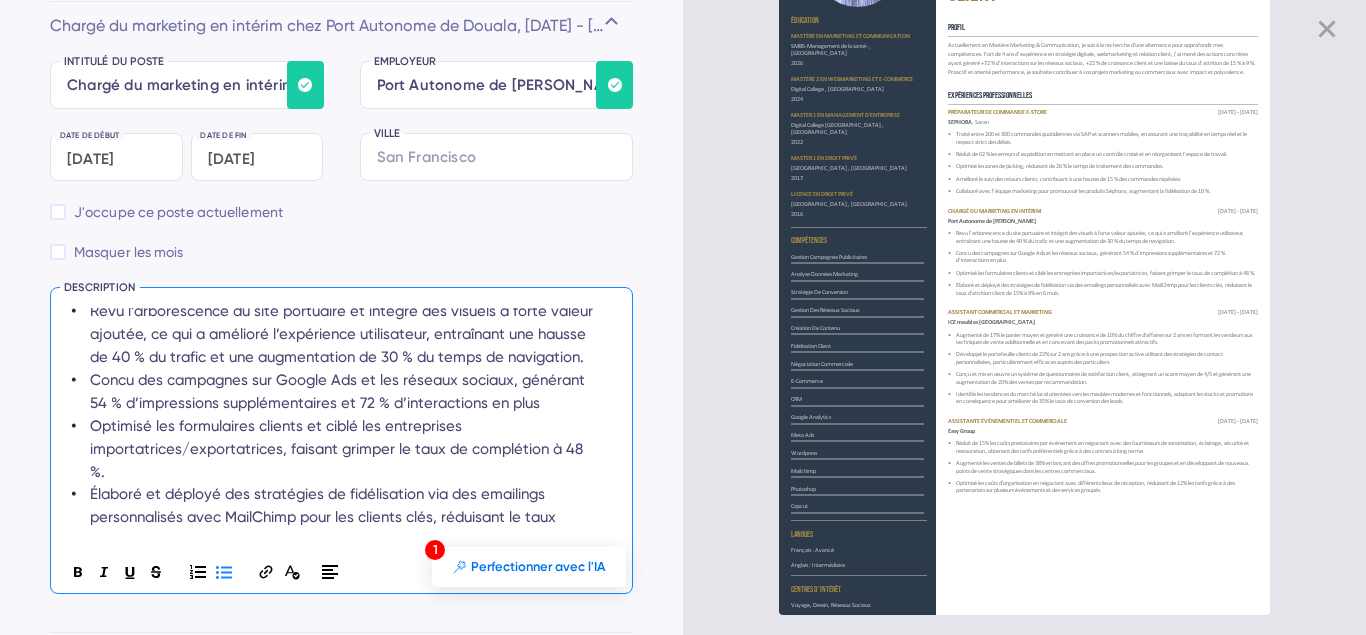 scroll, scrollTop: 4, scrollLeft: 0, axis: vertical 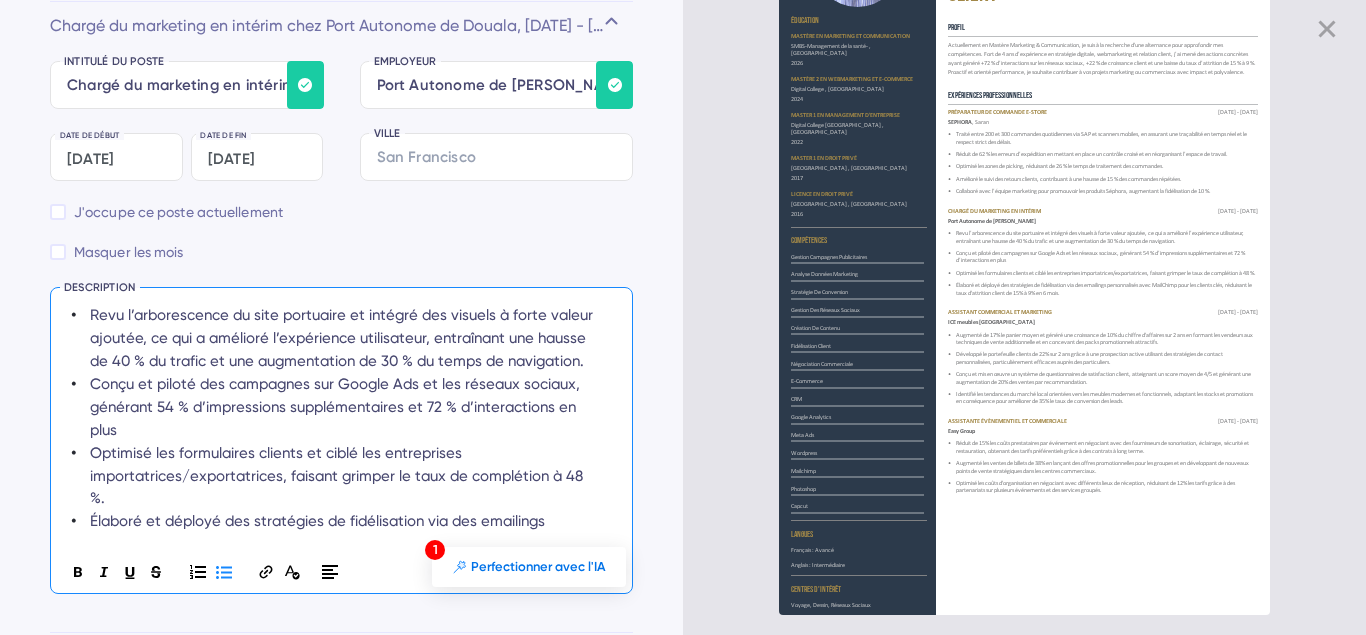 click on "Conçu et piloté des campagnes sur Google Ads et les réseaux sociaux, générant 54 % d’impressions supplémentaires et 72 % d’interactions en plus" at bounding box center [337, 407] 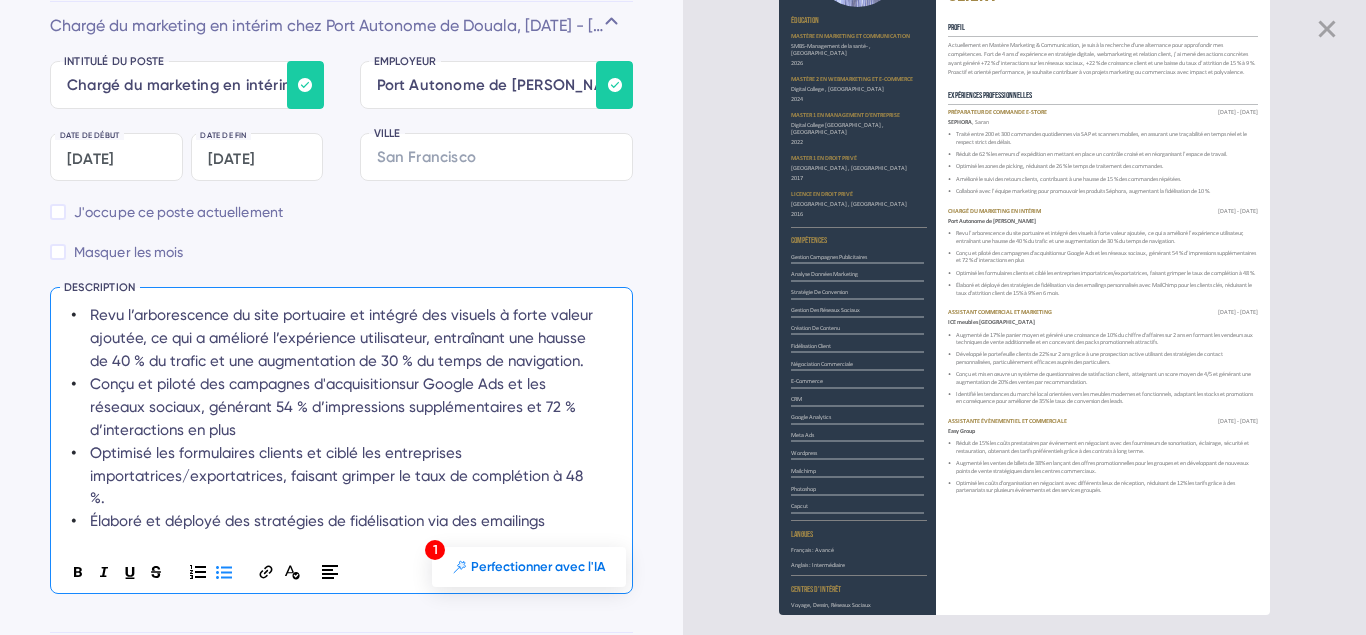 click on "Conçu et piloté des campagnes d'acquisitionsur Google Ads et les réseaux sociaux, générant 54 % d’impressions supplémentaires et 72 % d’interactions en plus" at bounding box center (335, 407) 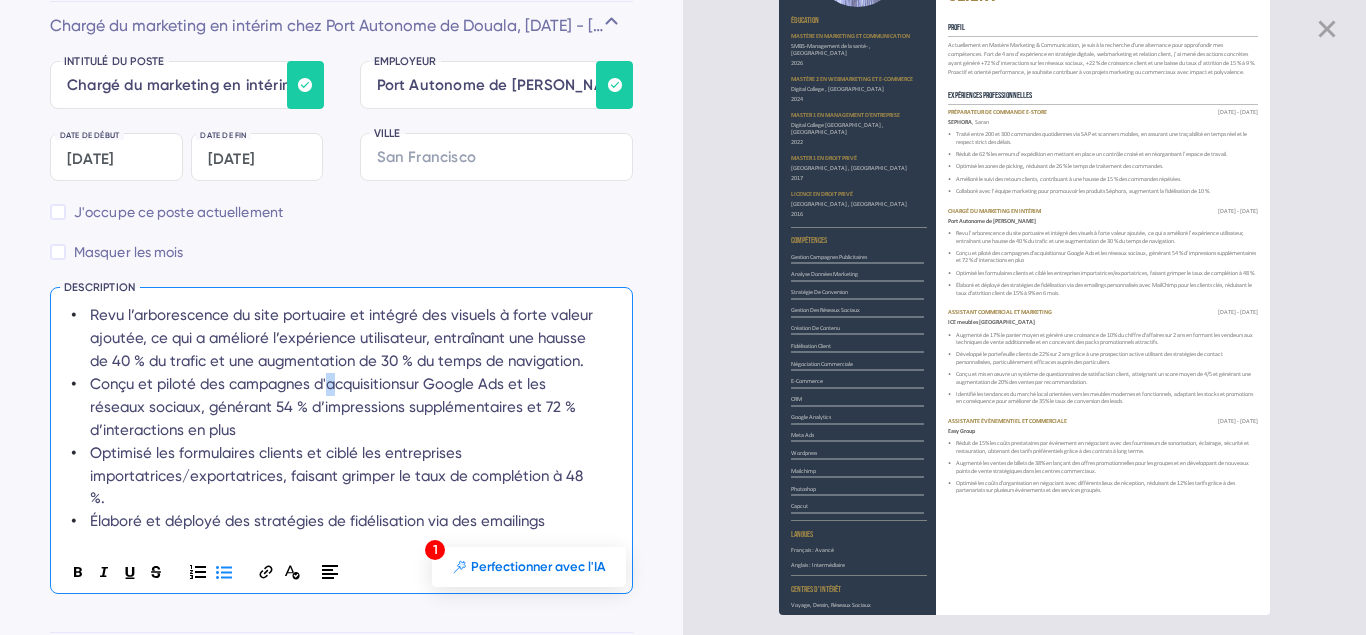 click on "Conçu et piloté des campagnes d'acquisitionsur Google Ads et les réseaux sociaux, générant 54 % d’impressions supplémentaires et 72 % d’interactions en plus" at bounding box center (335, 407) 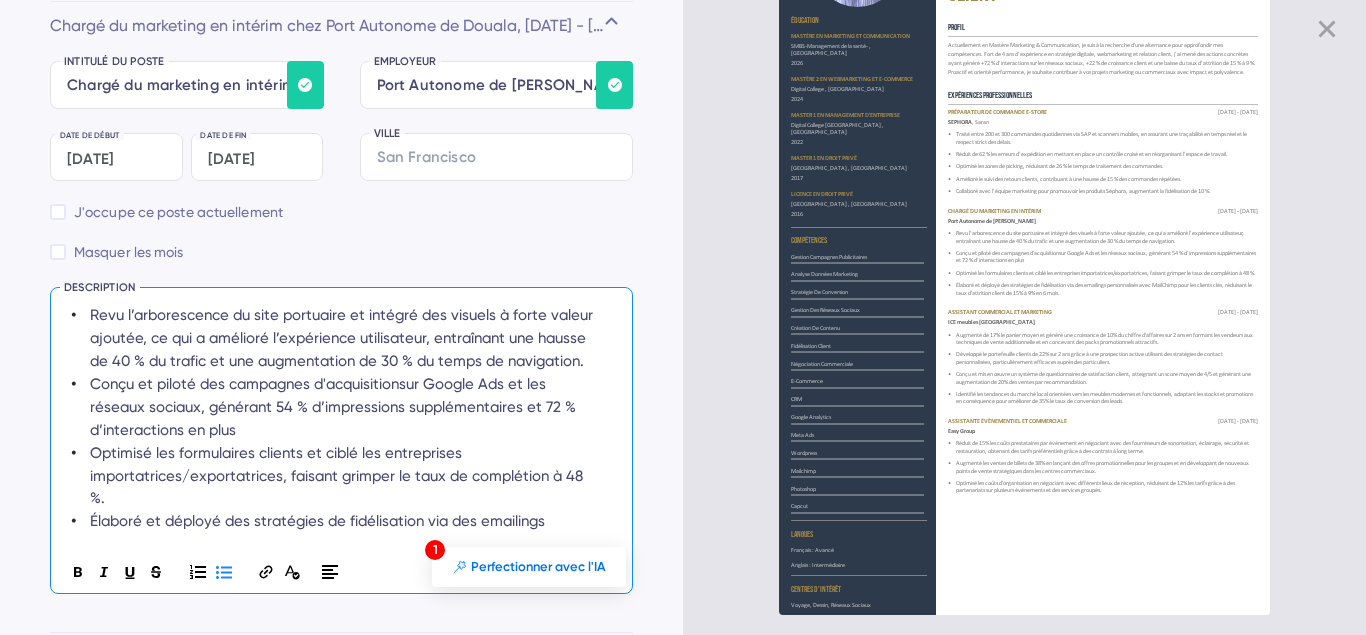 click on "Conçu et piloté des campagnes d'acquisitionsur Google Ads et les réseaux sociaux, générant 54 % d’impressions supplémentaires et 72 % d’interactions en plus" at bounding box center [335, 407] 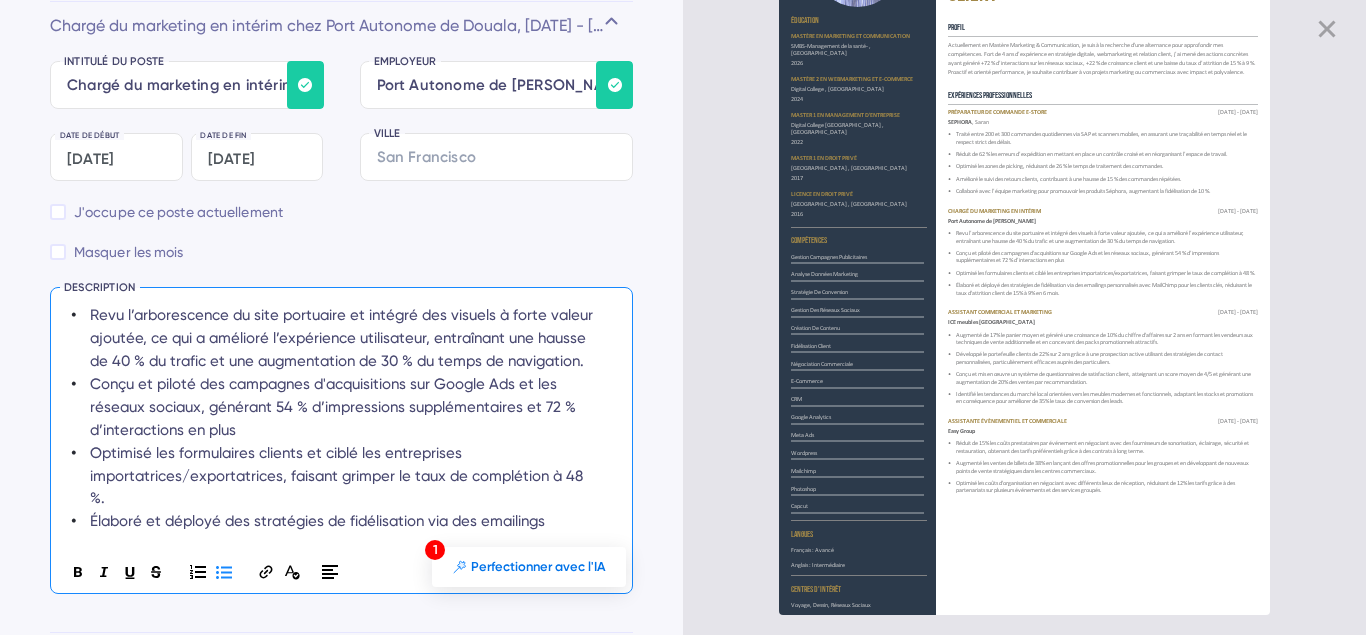 click on "Conçu et piloté des campagnes d'acquisitions sur Google Ads et les réseaux sociaux, générant 54 % d’impressions supplémentaires et 72 % d’interactions en plus" at bounding box center [335, 407] 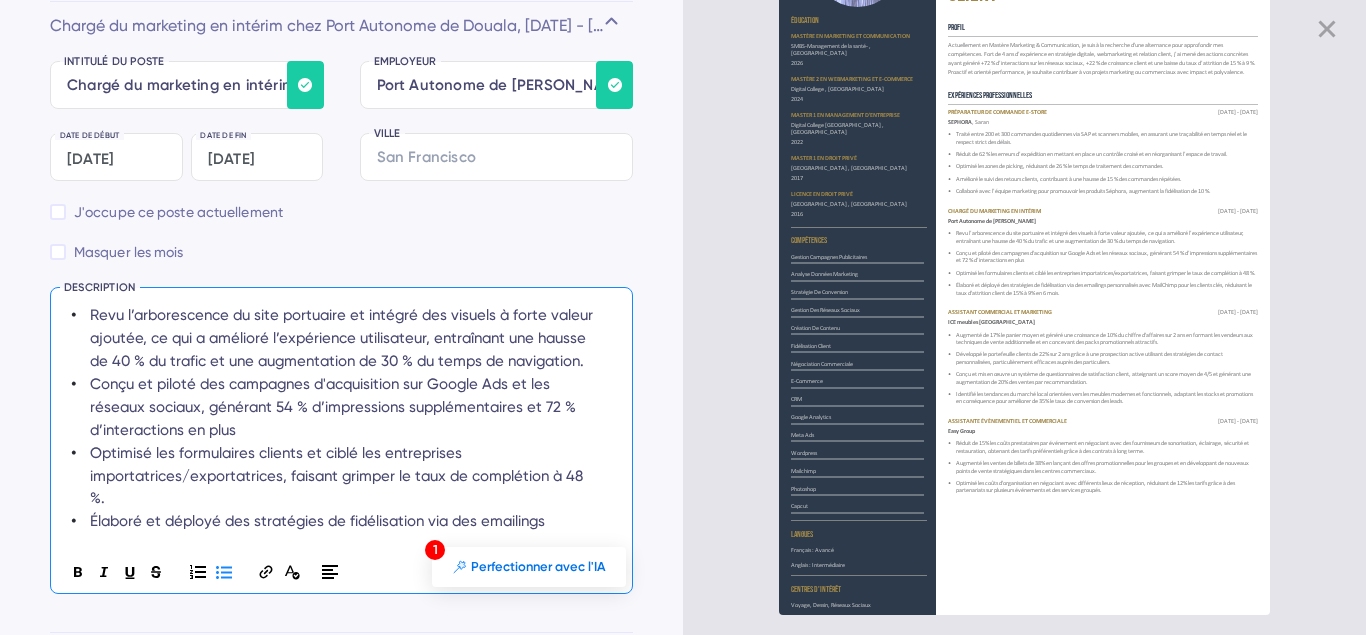 drag, startPoint x: 511, startPoint y: 481, endPoint x: 96, endPoint y: 446, distance: 416.4733 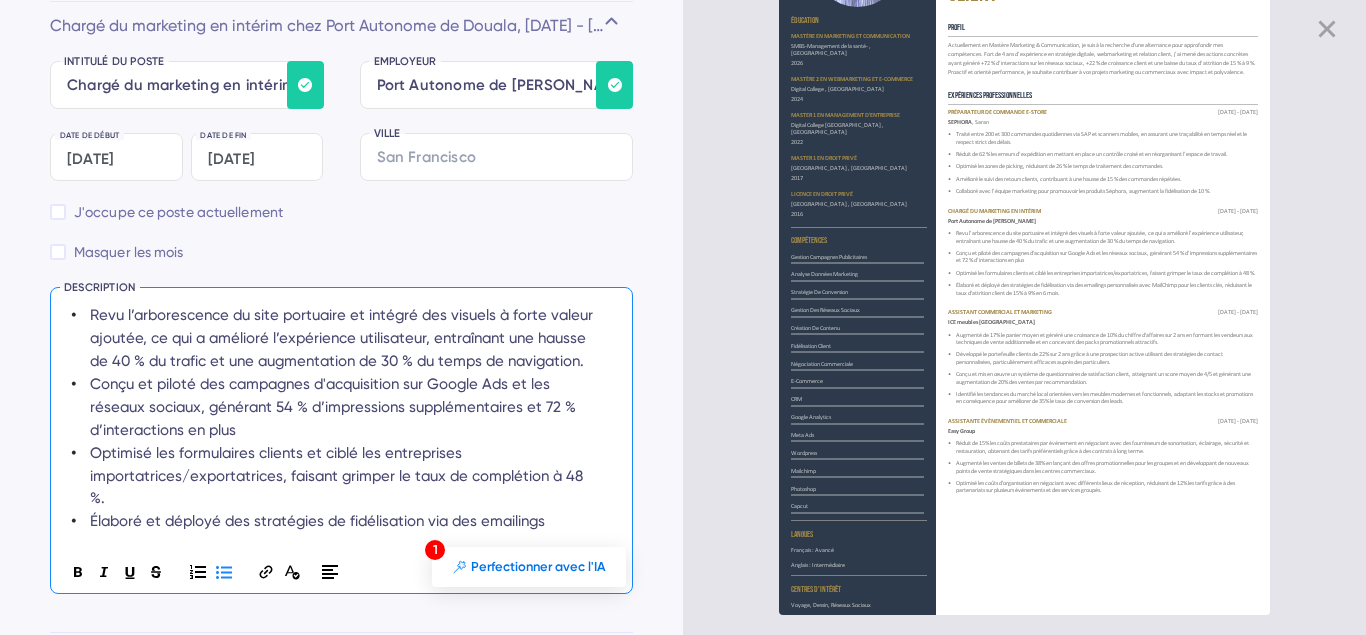 click on "Optimisé les formulaires clients et ciblé les entreprises importatrices/exportatrices, faisant grimper le taux de complétion à 48 %." at bounding box center [343, 476] 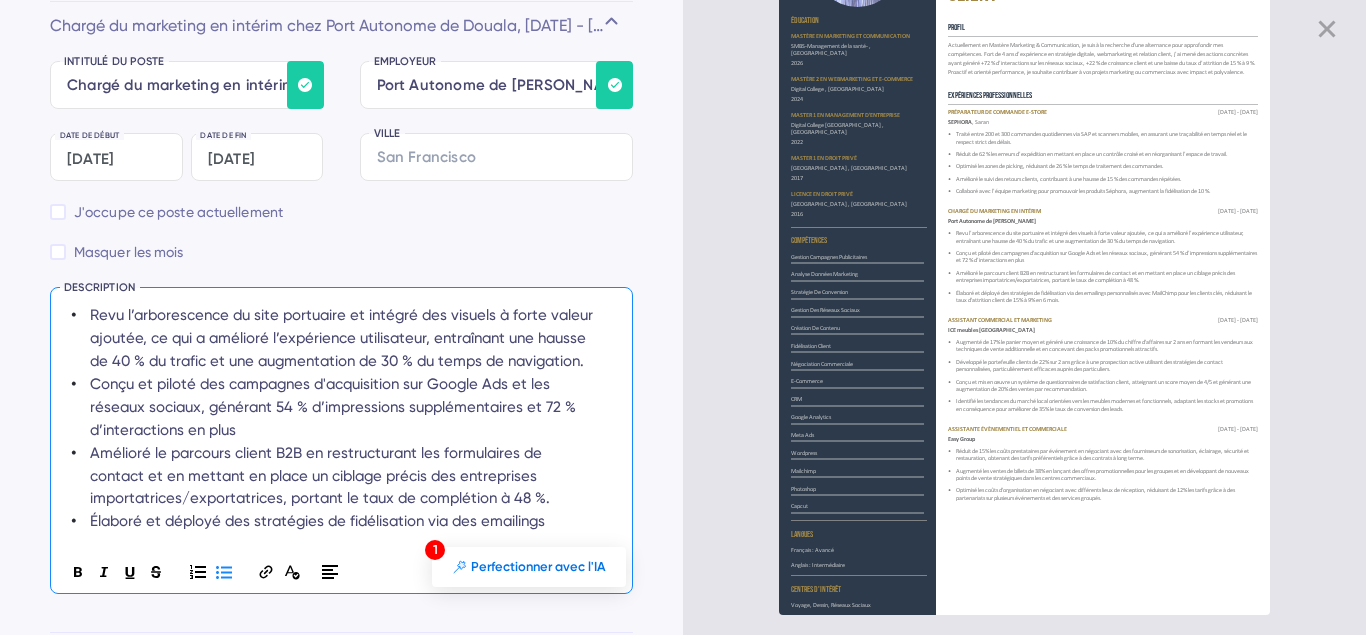 scroll, scrollTop: 50, scrollLeft: 0, axis: vertical 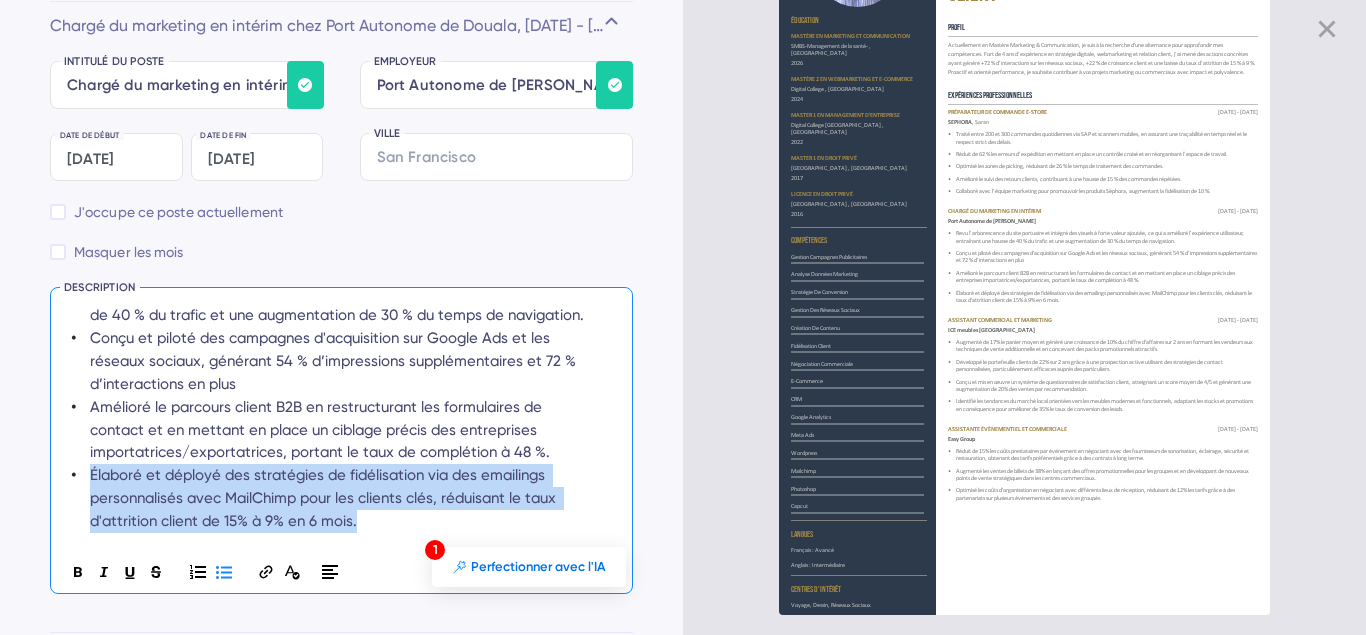 drag, startPoint x: 357, startPoint y: 523, endPoint x: 87, endPoint y: 476, distance: 274.0602 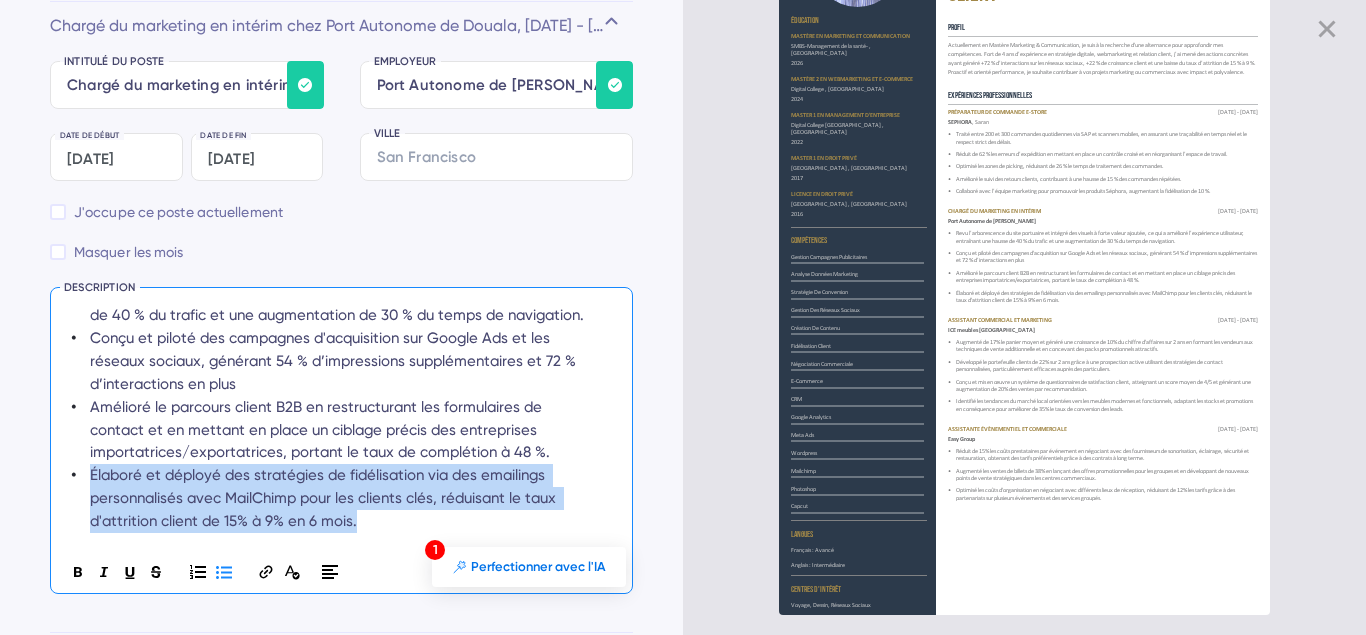 click on "Élaboré et déployé des stratégies de fidélisation via des emailings personnalisés avec MailChimp pour les clients clés, réduisant le taux d'attrition client de 15% à 9% en 6 mois." at bounding box center (343, 498) 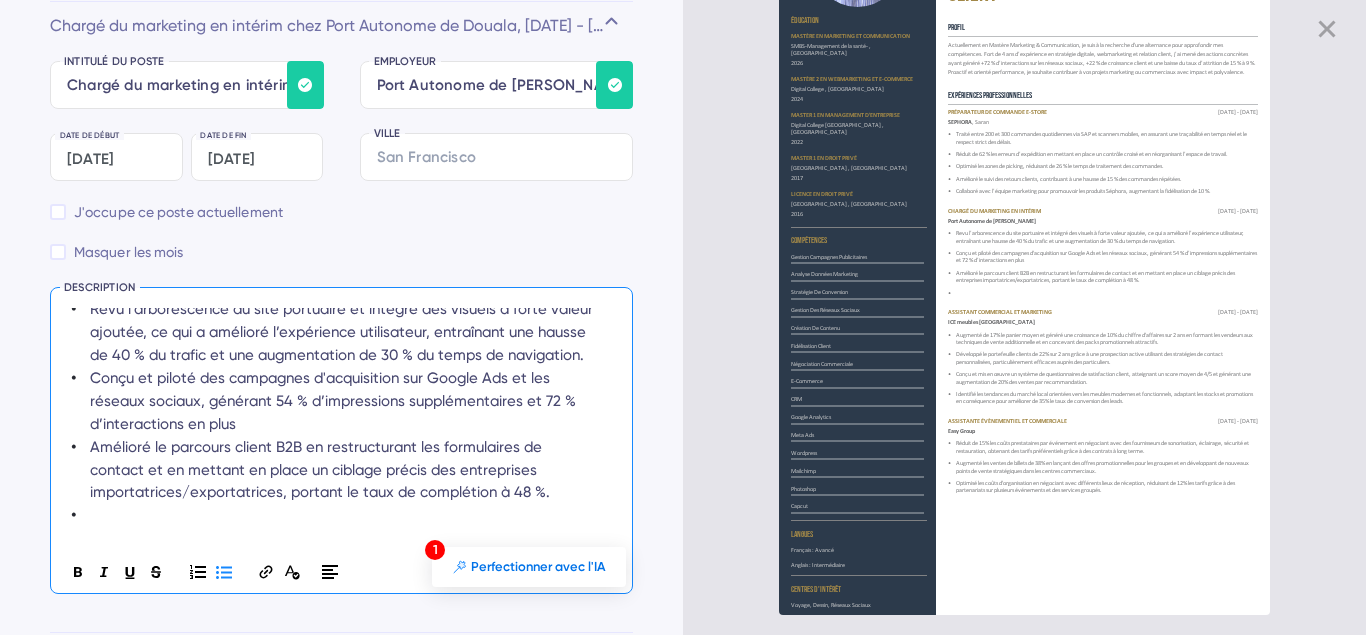 scroll, scrollTop: 10, scrollLeft: 0, axis: vertical 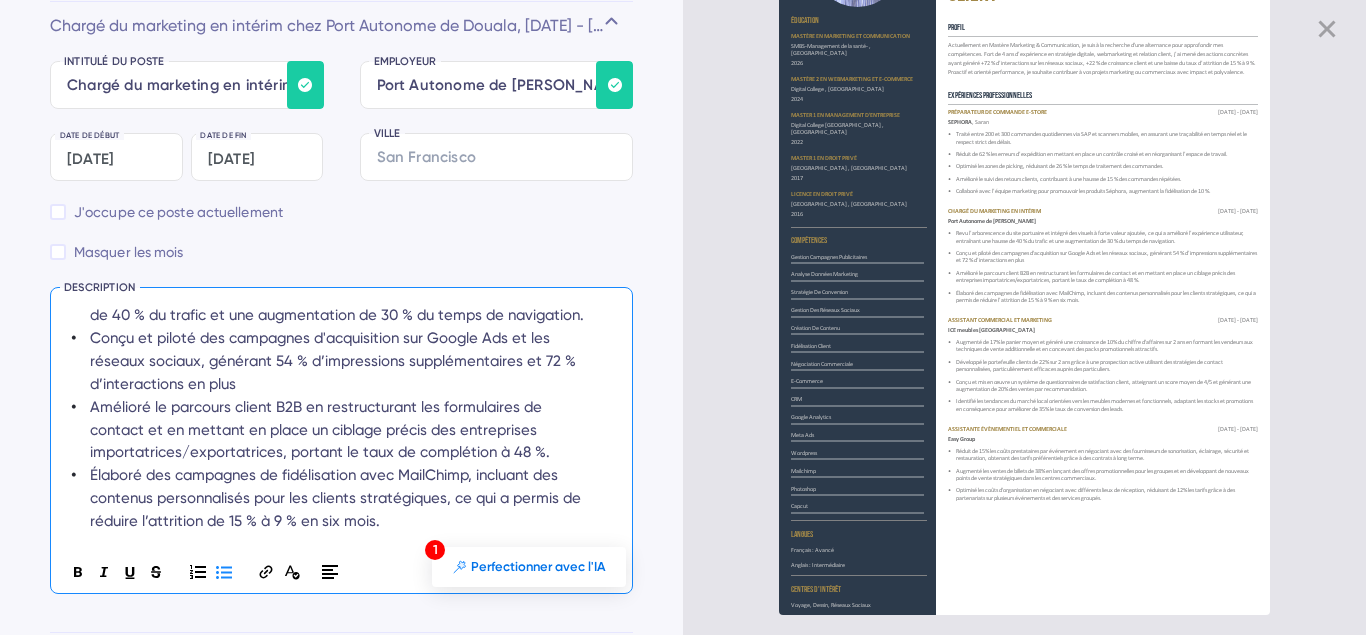 click on "Élaboré des campagnes de fidélisation avec MailChimp, incluant des contenus personnalisés pour les clients stratégiques, ce qui a permis de réduire l’attrition de 15 % à 9 % en six mois." at bounding box center (337, 498) 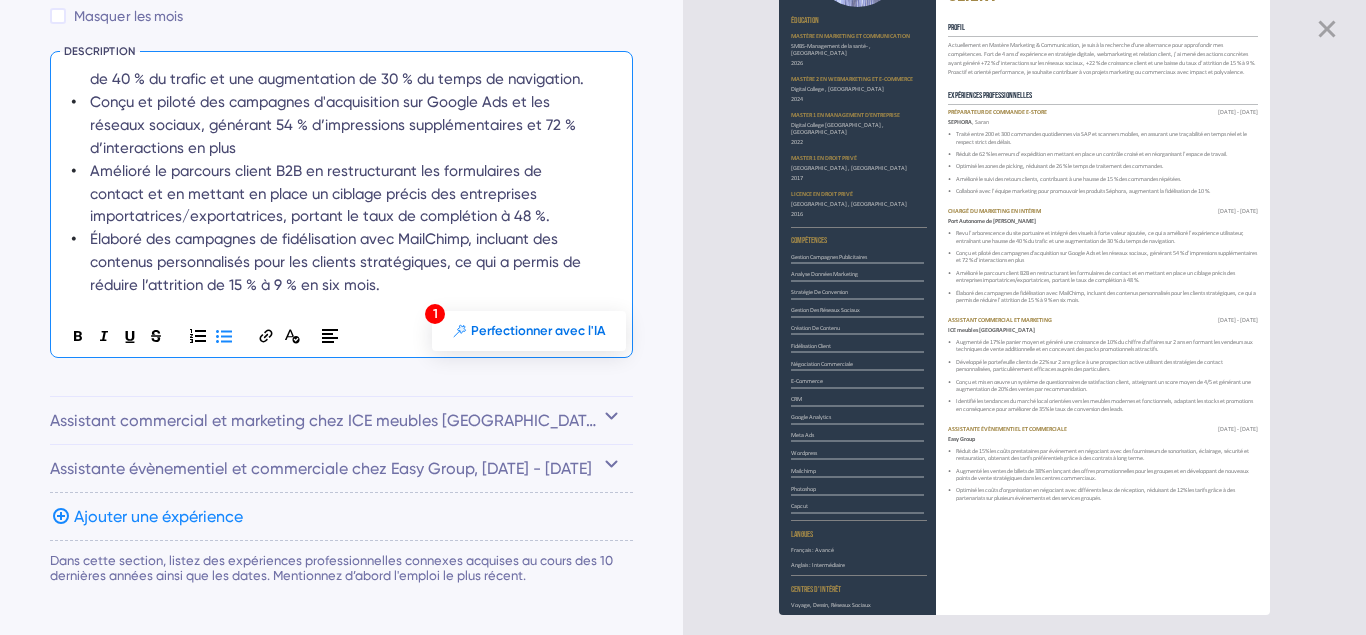 scroll, scrollTop: 3551, scrollLeft: 0, axis: vertical 